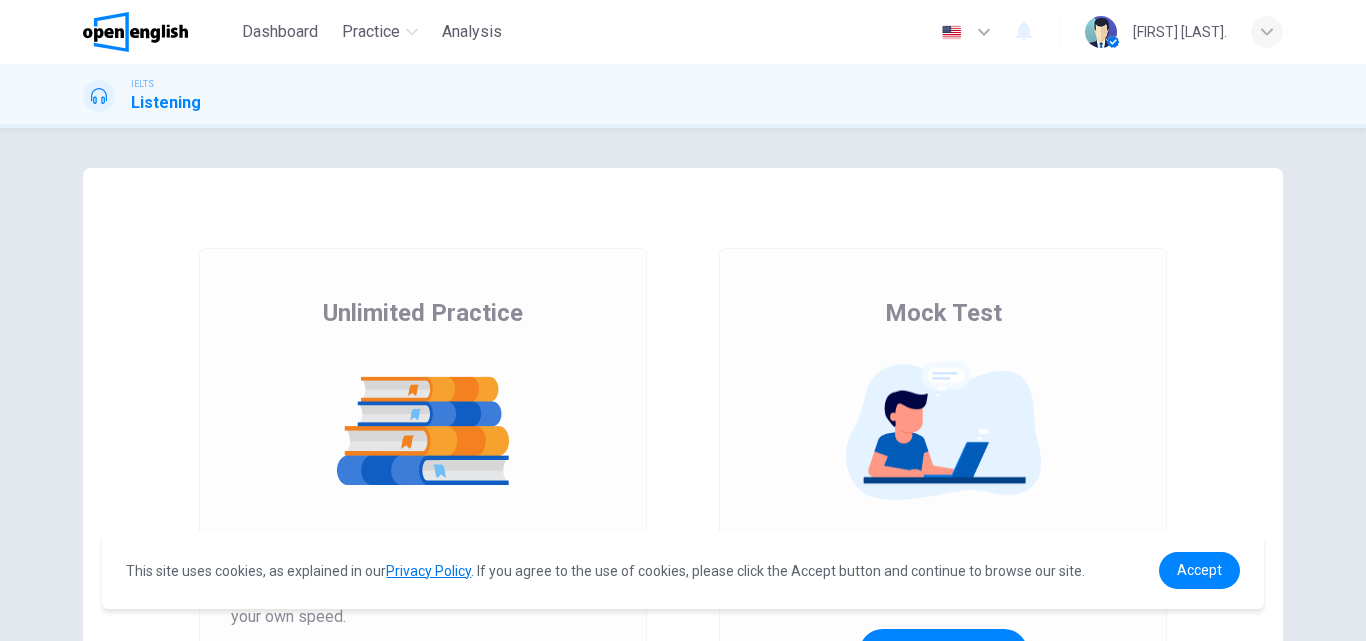 scroll, scrollTop: 0, scrollLeft: 0, axis: both 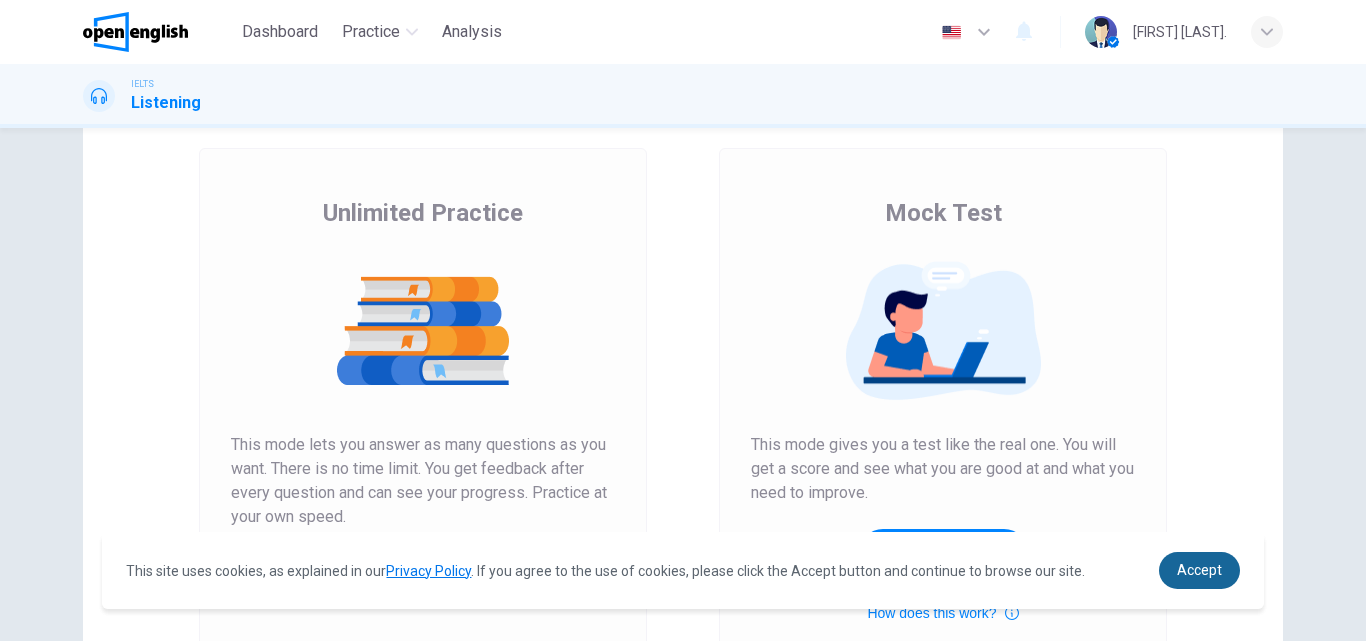 click on "Accept" at bounding box center (1199, 570) 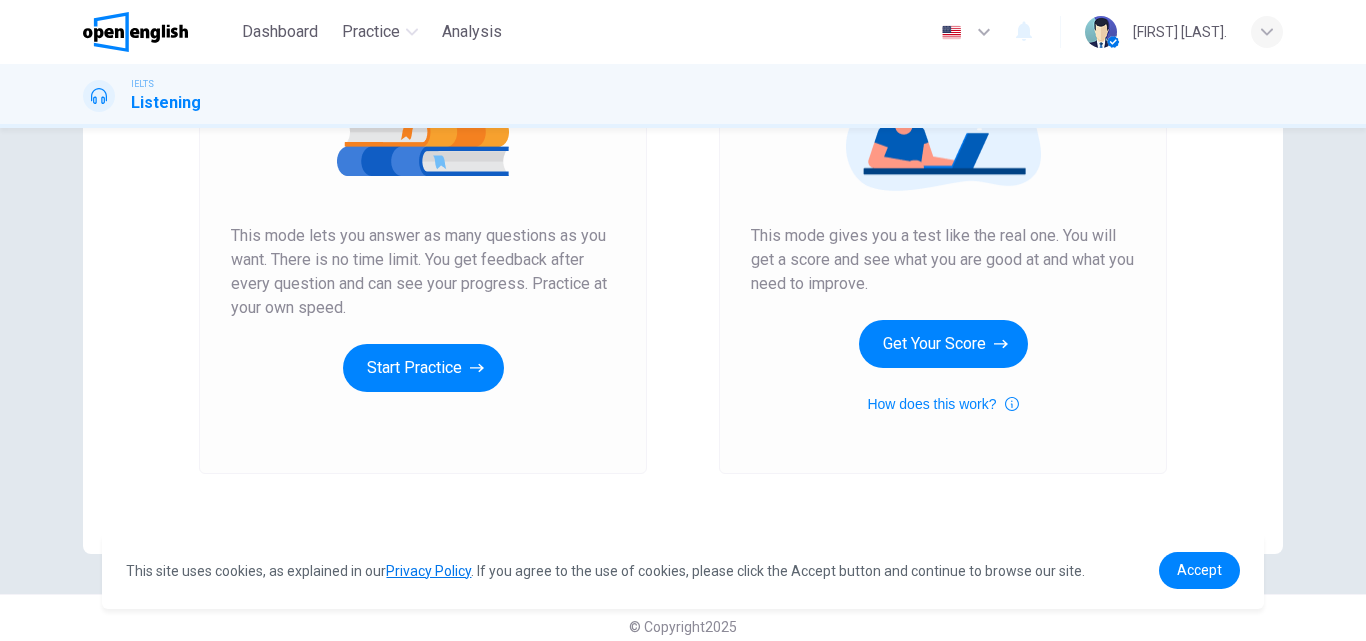 scroll, scrollTop: 326, scrollLeft: 0, axis: vertical 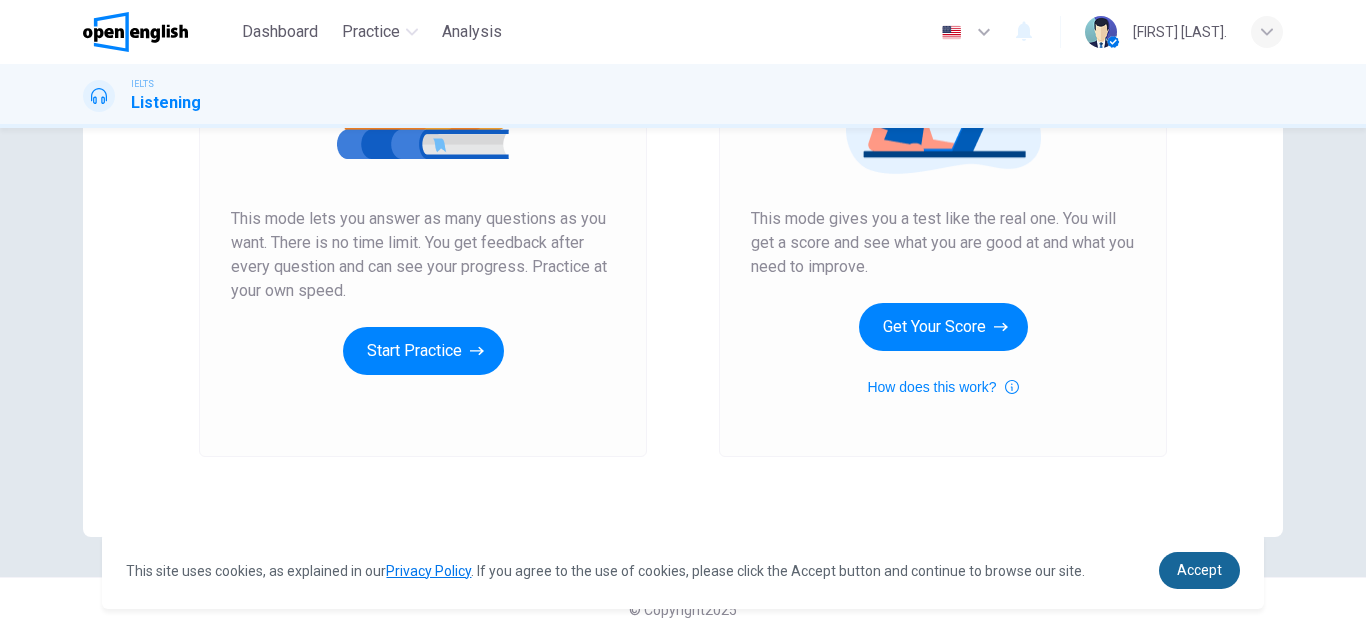 click on "Accept" at bounding box center (1199, 570) 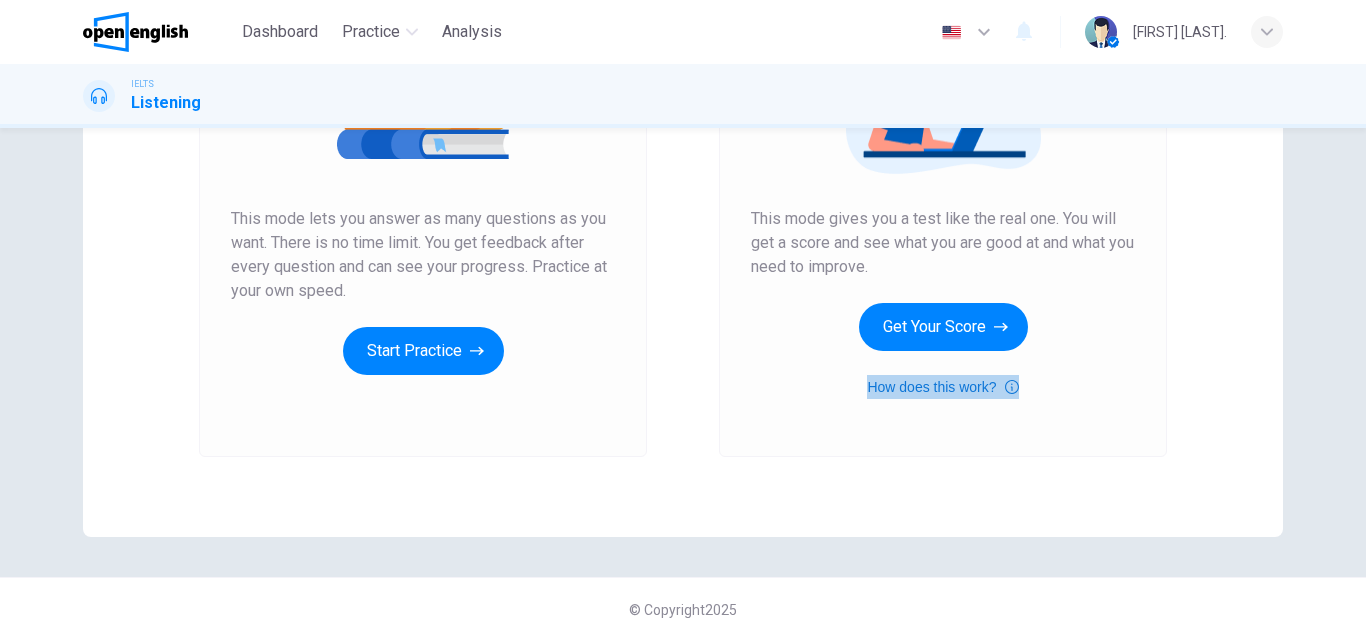 click 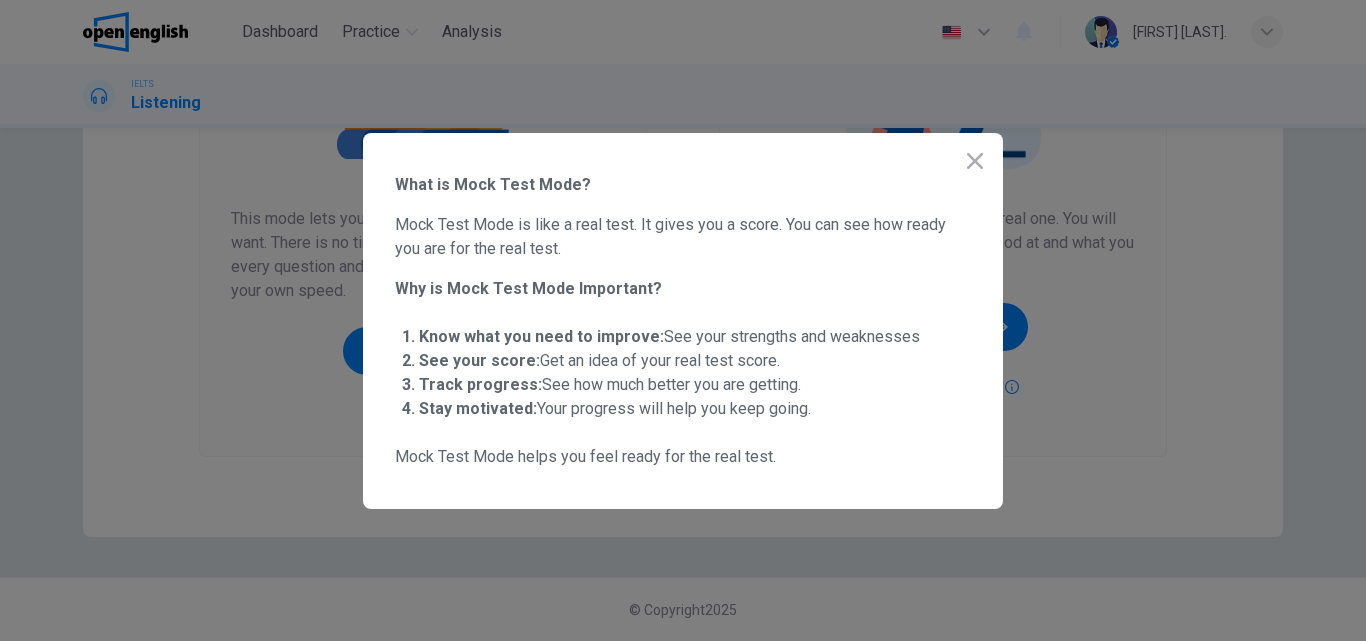click 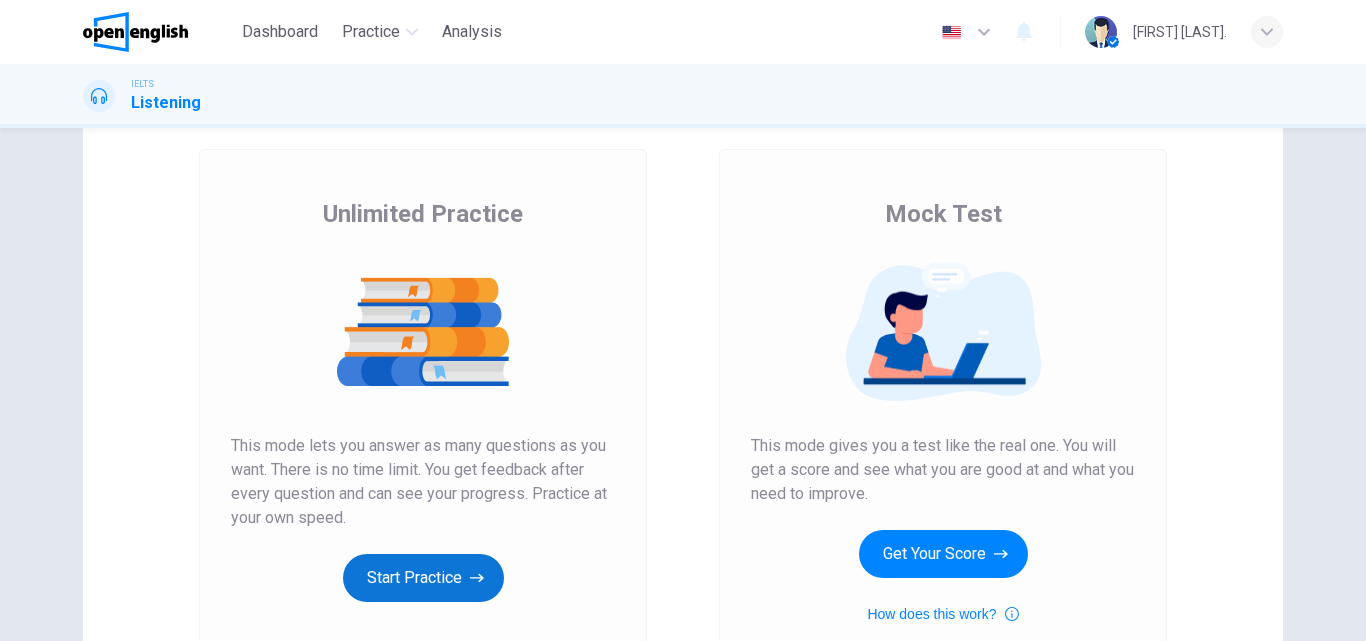 scroll, scrollTop: 300, scrollLeft: 0, axis: vertical 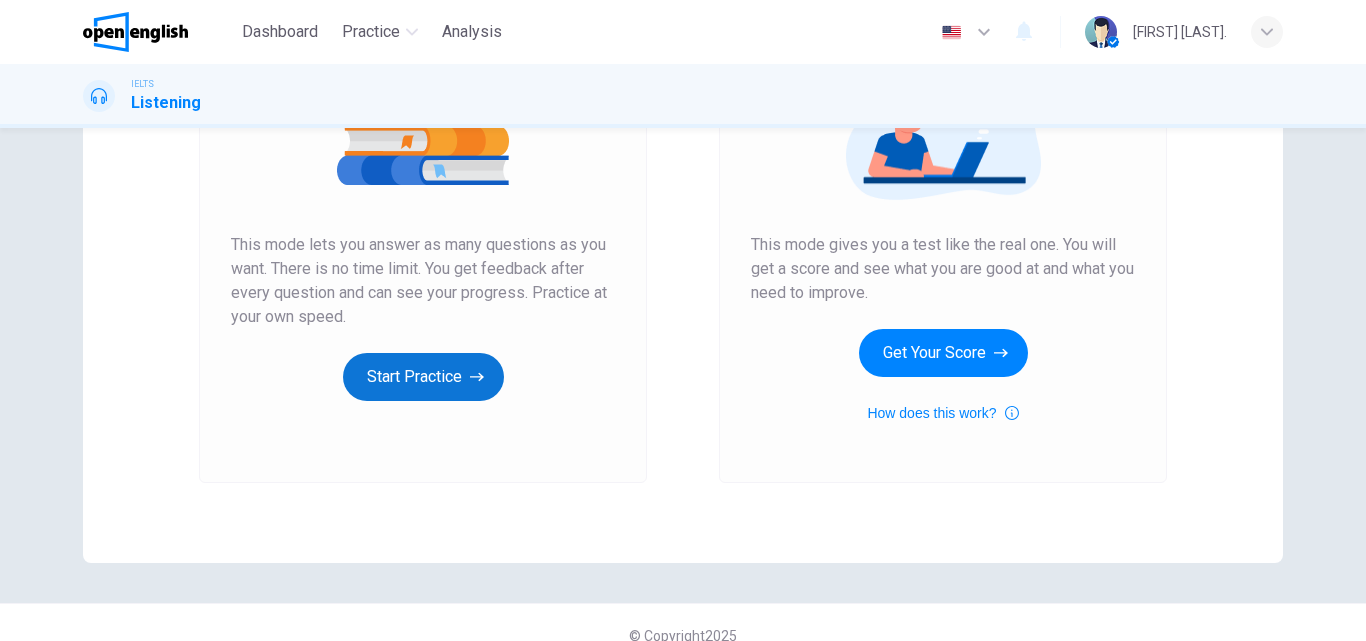 click on "Start Practice" at bounding box center (423, 377) 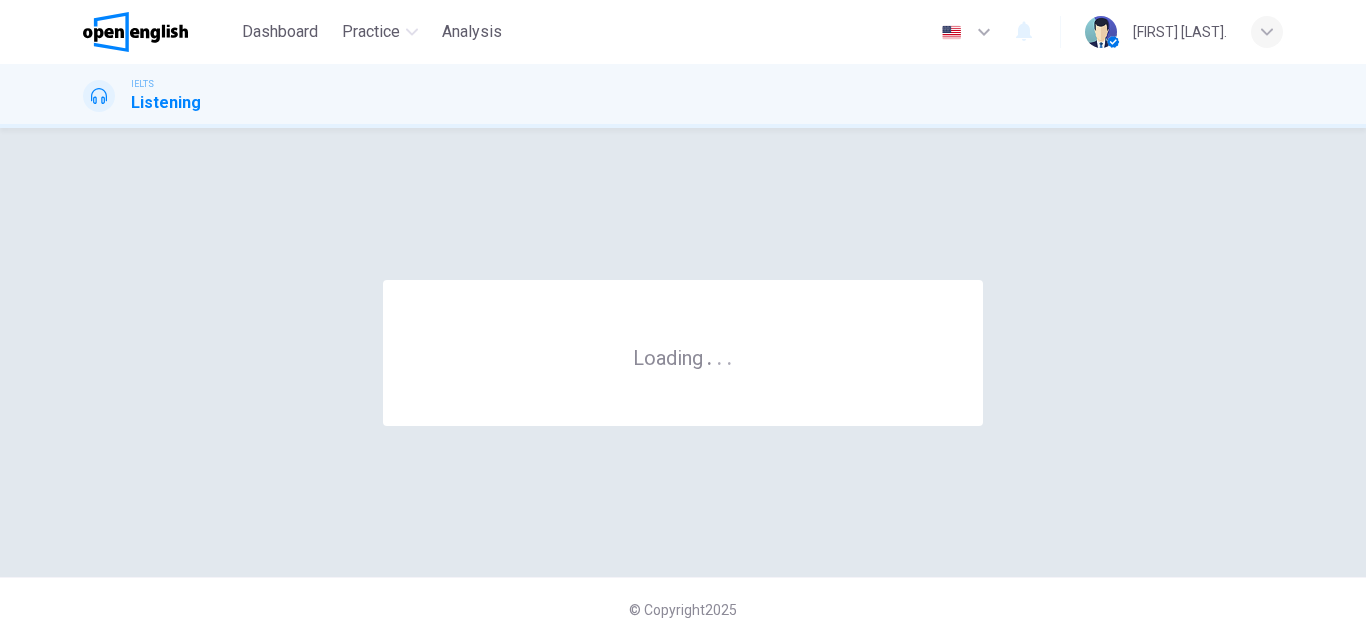 scroll, scrollTop: 0, scrollLeft: 0, axis: both 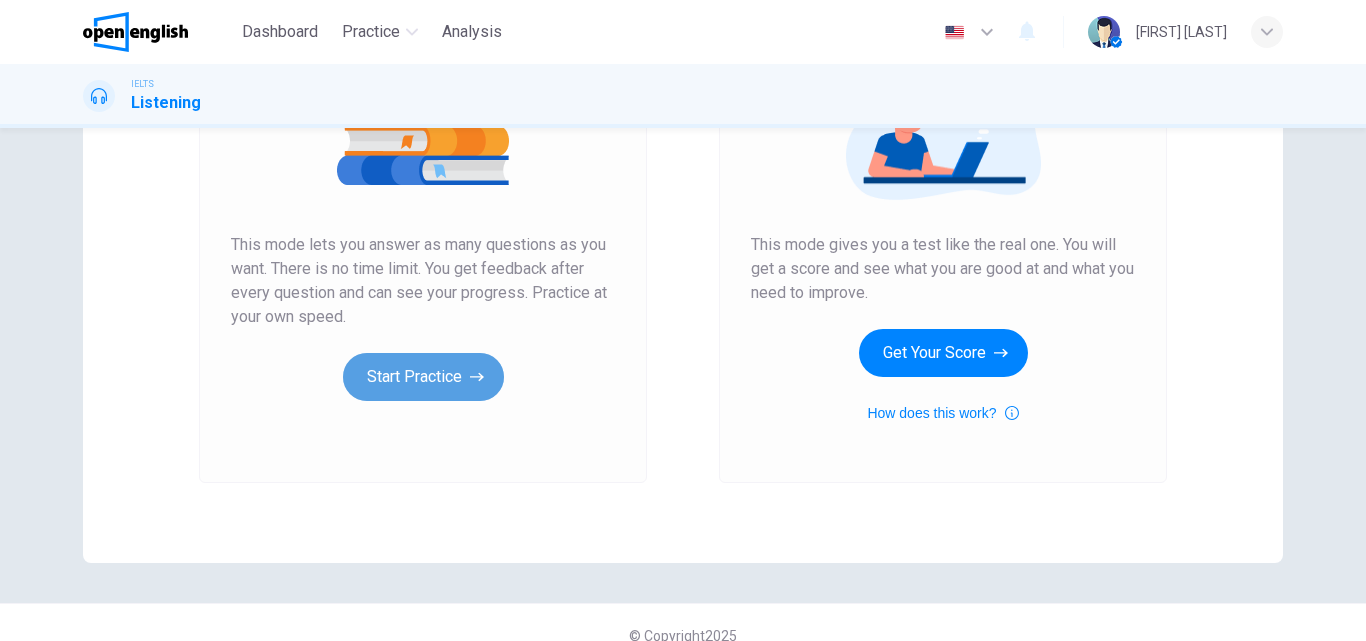 click 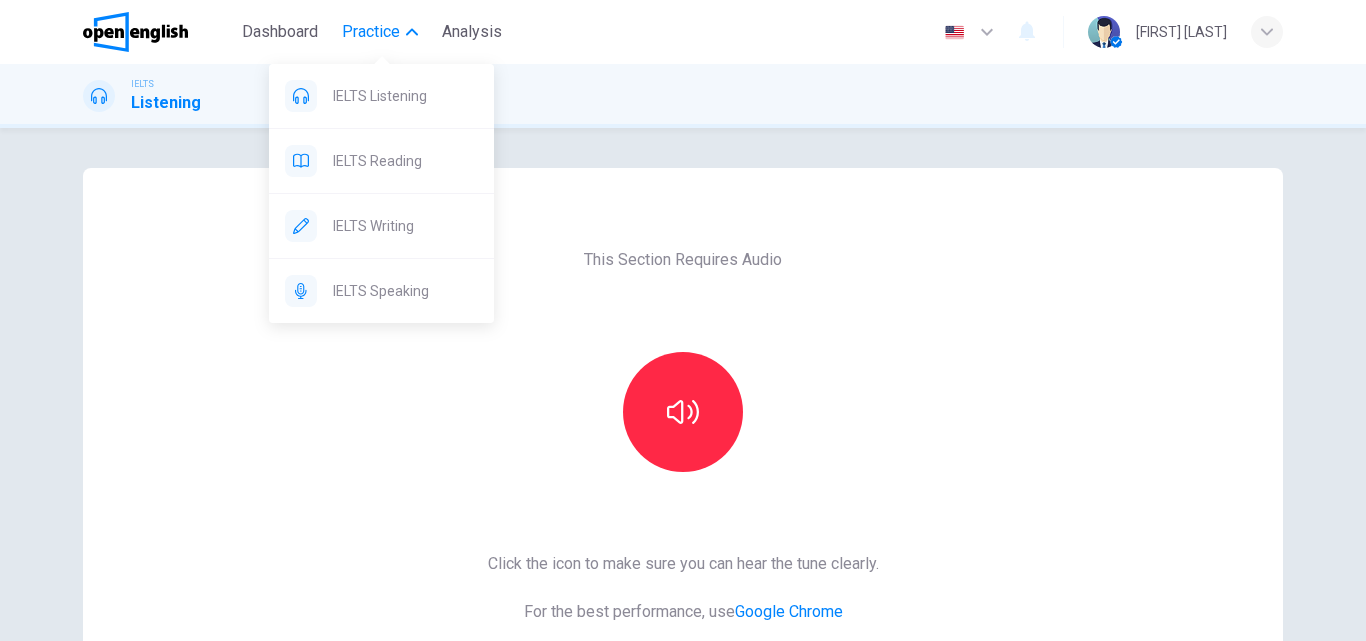 click on "Practice" at bounding box center [380, 32] 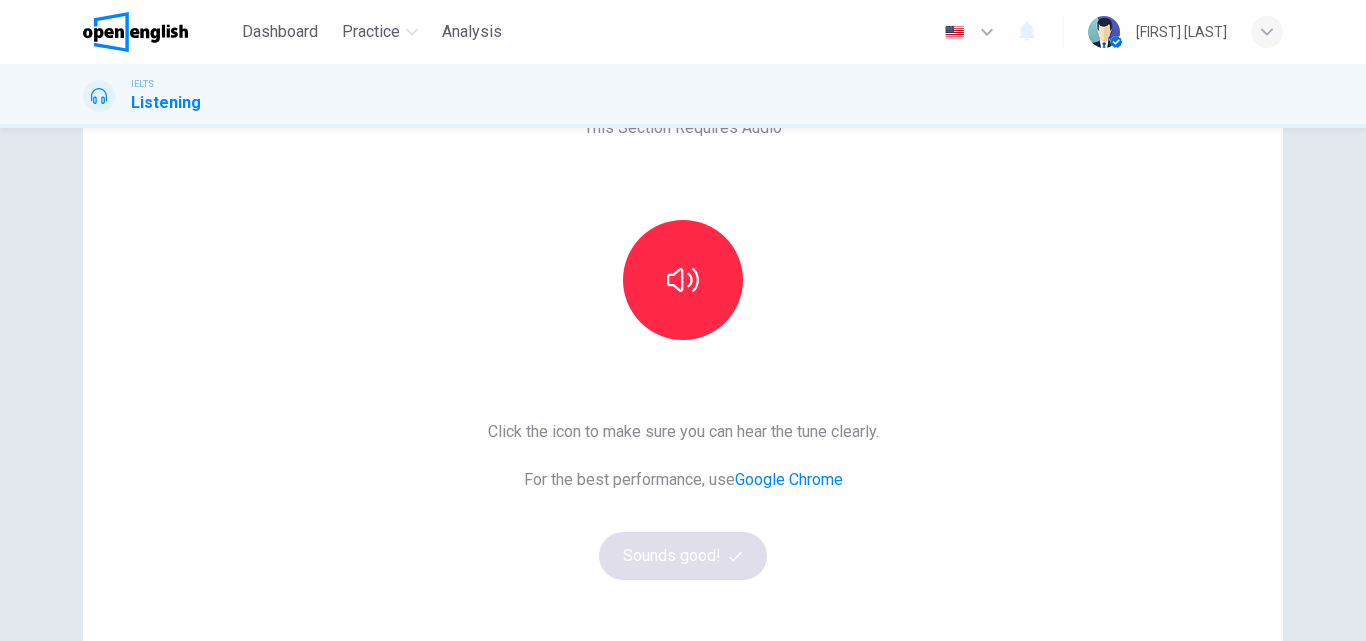 scroll, scrollTop: 100, scrollLeft: 0, axis: vertical 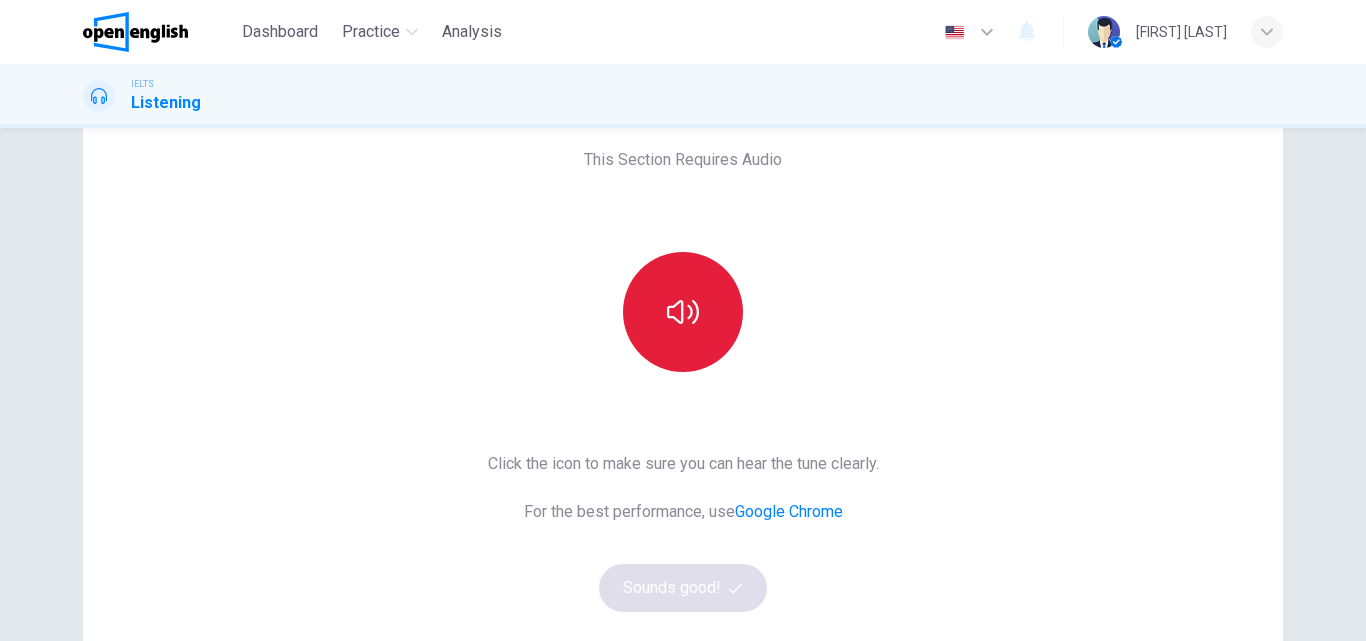 click at bounding box center (683, 312) 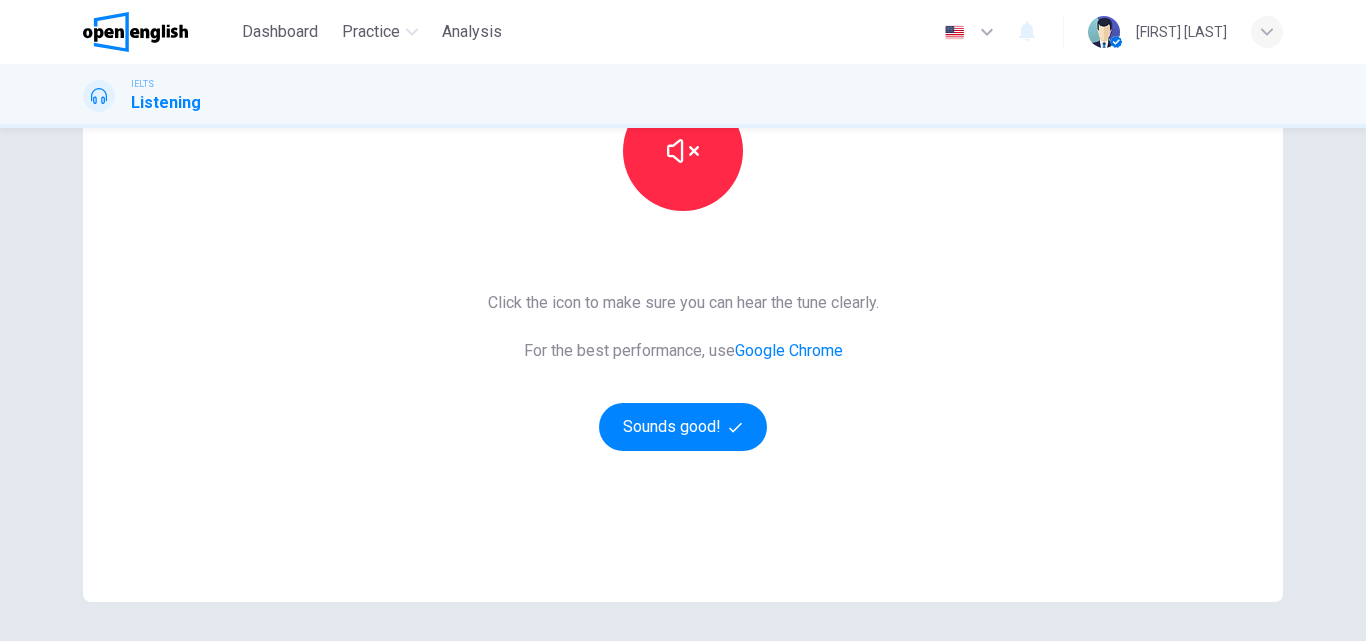 scroll, scrollTop: 326, scrollLeft: 0, axis: vertical 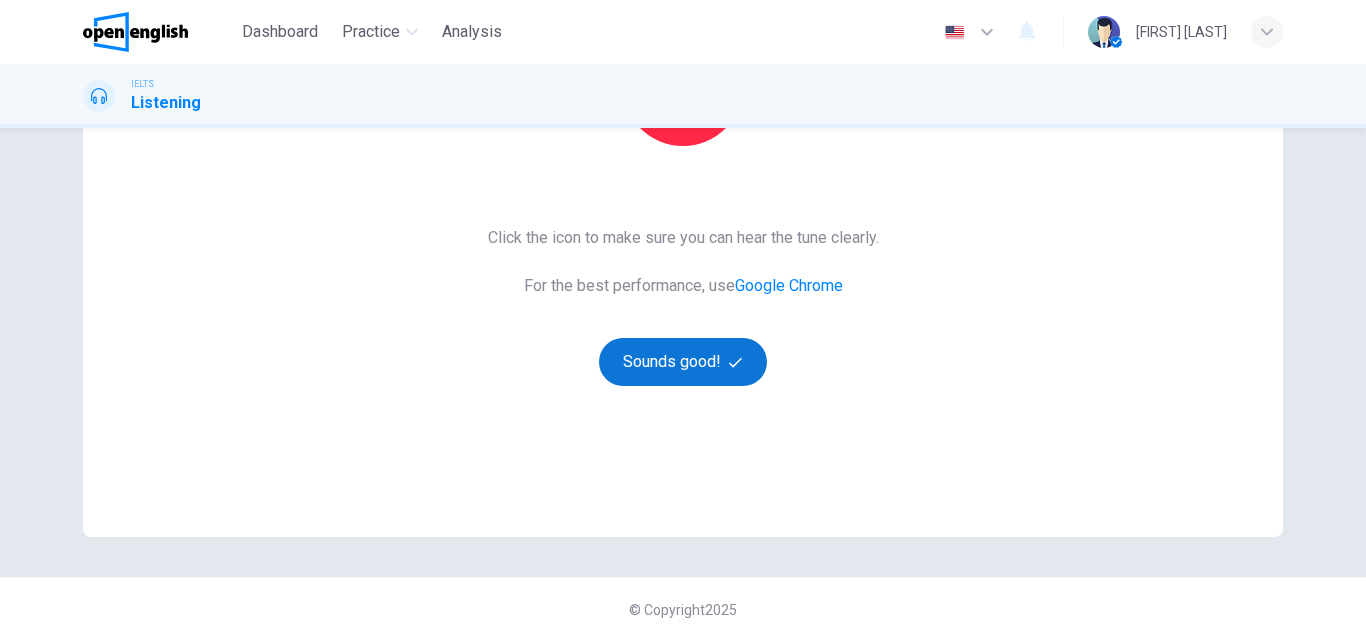 click on "Sounds good!" at bounding box center [683, 362] 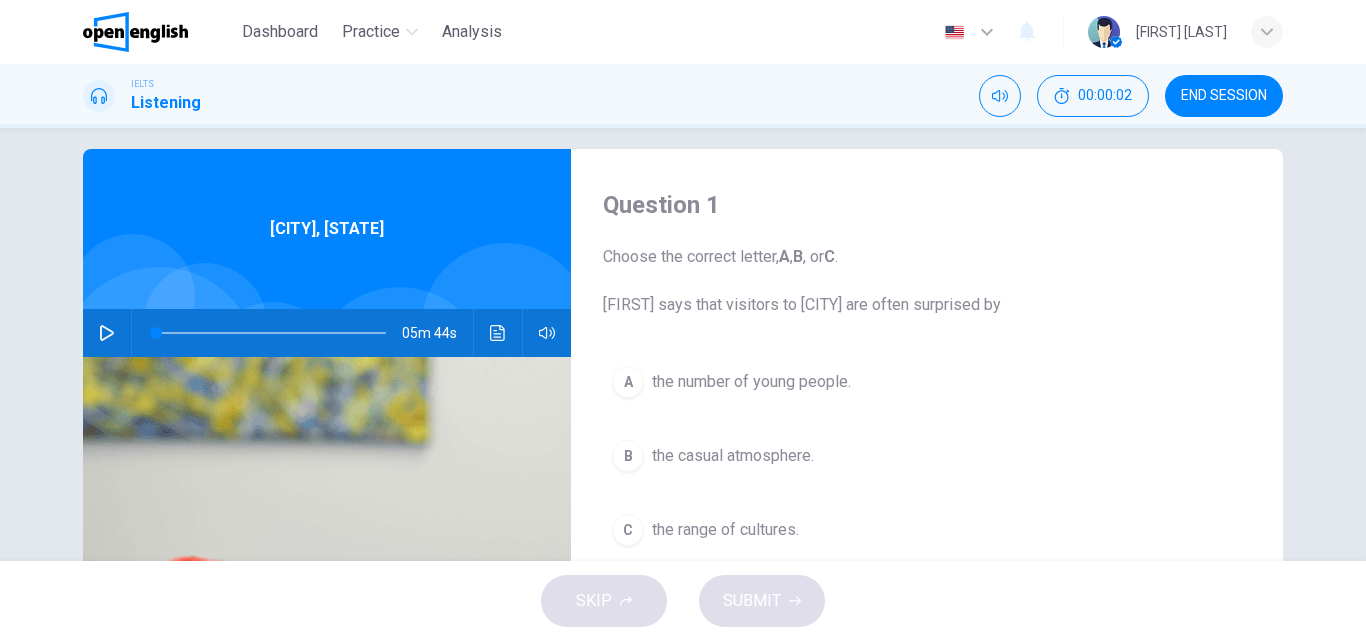 scroll, scrollTop: 0, scrollLeft: 0, axis: both 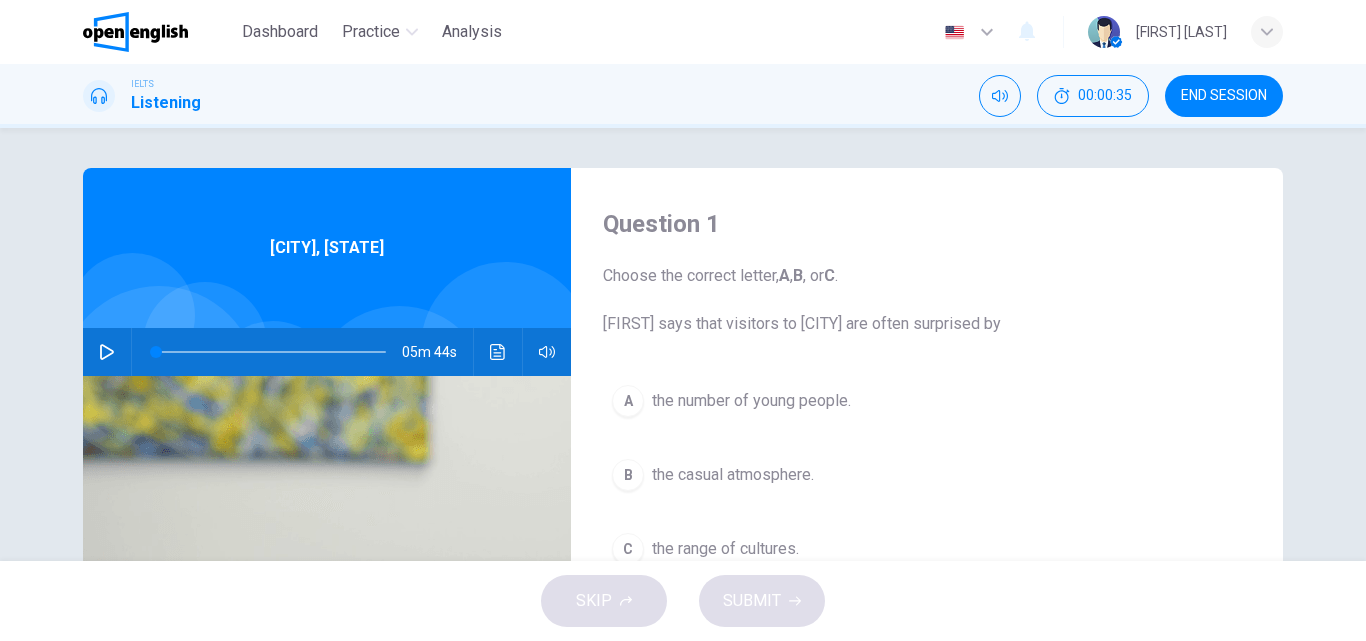 click 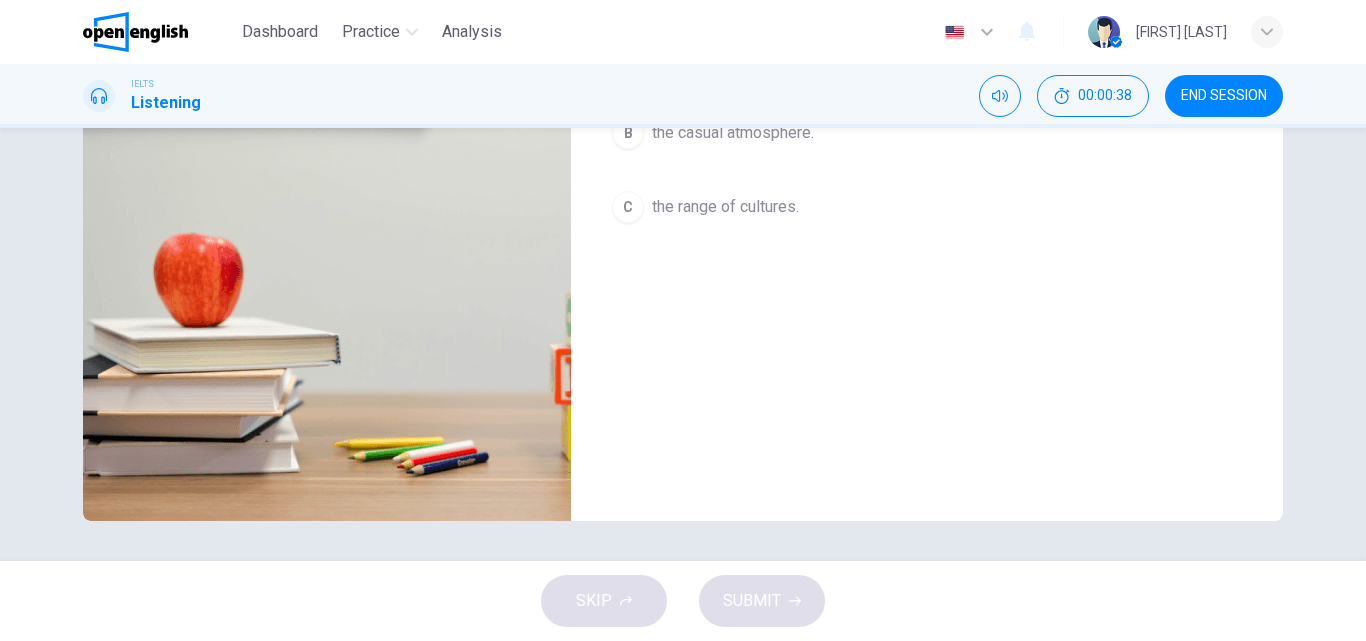 scroll, scrollTop: 42, scrollLeft: 0, axis: vertical 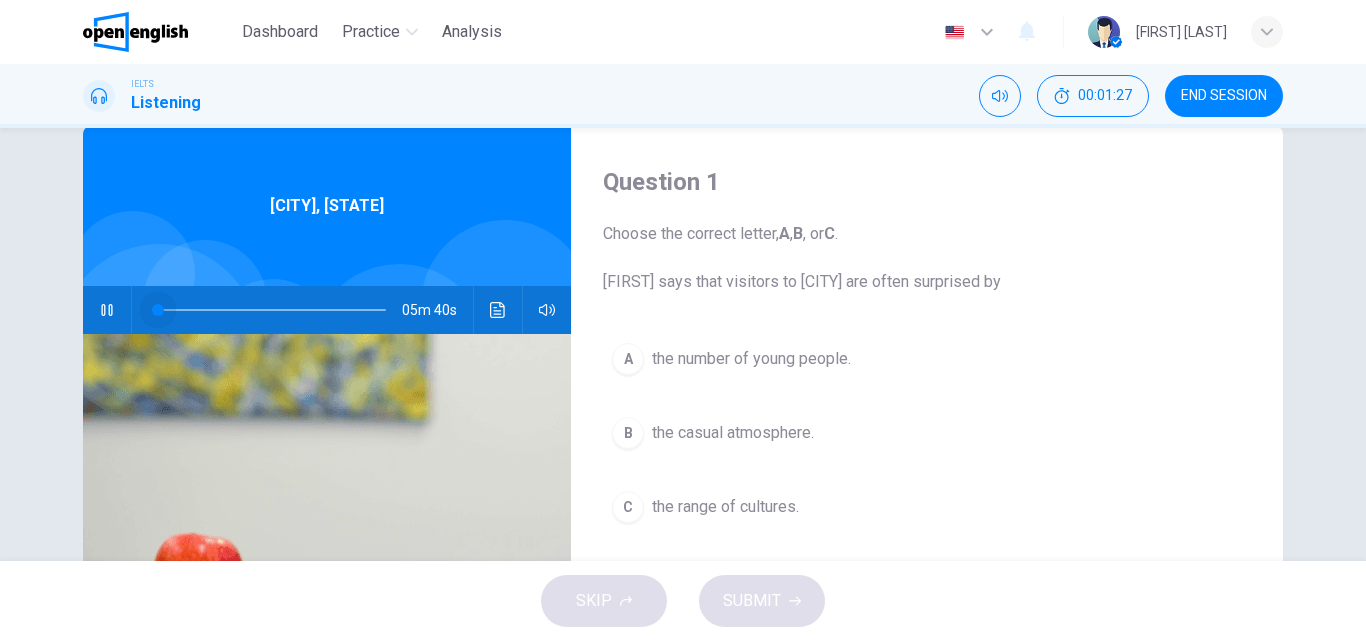 drag, startPoint x: 186, startPoint y: 308, endPoint x: 153, endPoint y: 308, distance: 33 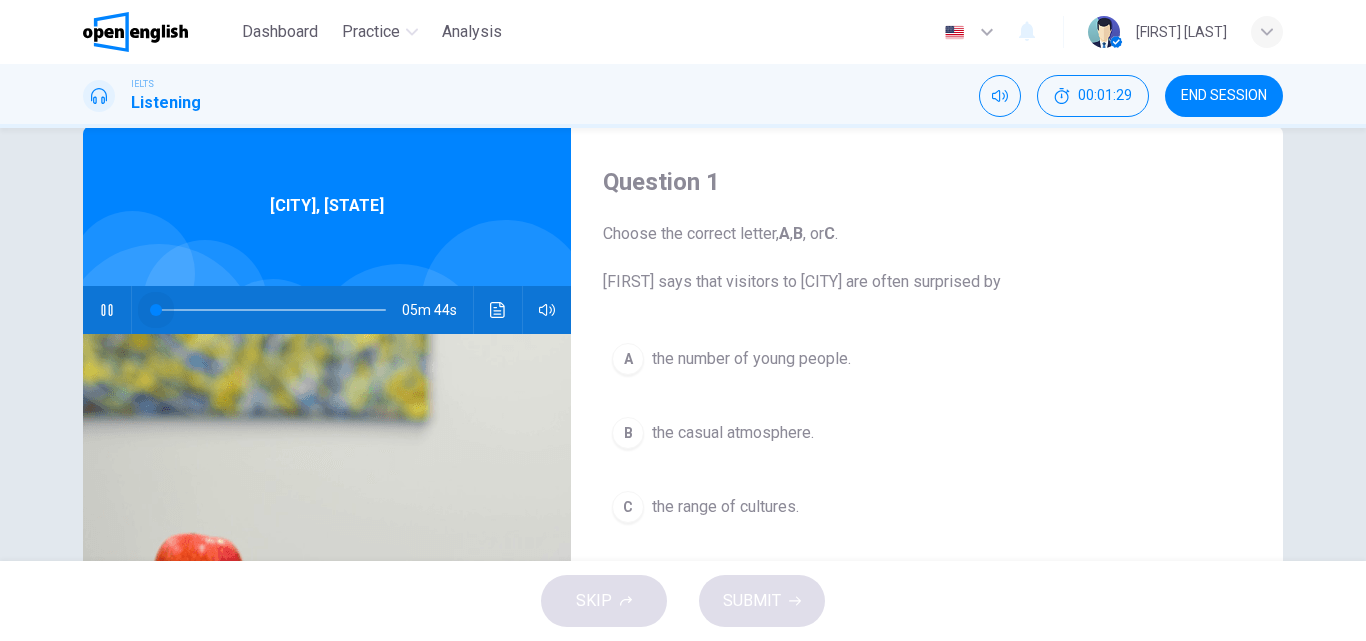 drag, startPoint x: 153, startPoint y: 308, endPoint x: 130, endPoint y: 304, distance: 23.345236 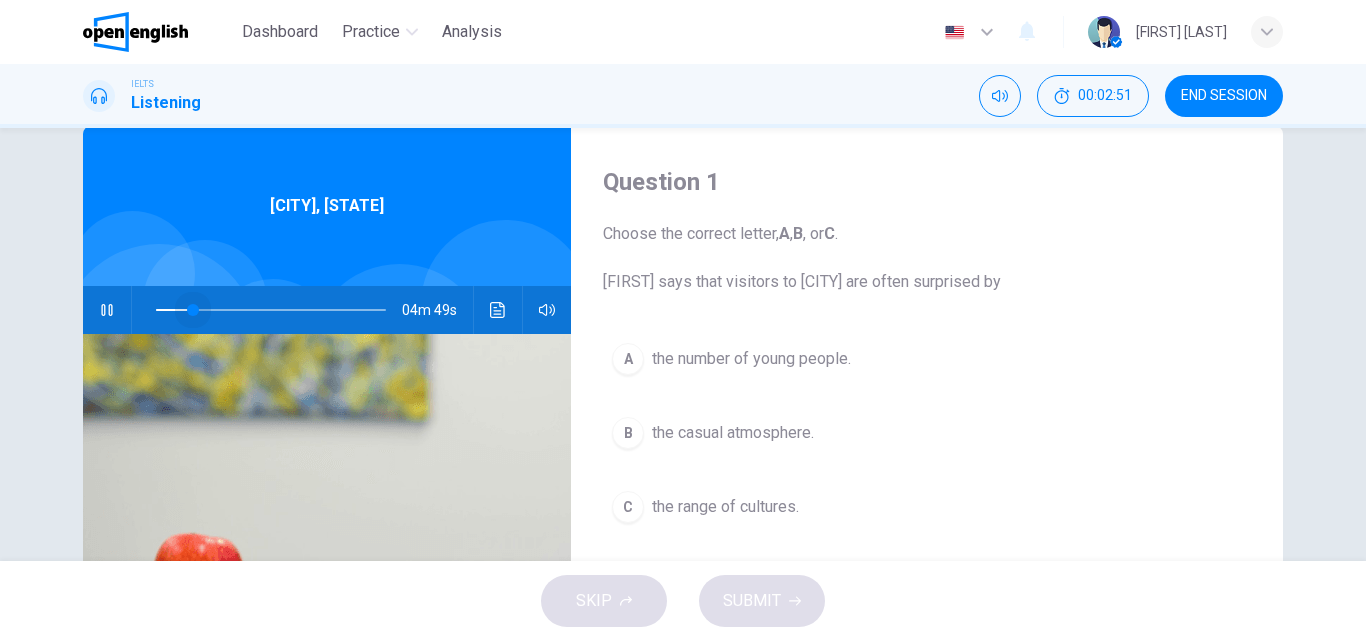 click at bounding box center (193, 310) 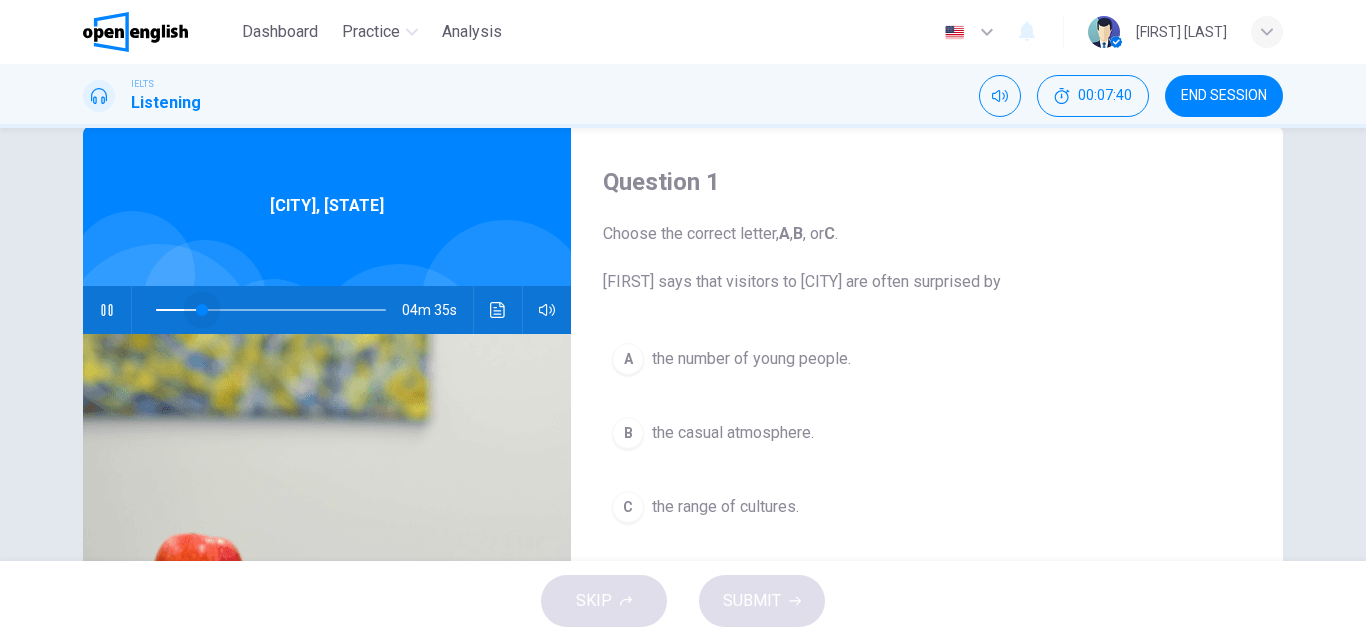 click at bounding box center (271, 310) 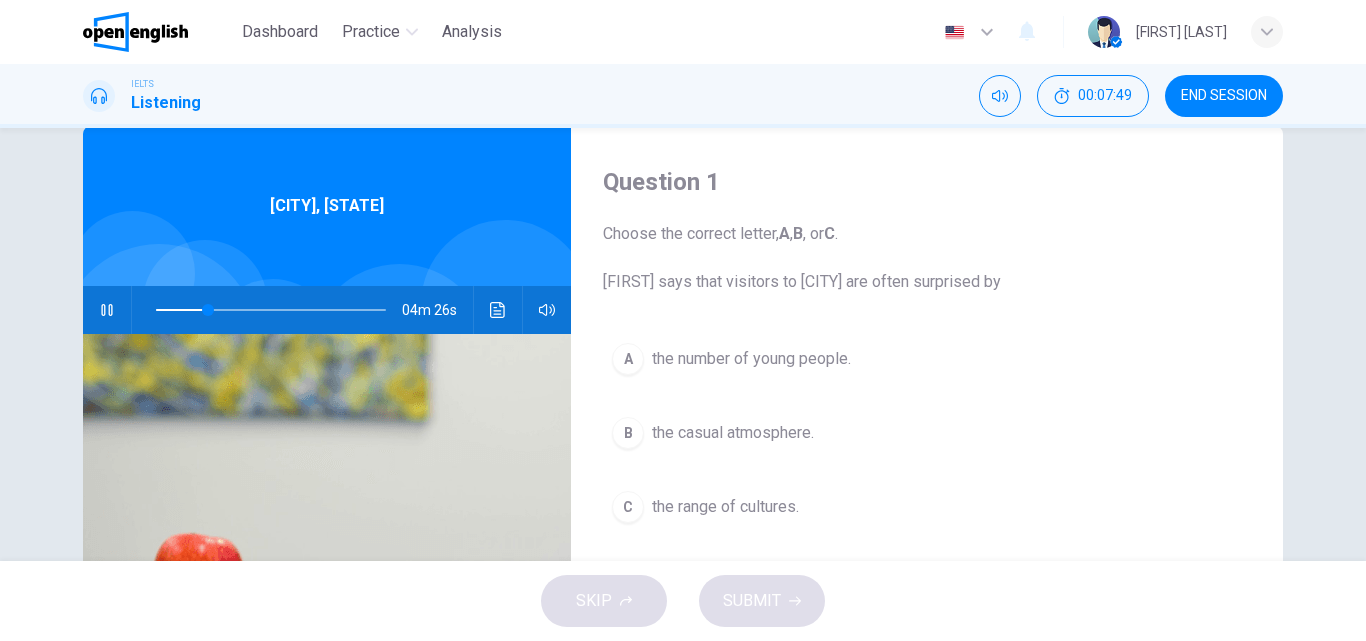 click 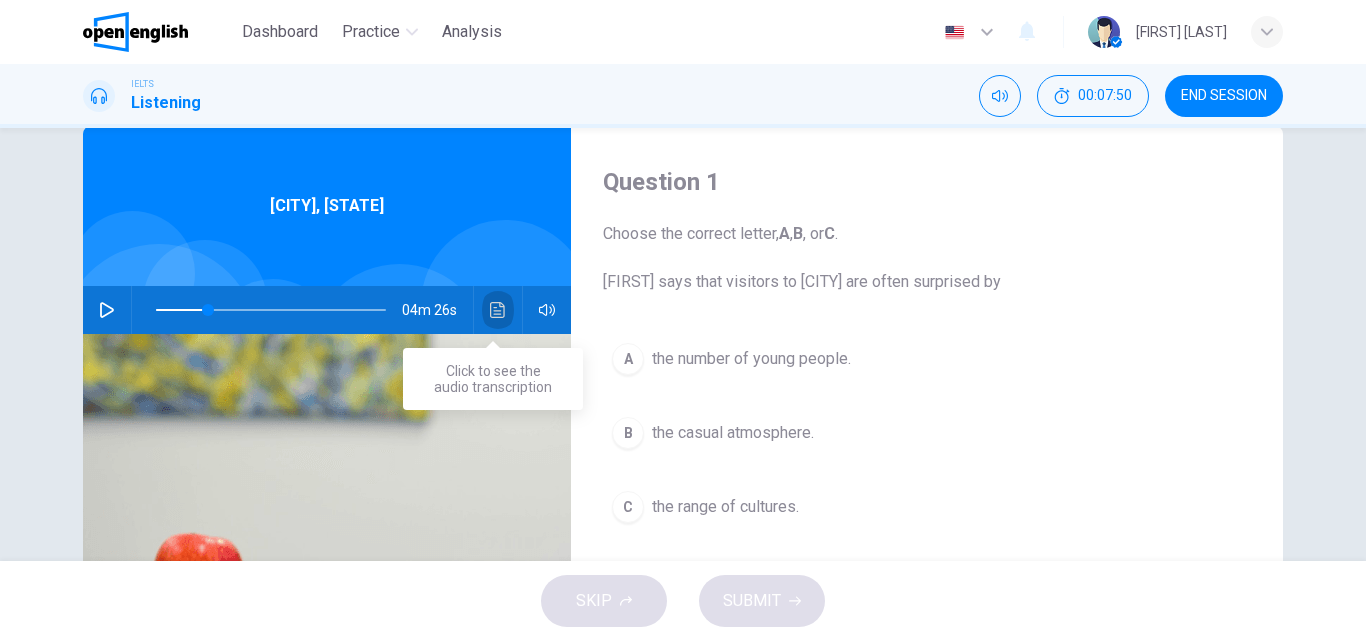 click 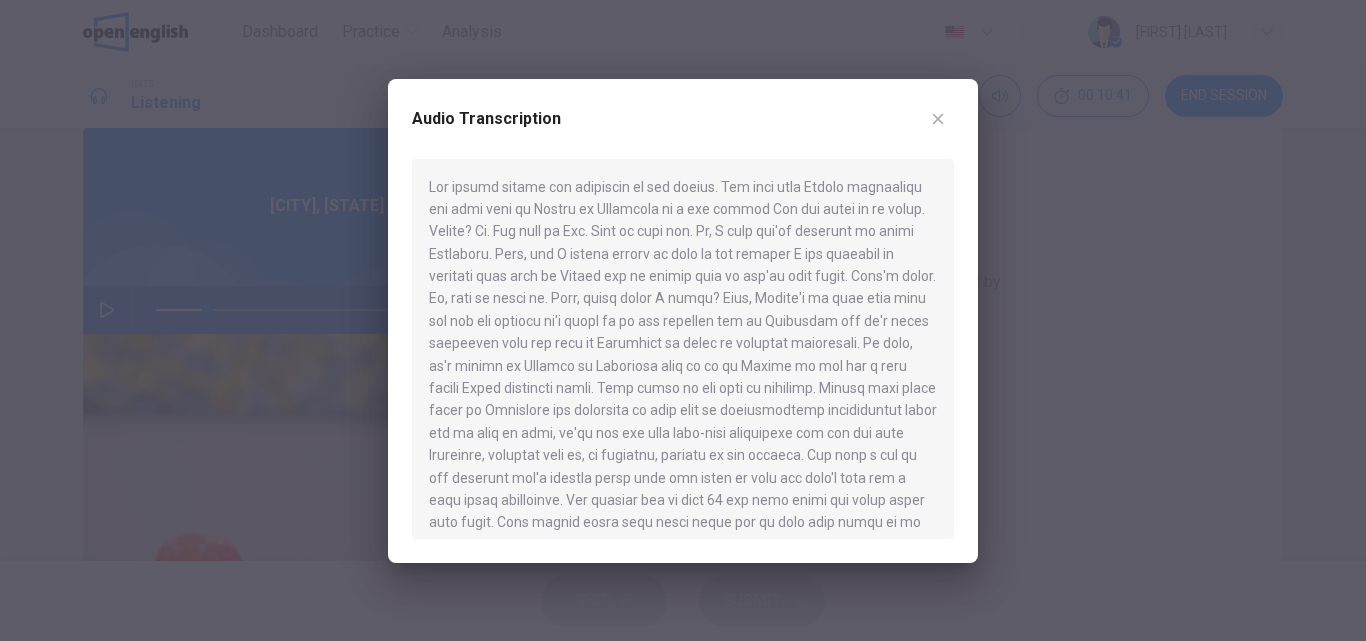 click 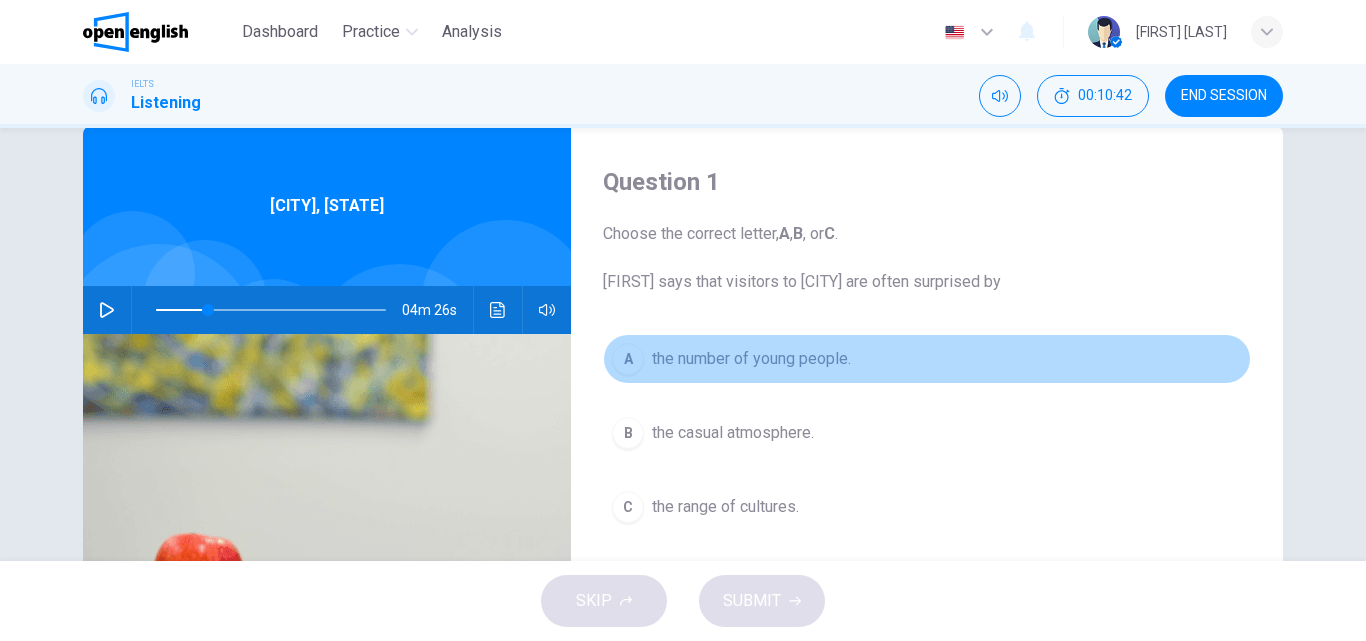 click on "the number of young people." at bounding box center (751, 359) 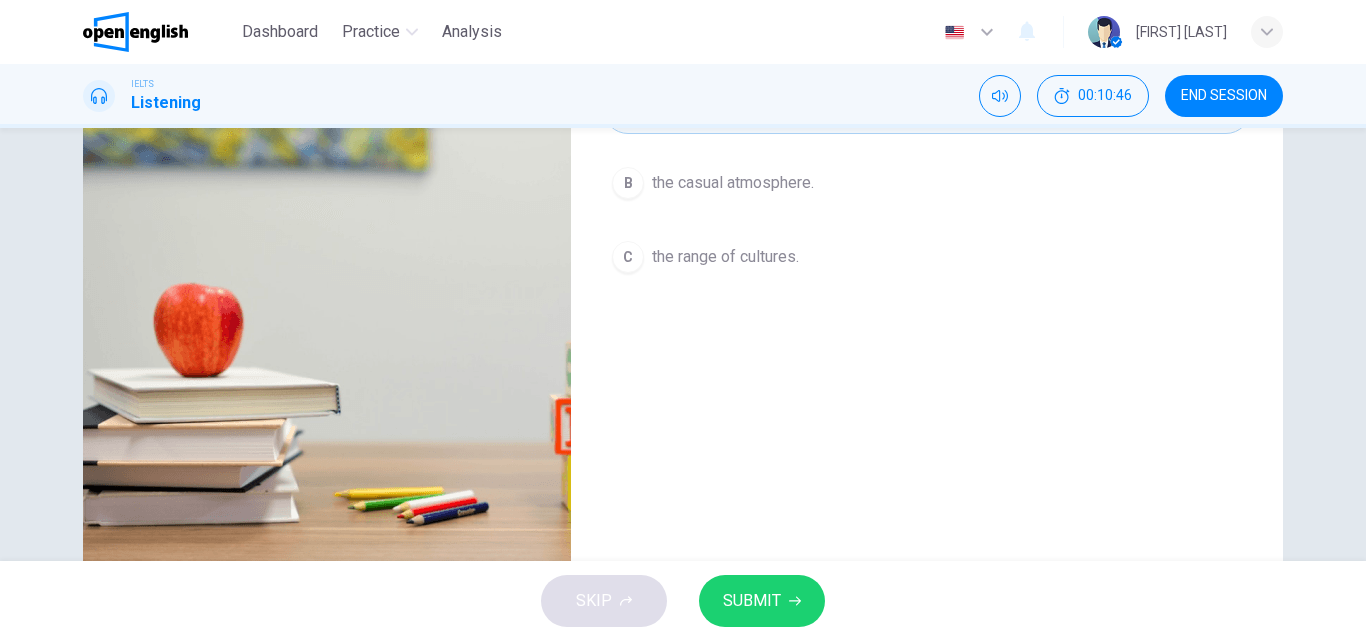 scroll, scrollTop: 342, scrollLeft: 0, axis: vertical 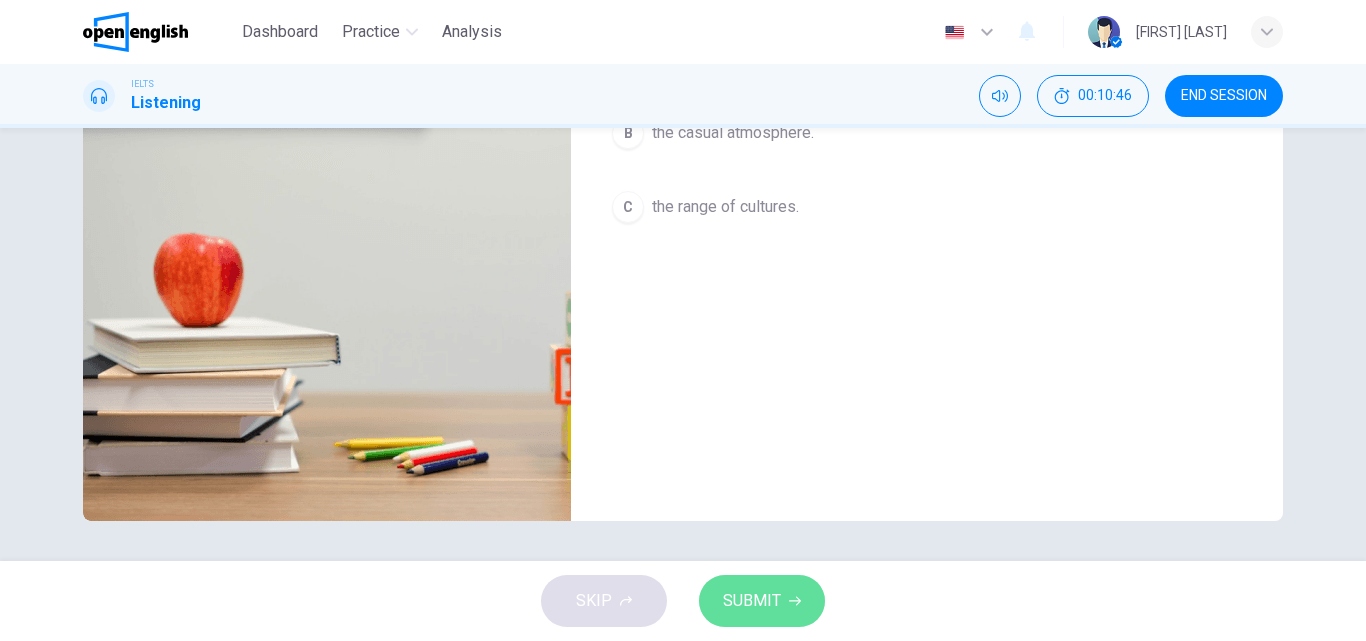 click on "SUBMIT" at bounding box center (752, 601) 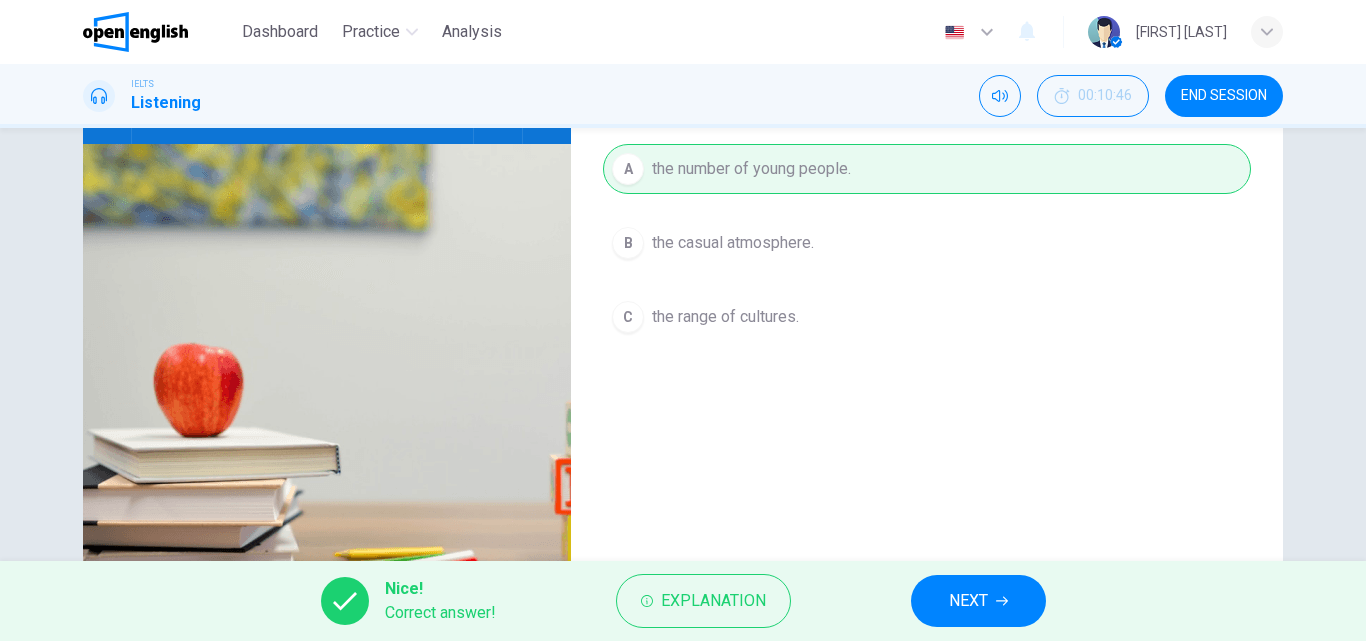 scroll, scrollTop: 342, scrollLeft: 0, axis: vertical 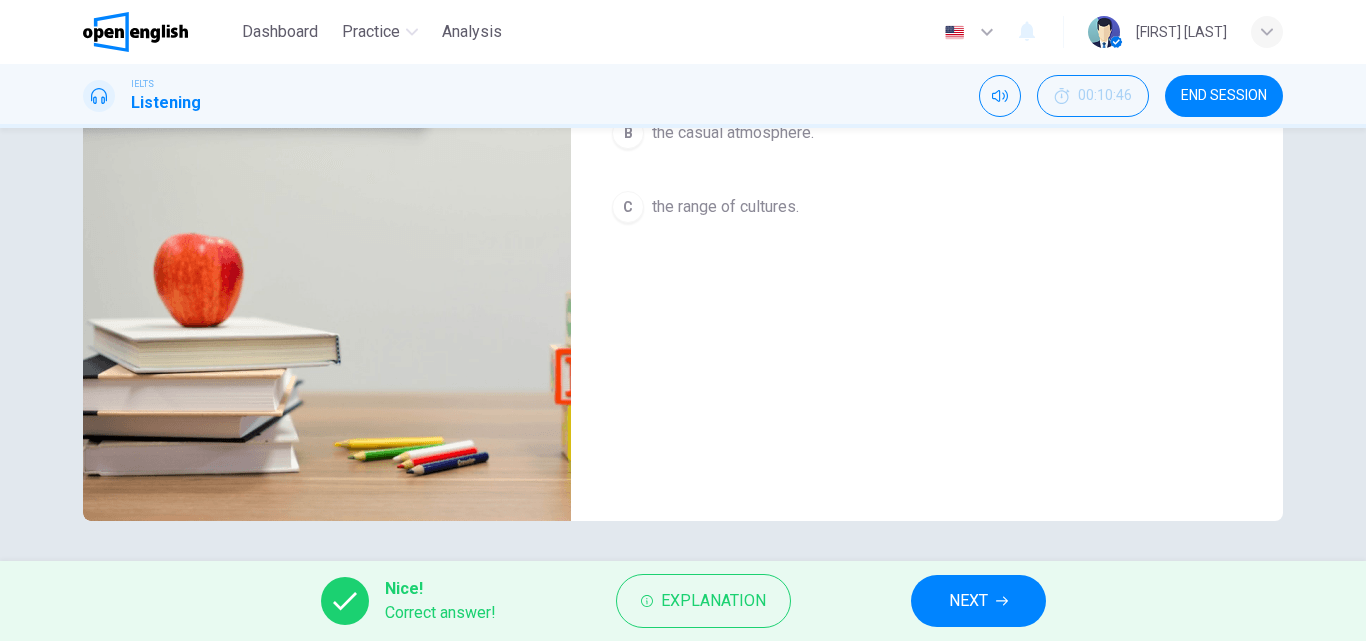 click on "NEXT" at bounding box center [968, 601] 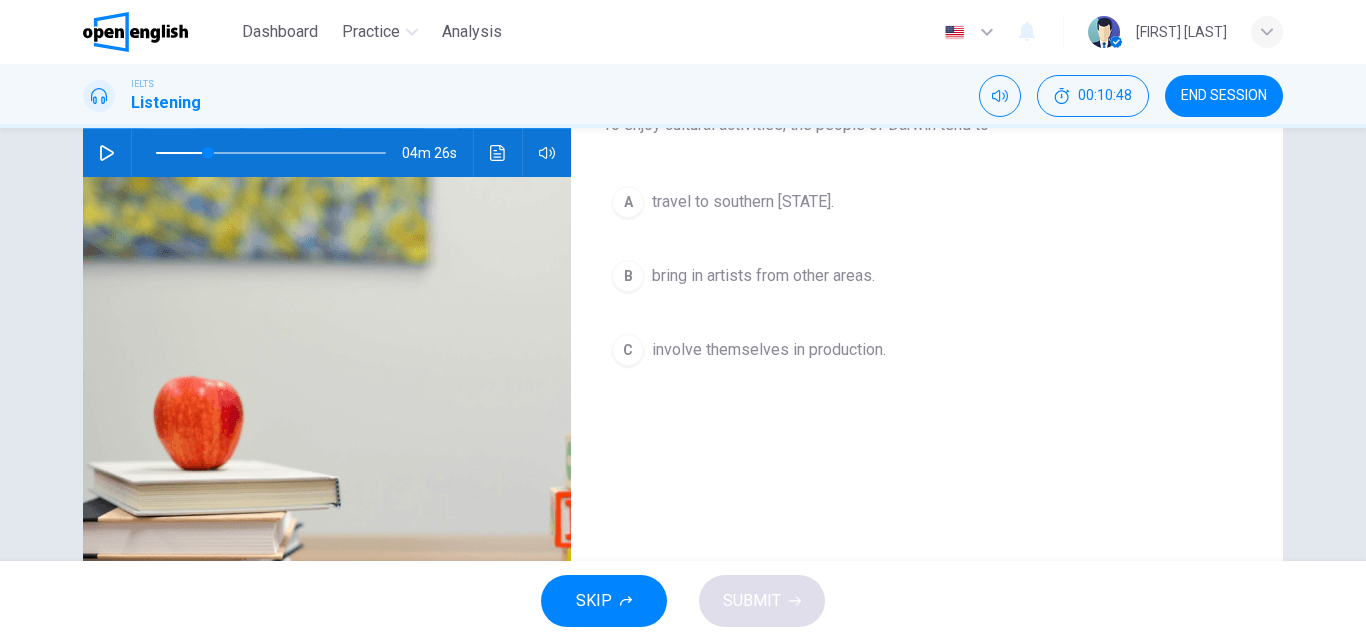 scroll, scrollTop: 0, scrollLeft: 0, axis: both 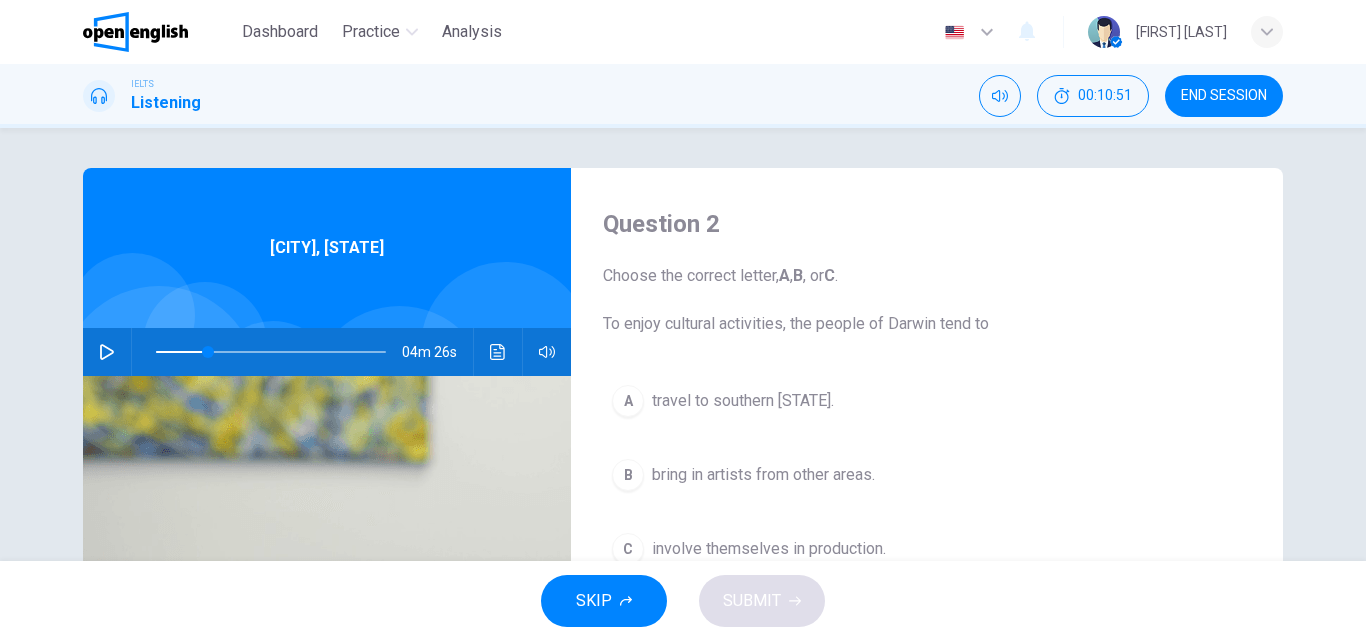 click 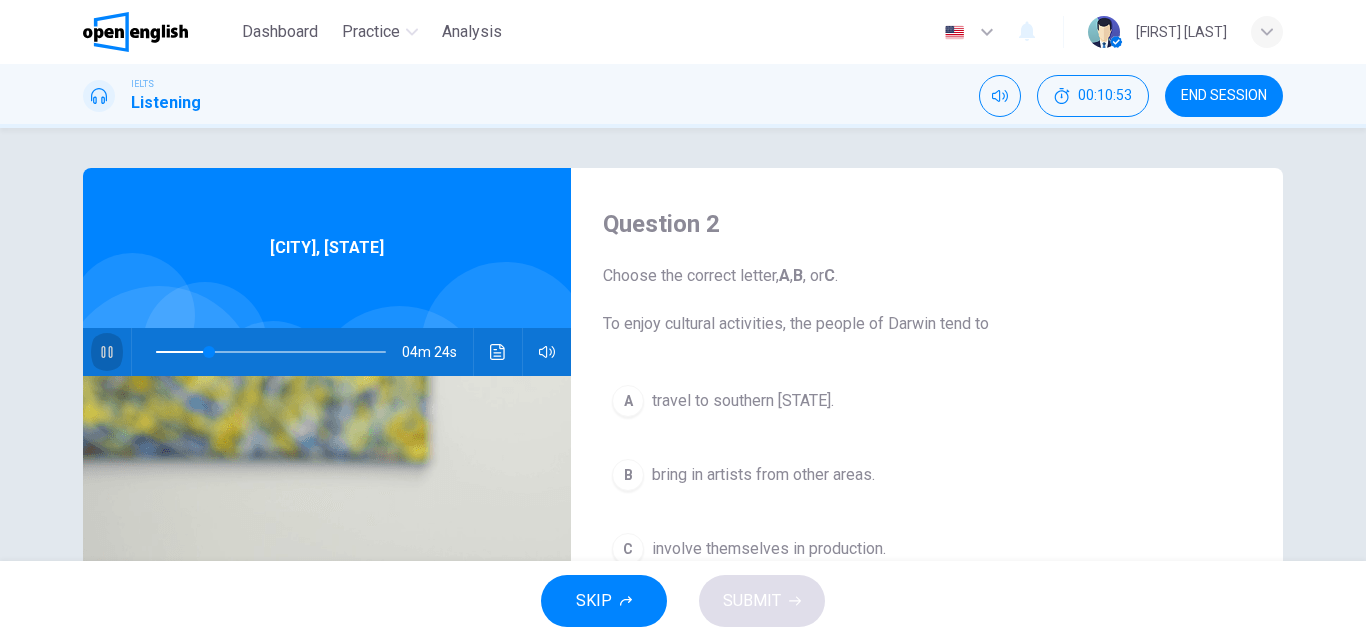 click 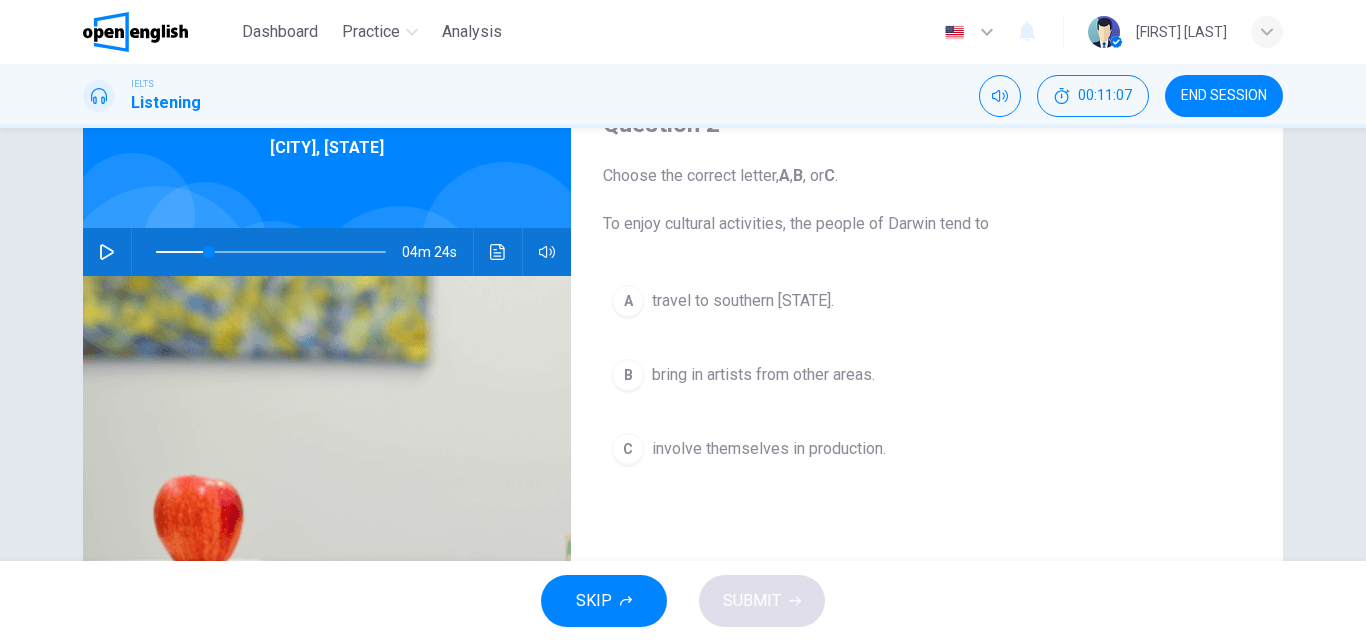 scroll, scrollTop: 0, scrollLeft: 0, axis: both 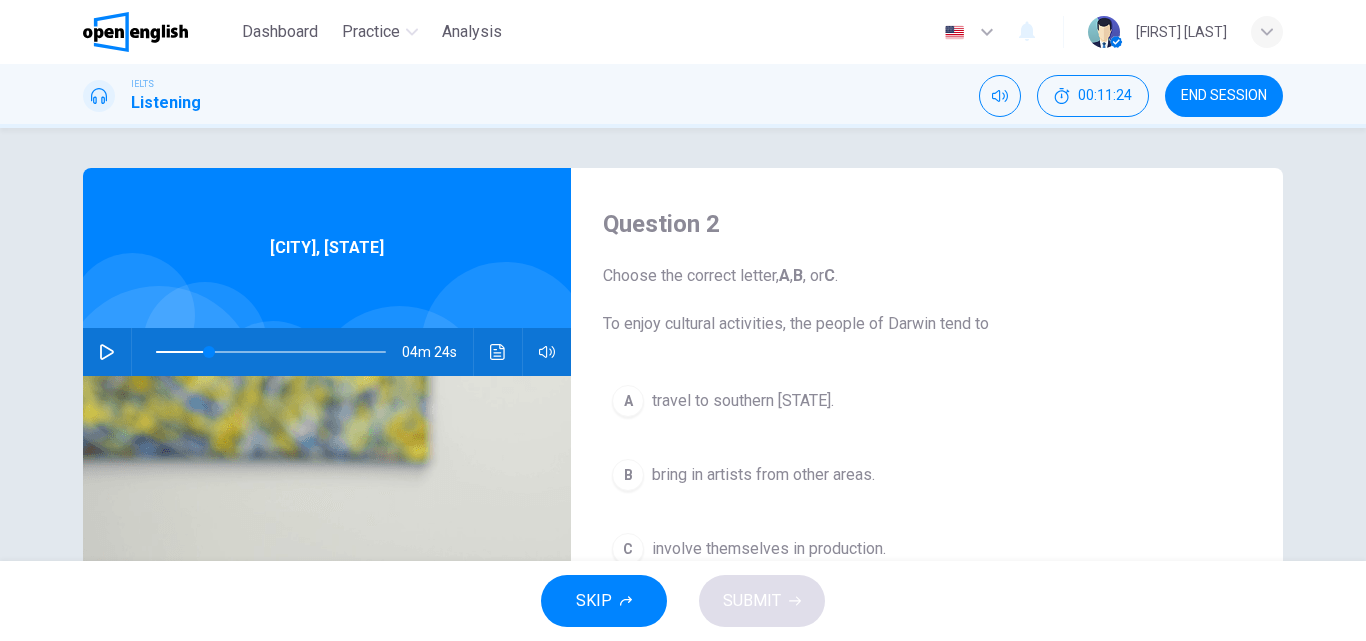 click 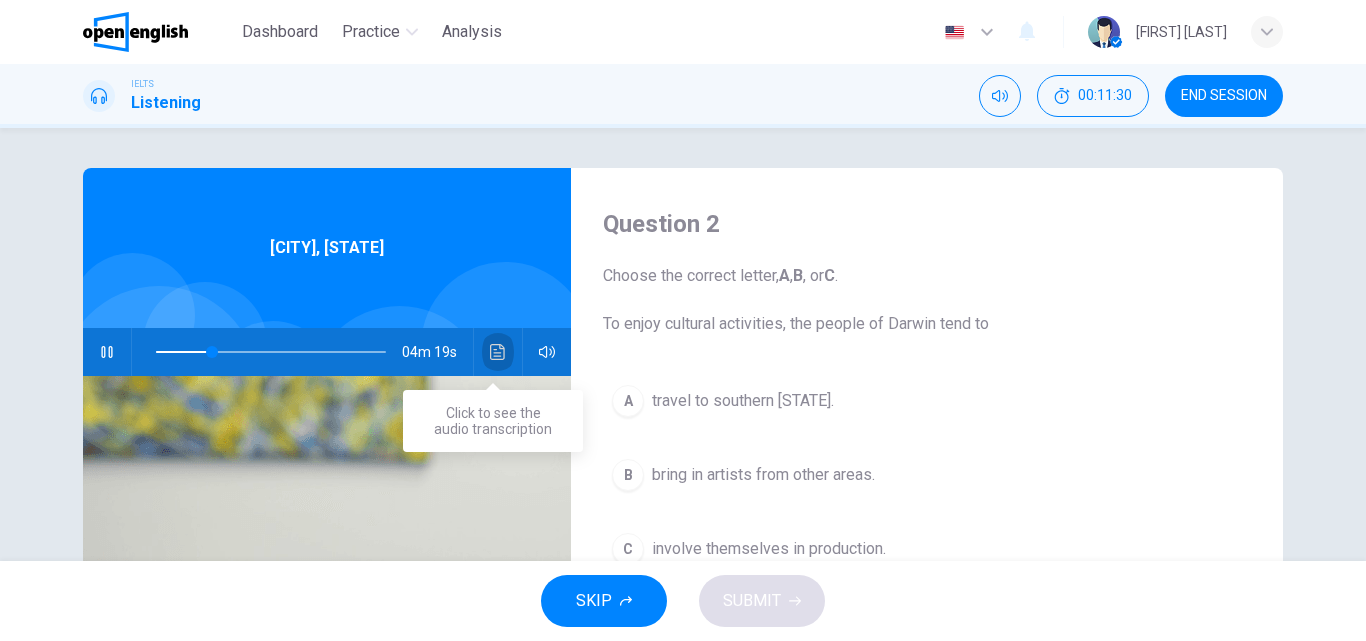 click 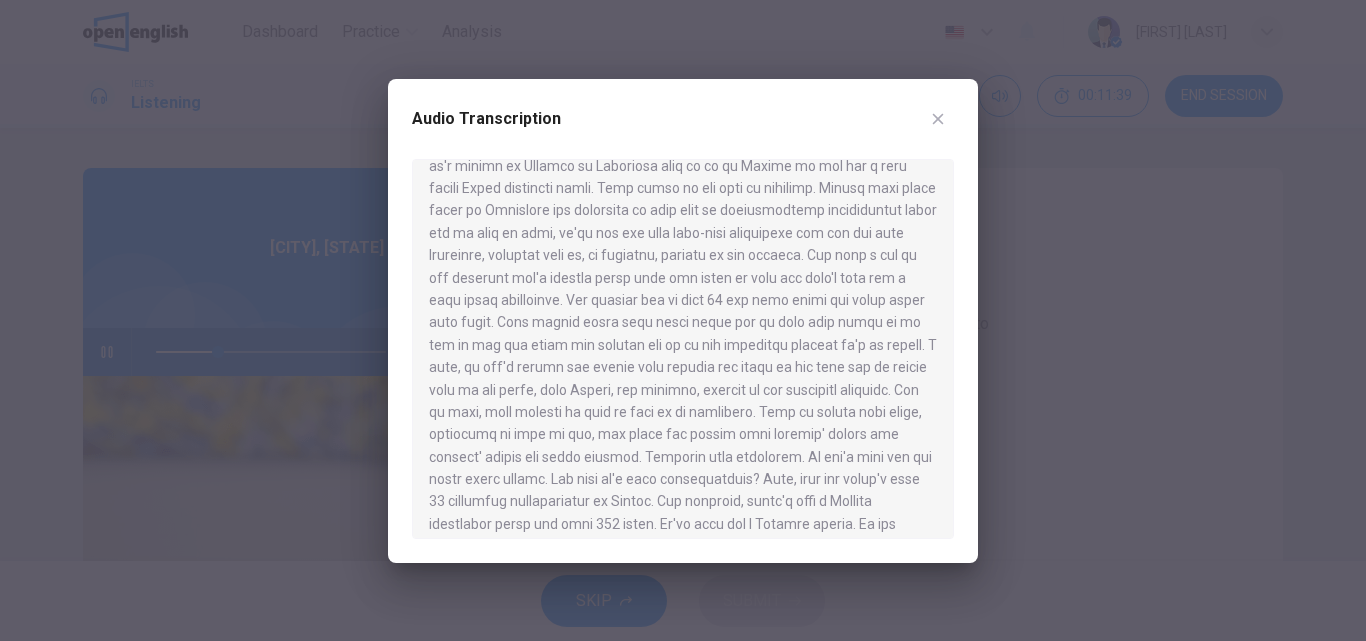 scroll, scrollTop: 300, scrollLeft: 0, axis: vertical 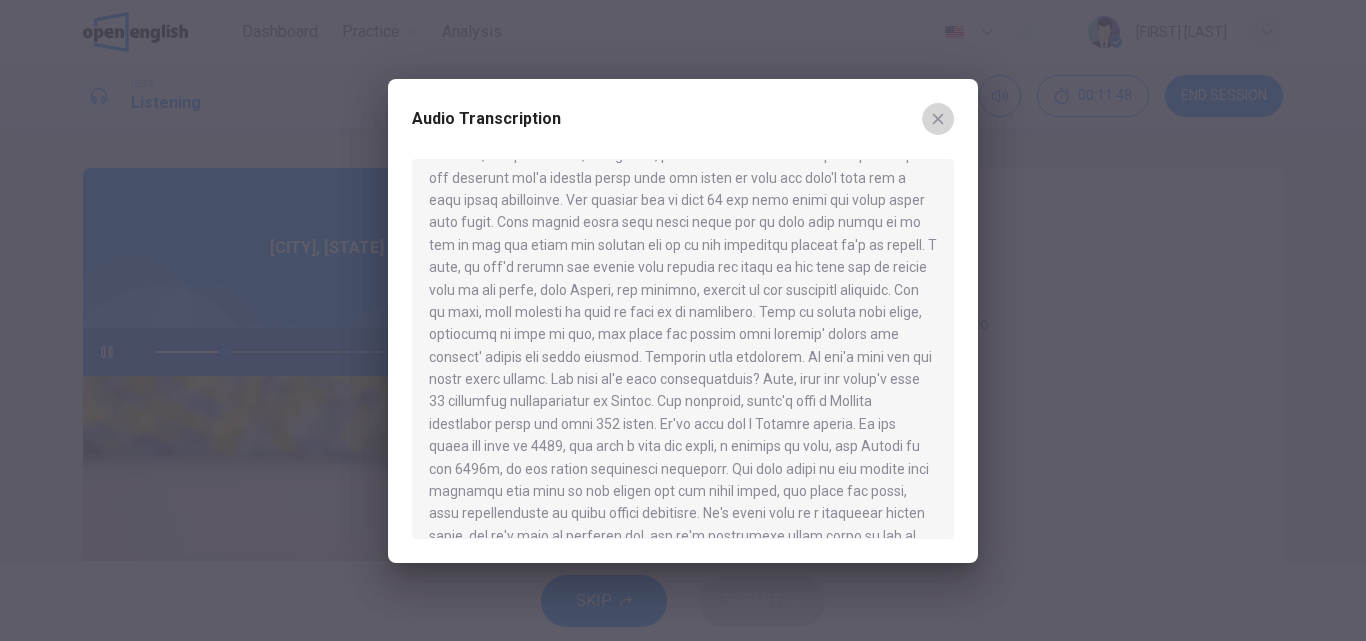 click at bounding box center [938, 119] 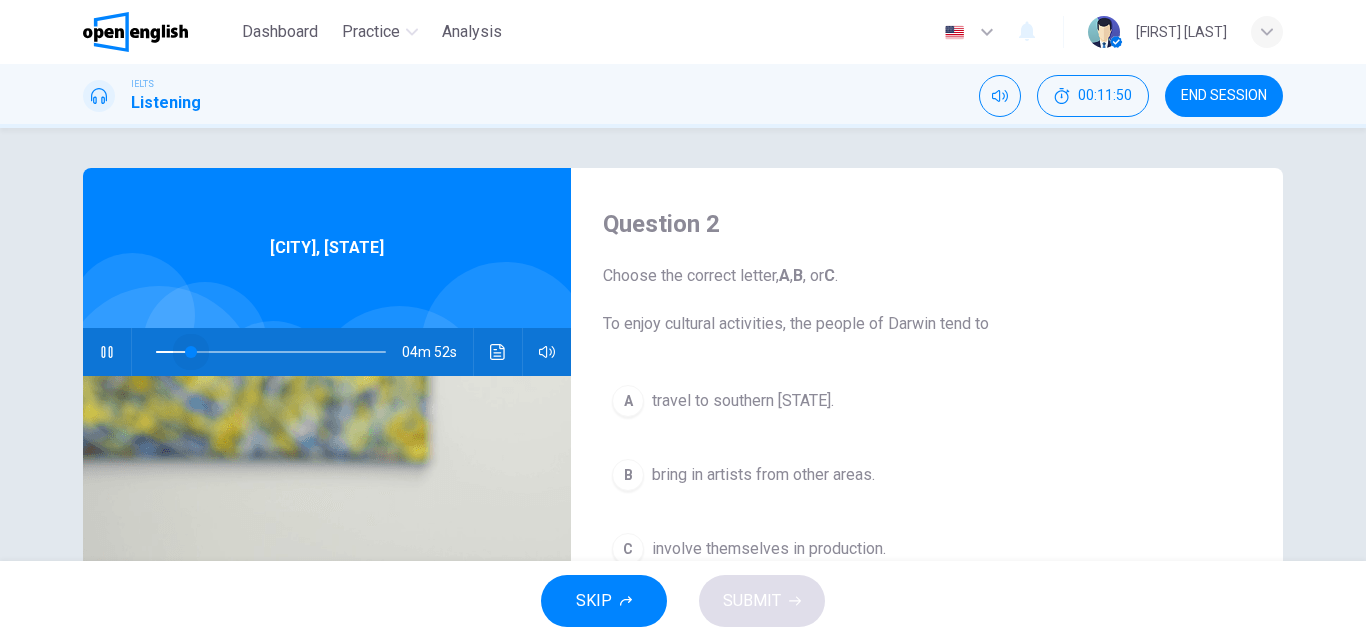 click at bounding box center (271, 352) 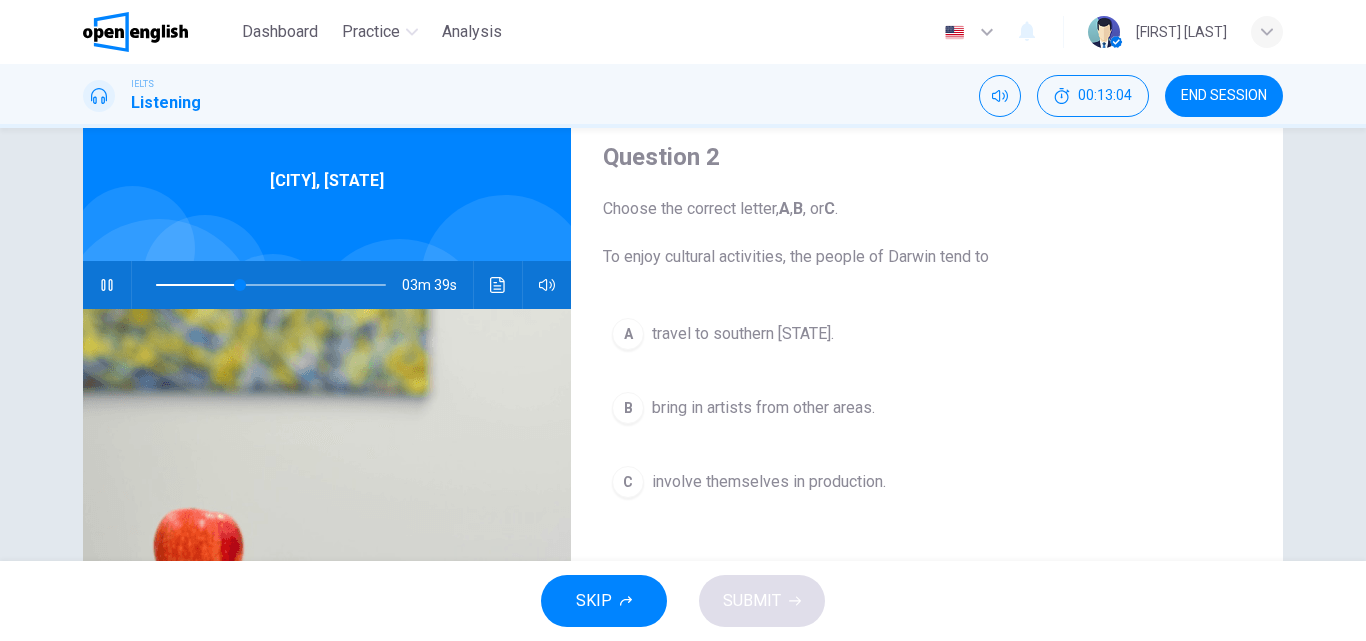 scroll, scrollTop: 100, scrollLeft: 0, axis: vertical 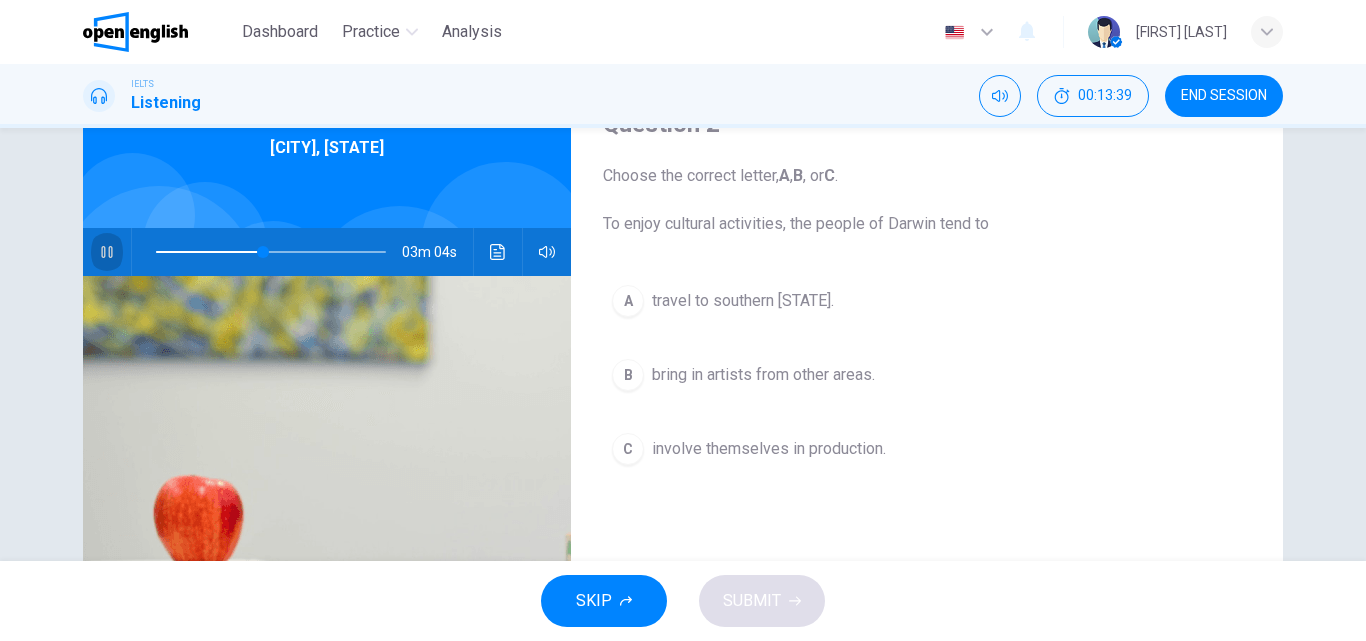 click 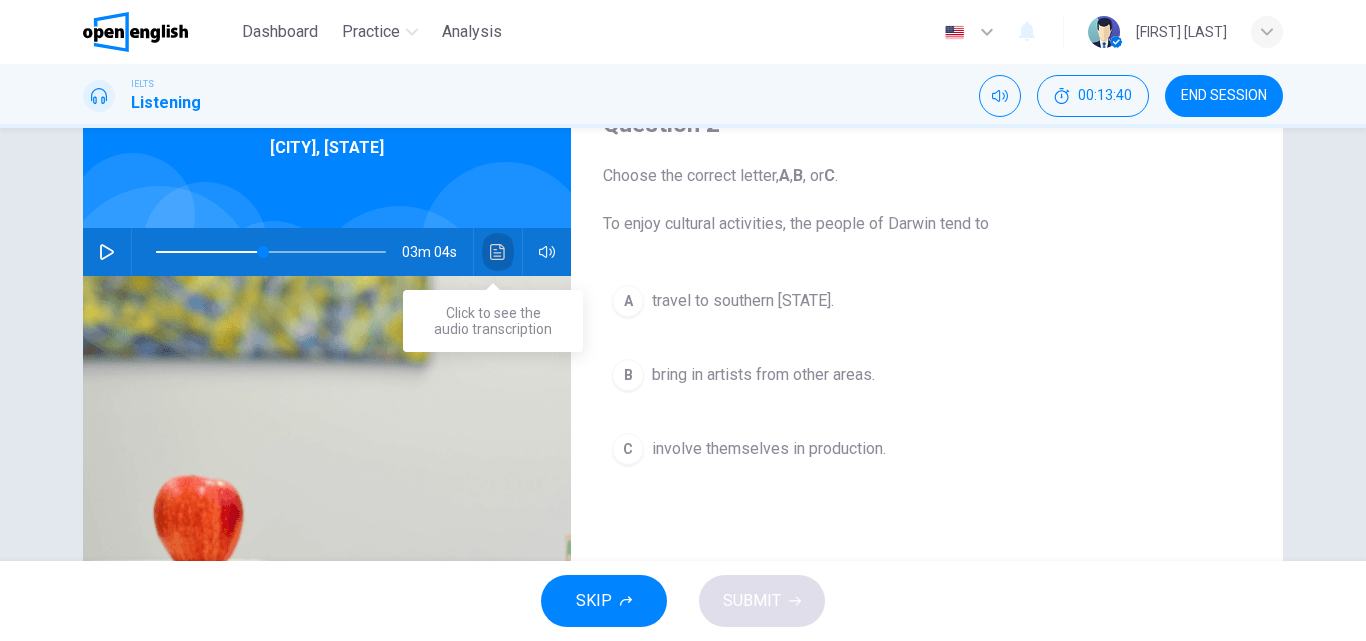 click at bounding box center (498, 252) 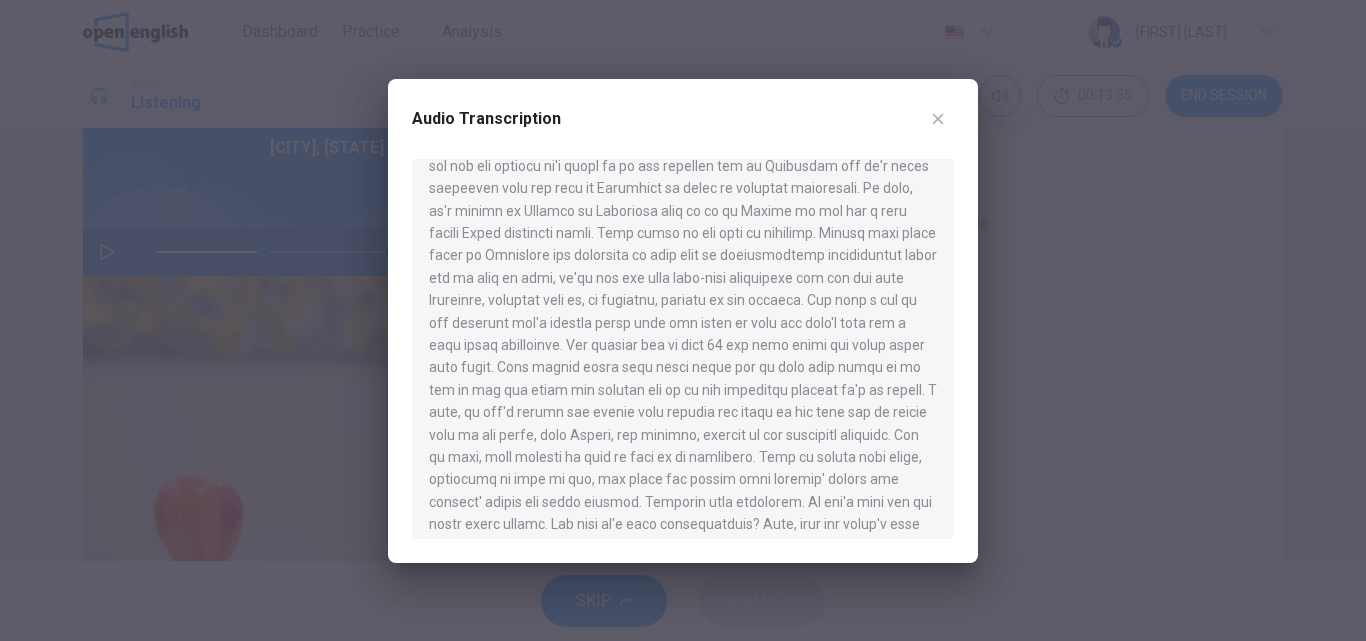 scroll, scrollTop: 200, scrollLeft: 0, axis: vertical 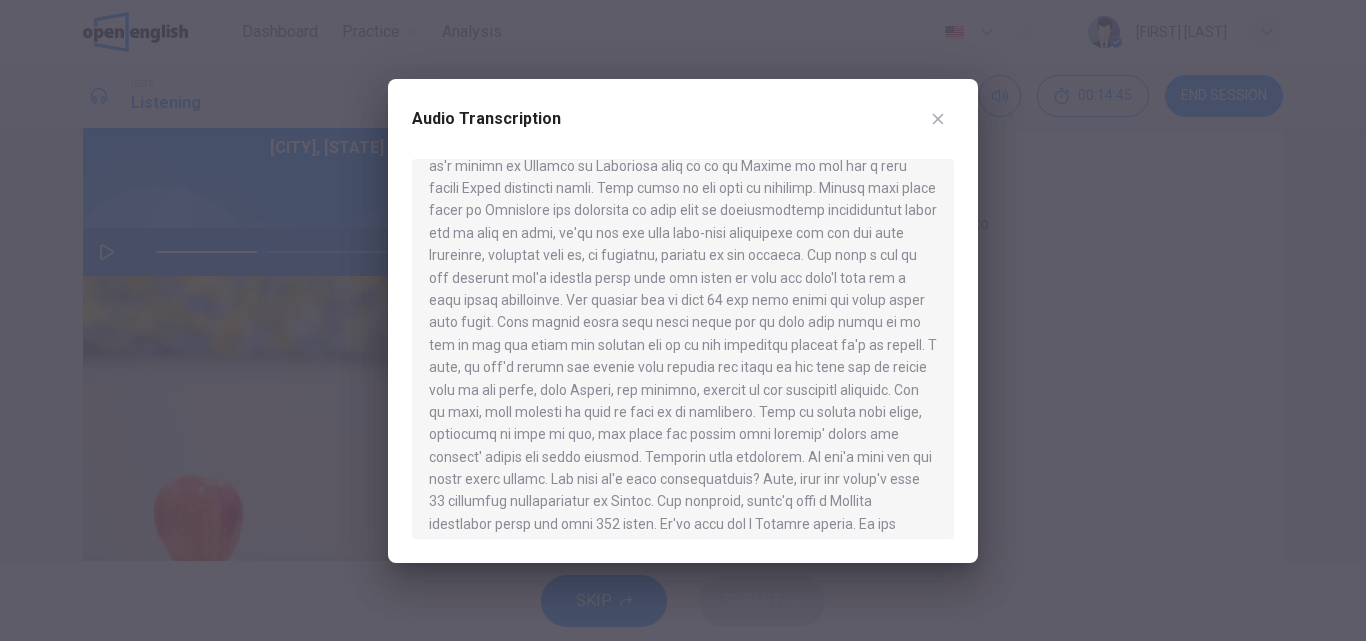 click at bounding box center (683, 320) 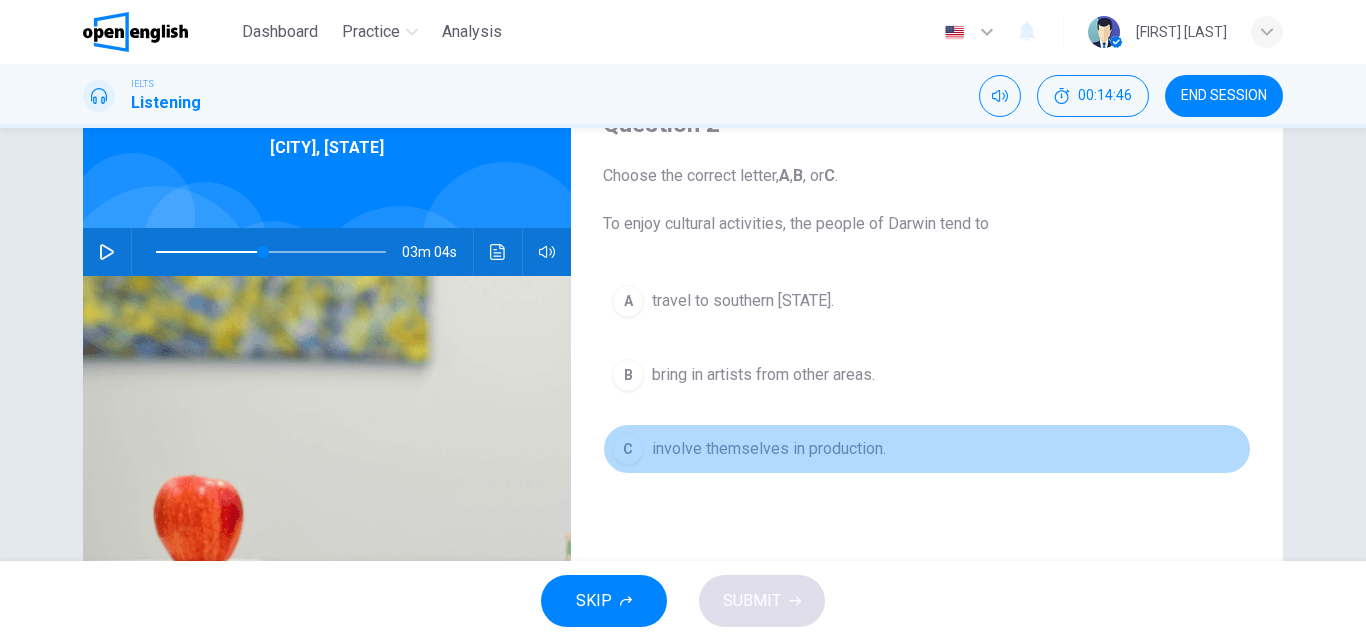 click on "involve themselves in production." at bounding box center [769, 449] 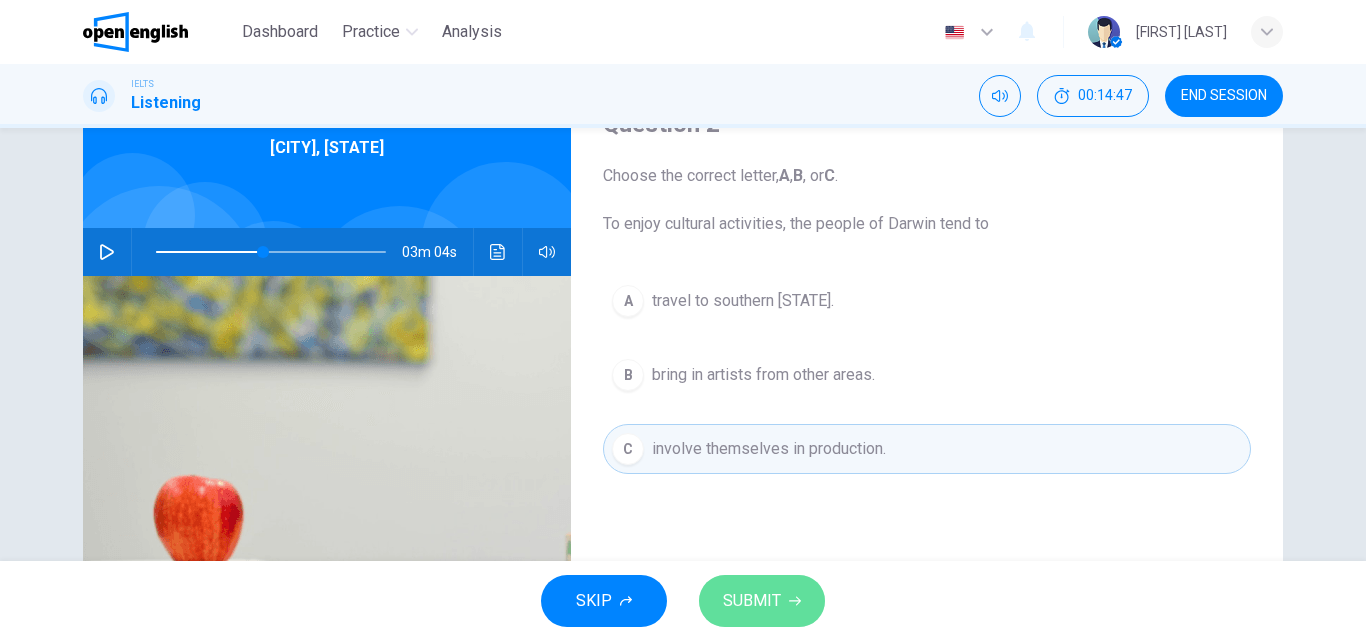 click on "SUBMIT" at bounding box center [752, 601] 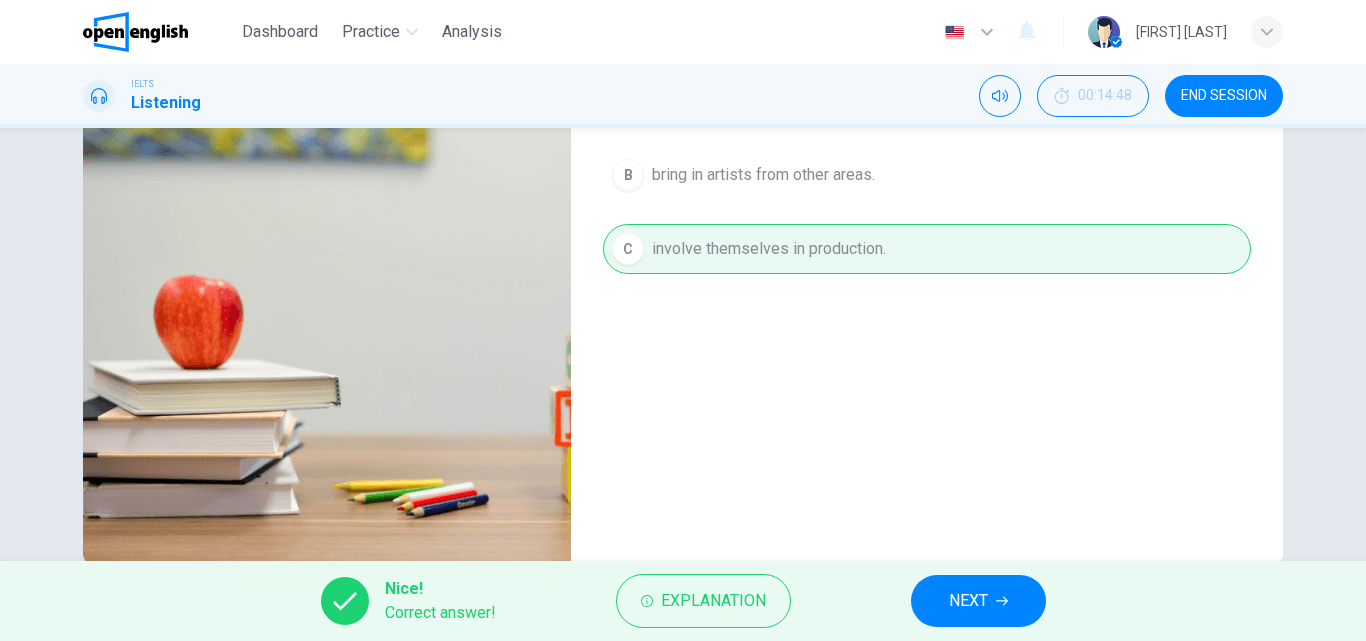 scroll, scrollTop: 342, scrollLeft: 0, axis: vertical 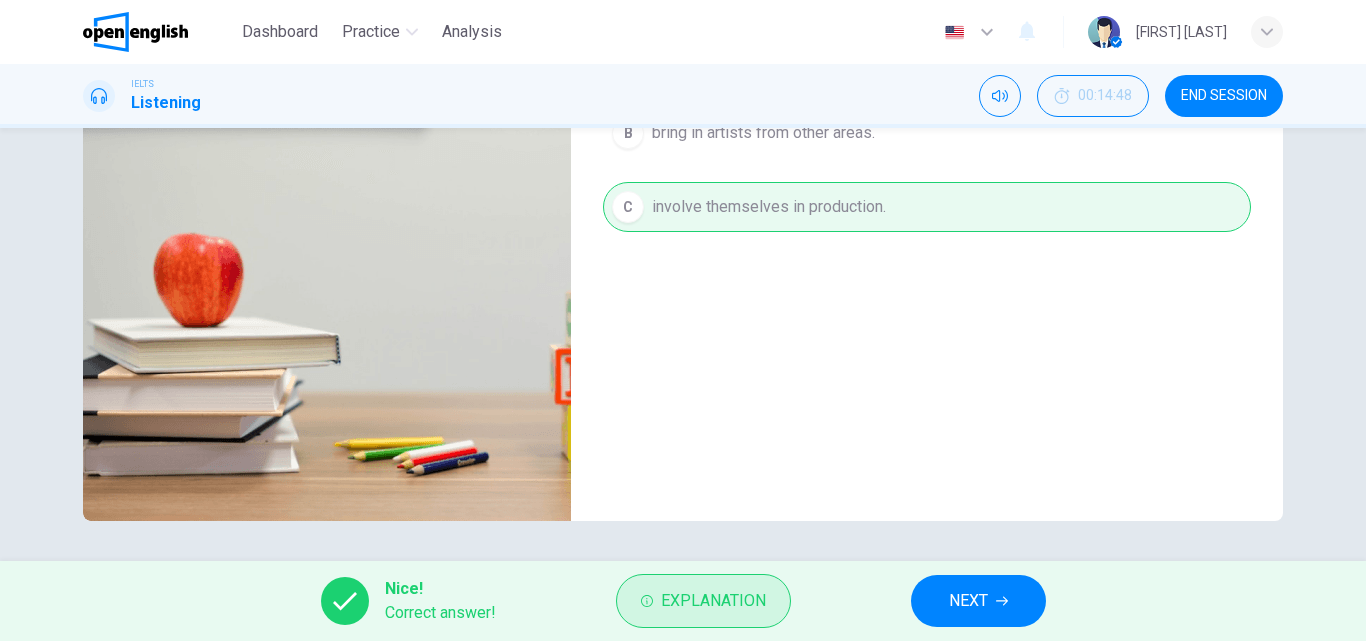 click on "Explanation" at bounding box center [713, 601] 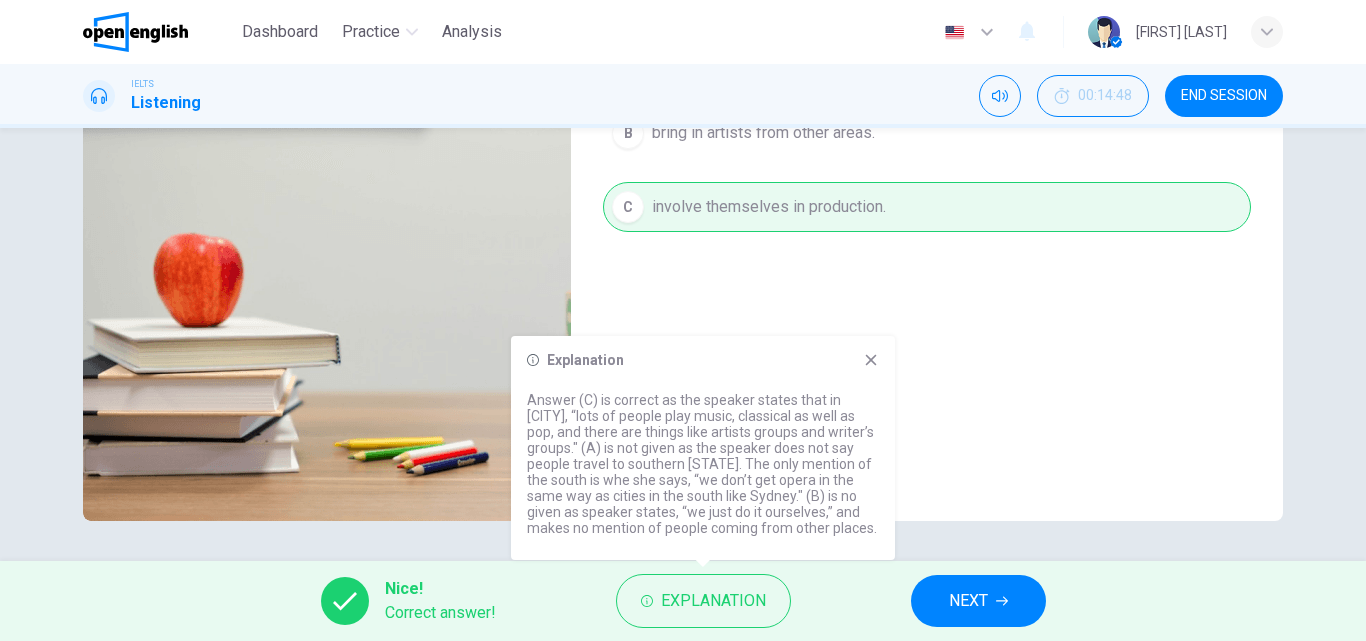 click on "NEXT" at bounding box center (968, 601) 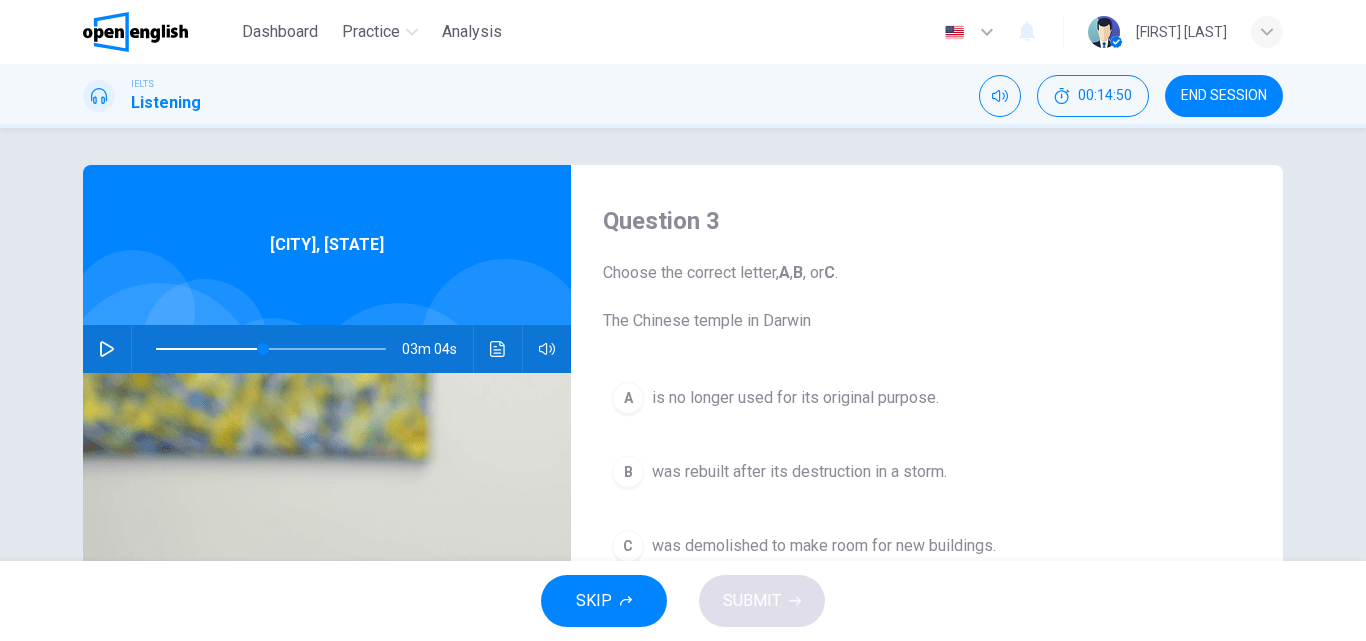 scroll, scrollTop: 0, scrollLeft: 0, axis: both 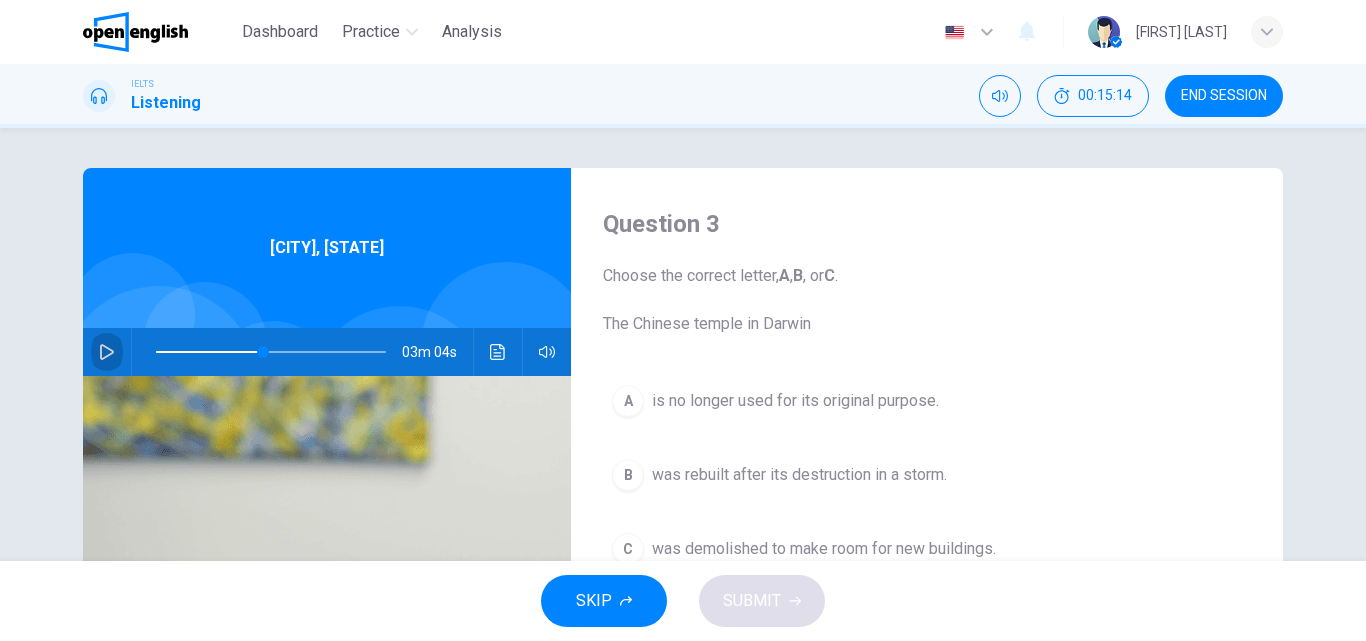 click at bounding box center [107, 352] 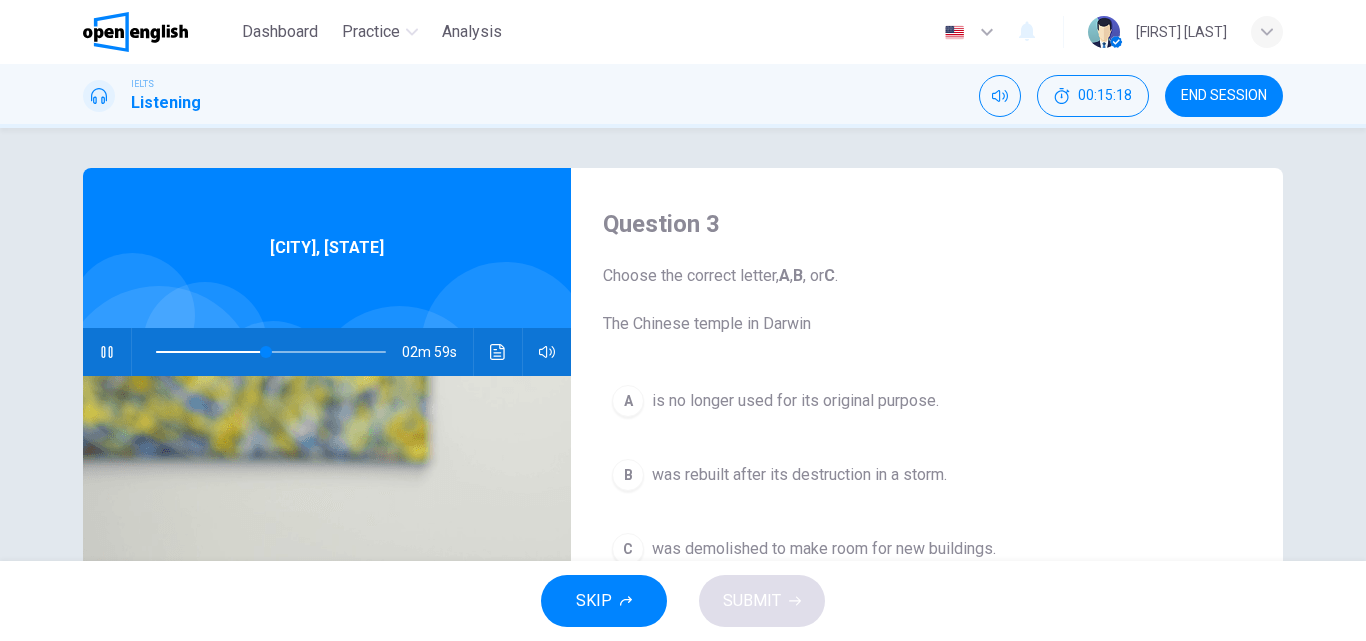 scroll, scrollTop: 100, scrollLeft: 0, axis: vertical 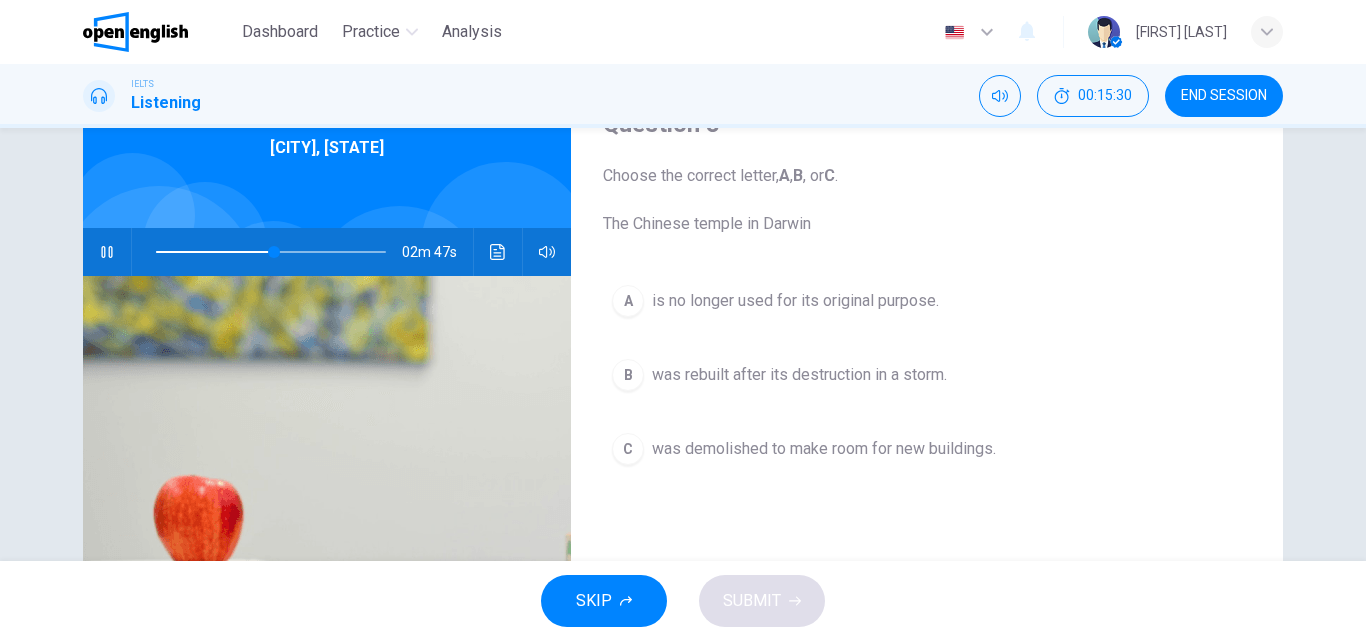 click at bounding box center (271, 252) 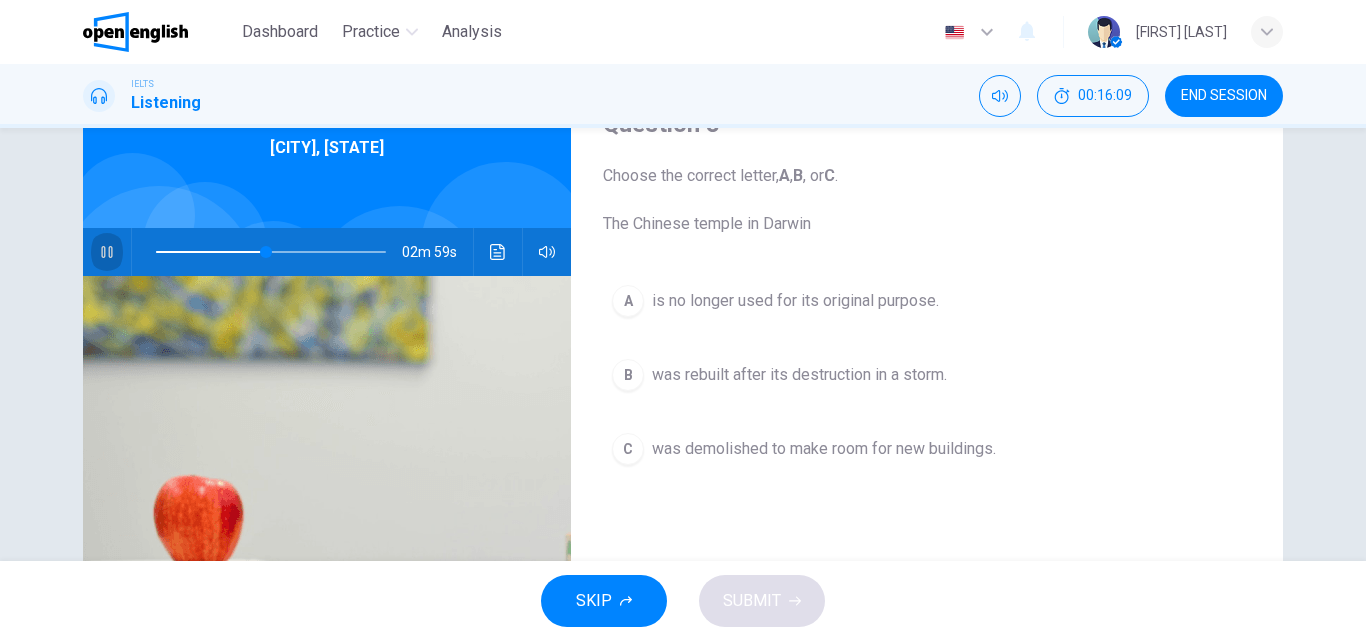 click 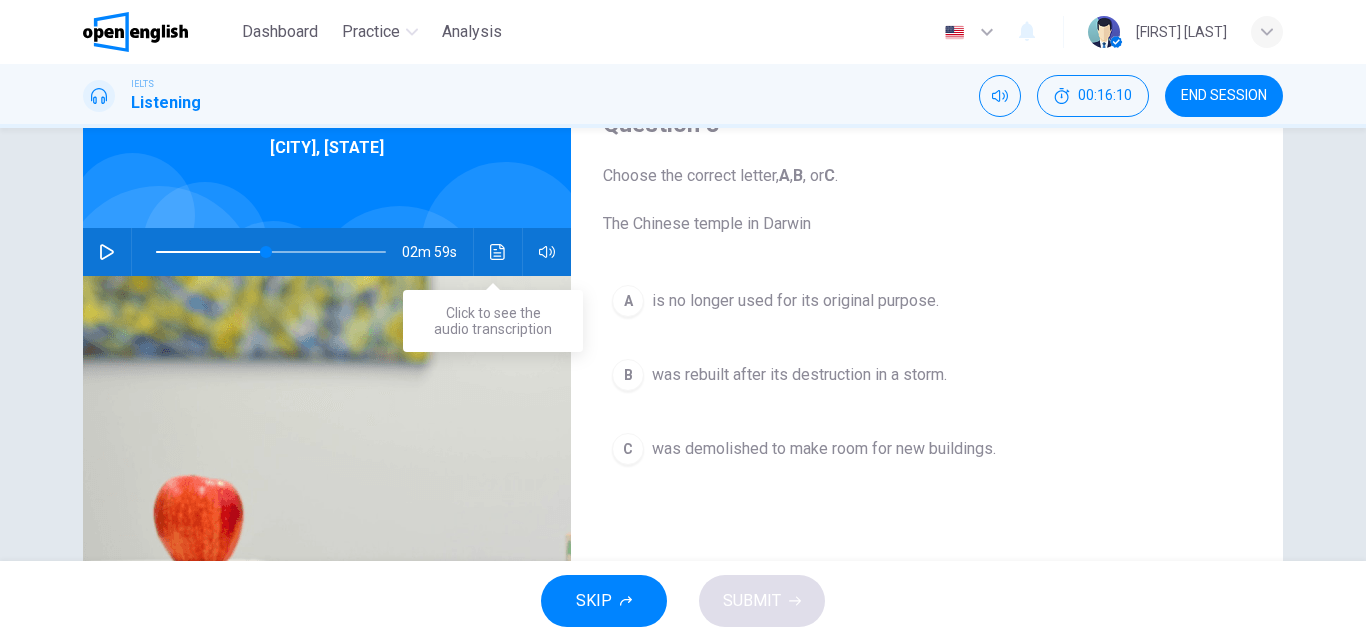 click at bounding box center [498, 252] 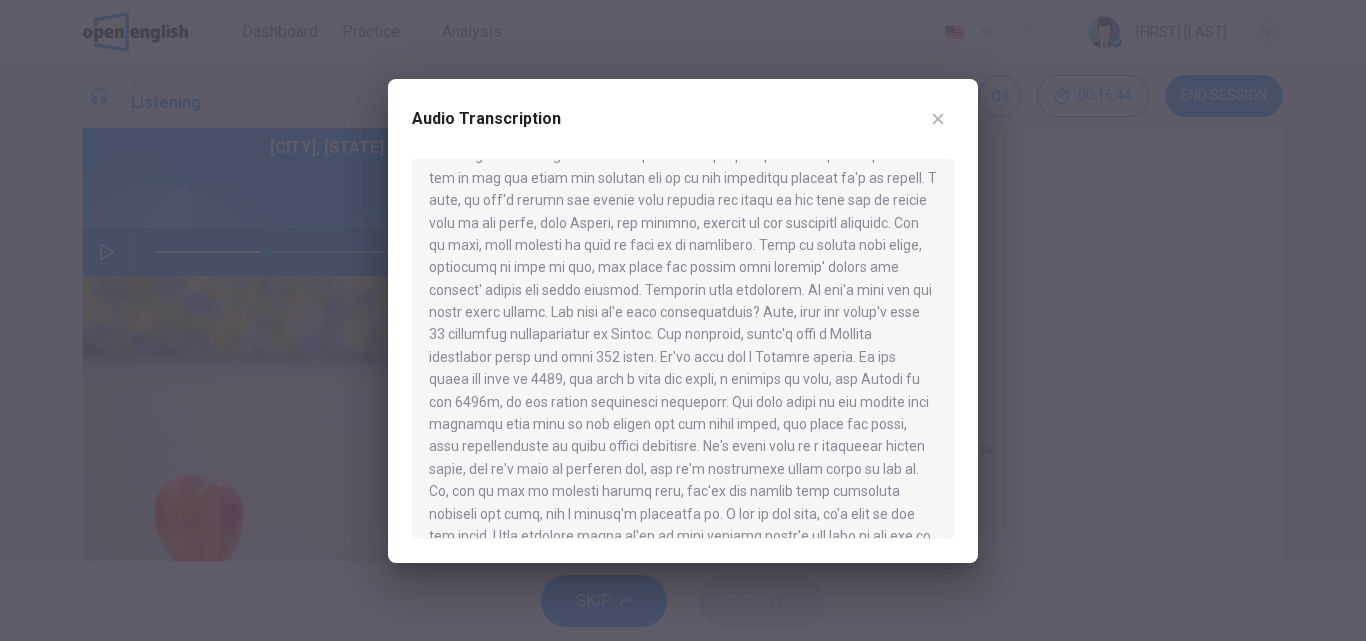 scroll, scrollTop: 400, scrollLeft: 0, axis: vertical 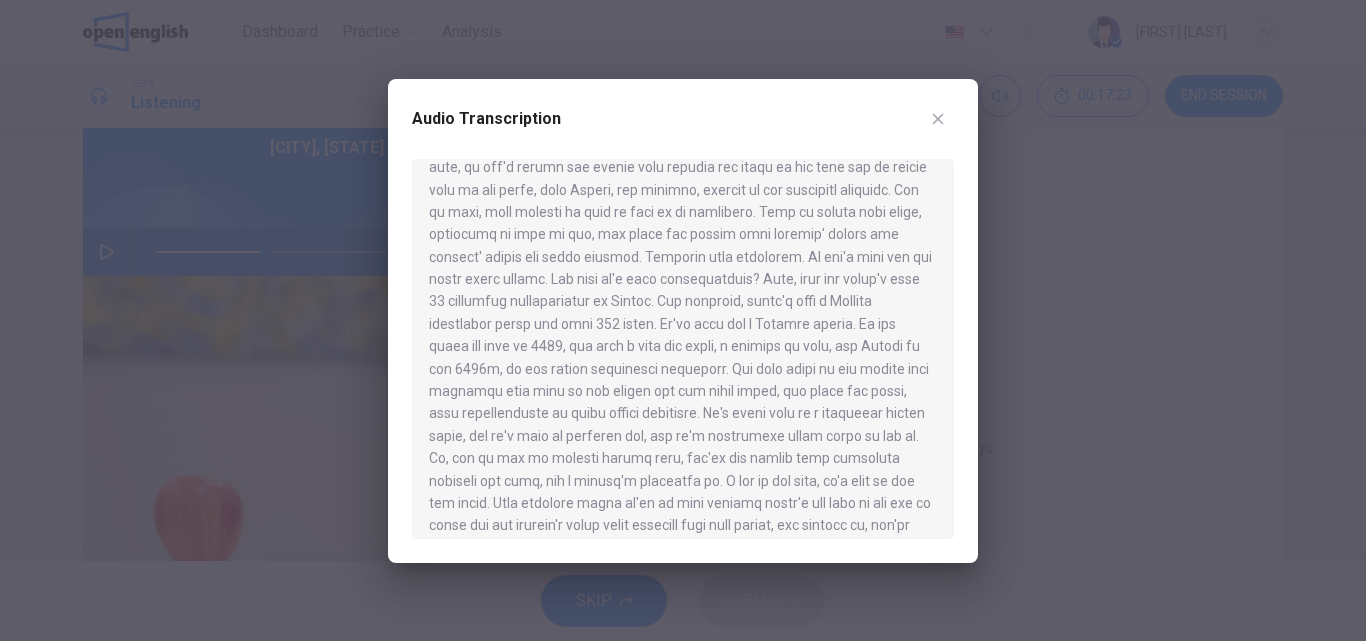 click 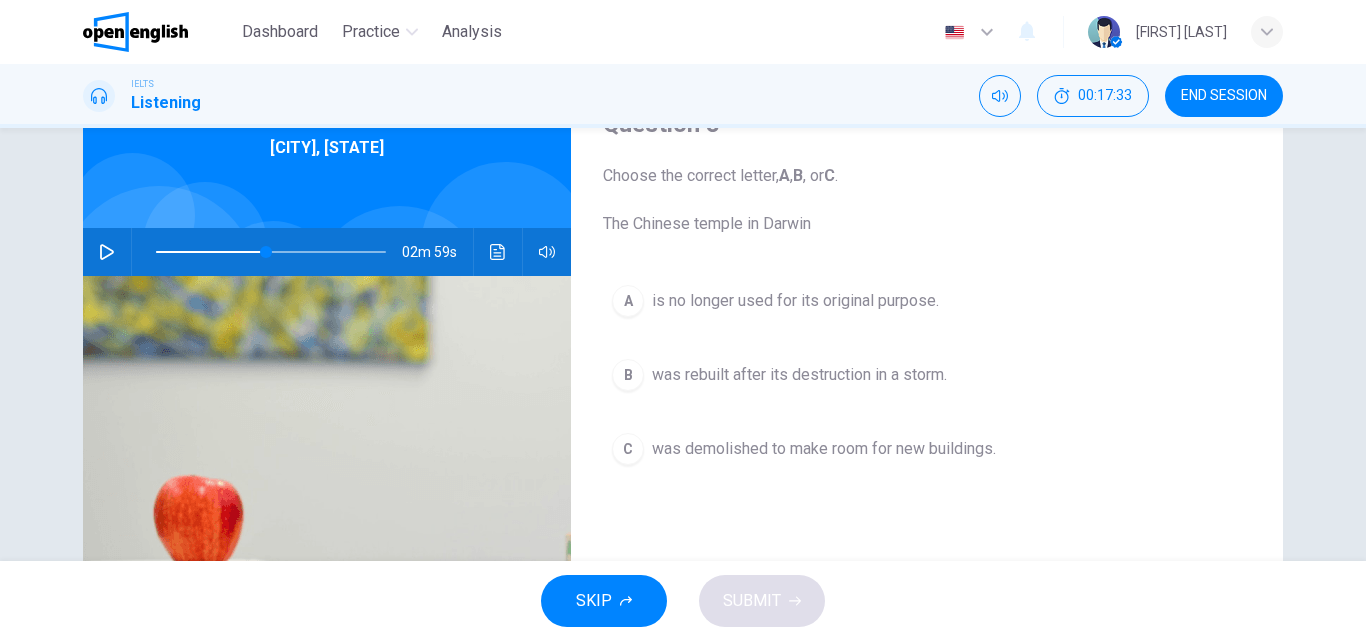 click on "was rebuilt after its destruction in a storm." at bounding box center (799, 375) 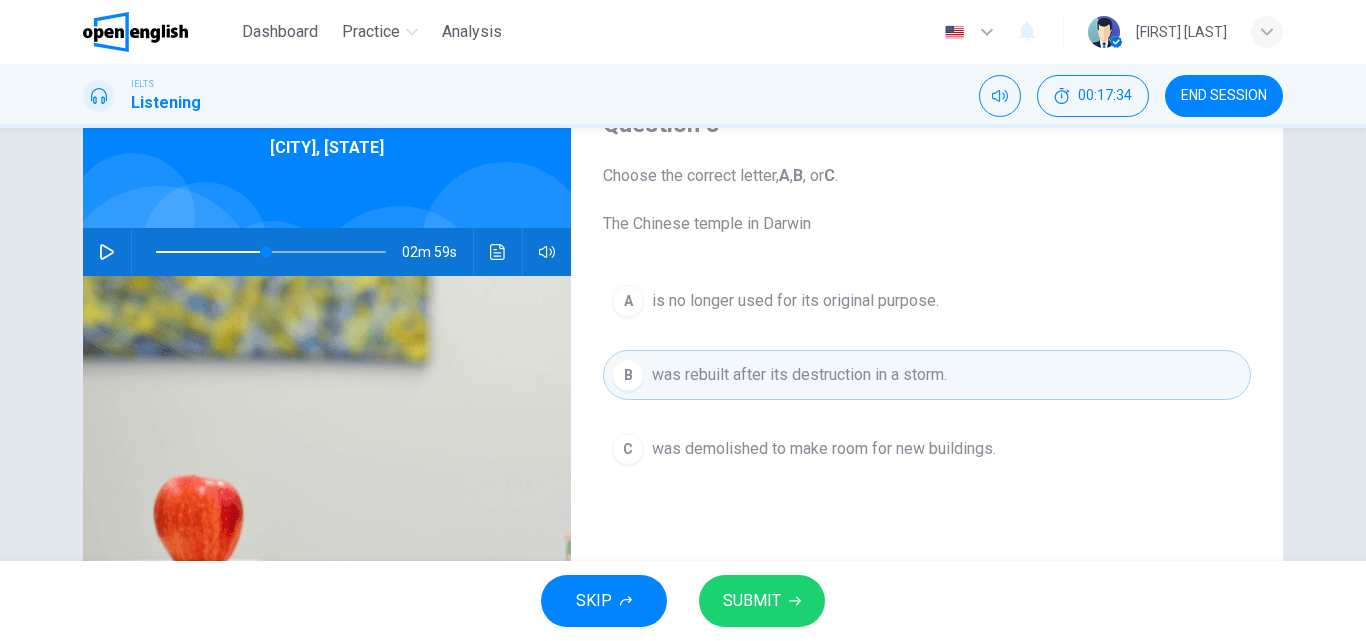 click on "SUBMIT" at bounding box center [752, 601] 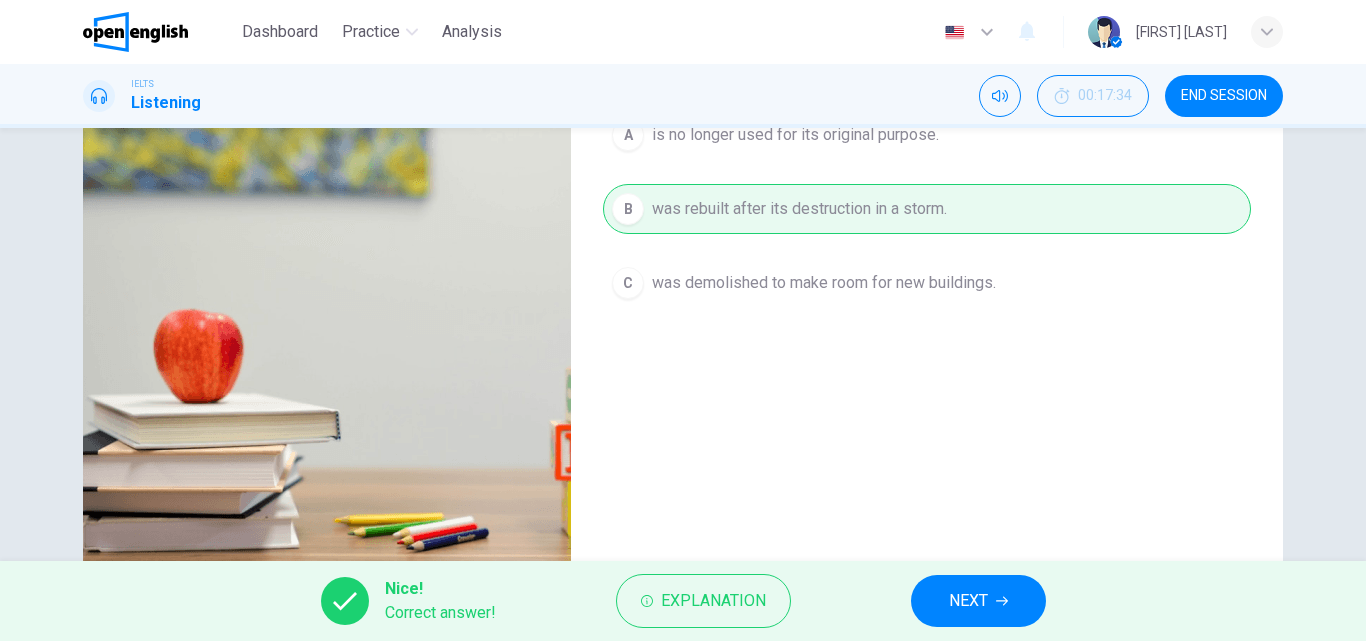 scroll, scrollTop: 300, scrollLeft: 0, axis: vertical 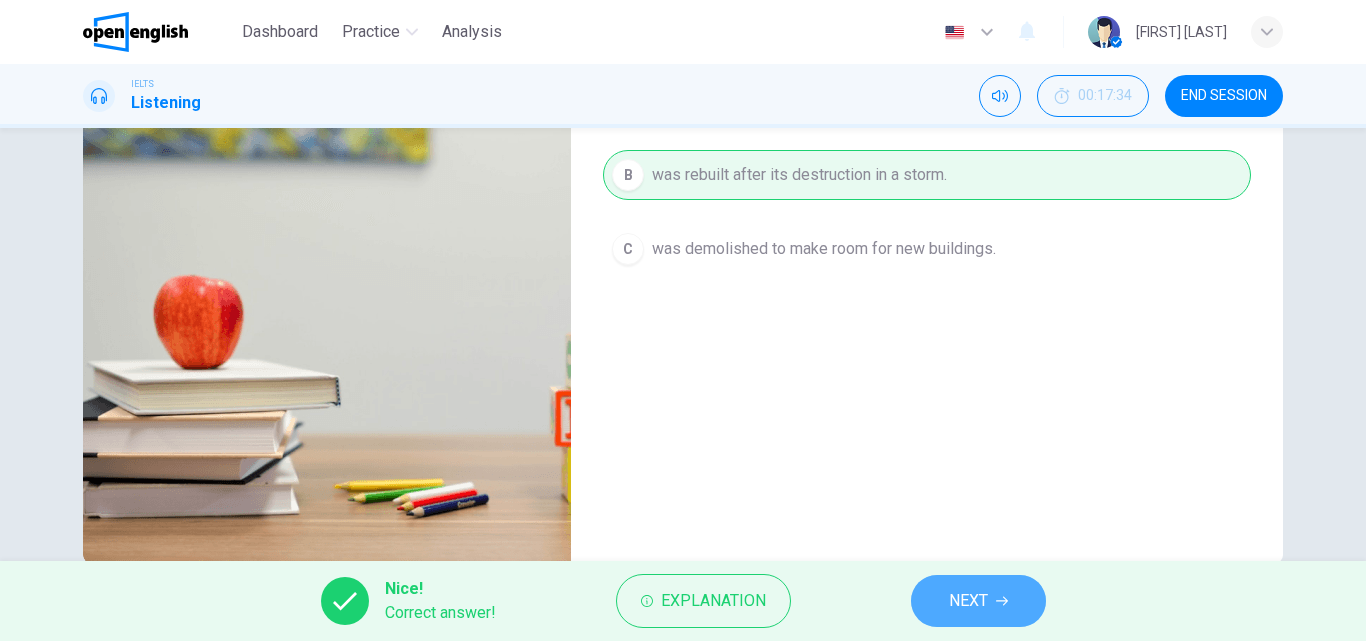 click on "NEXT" at bounding box center [978, 601] 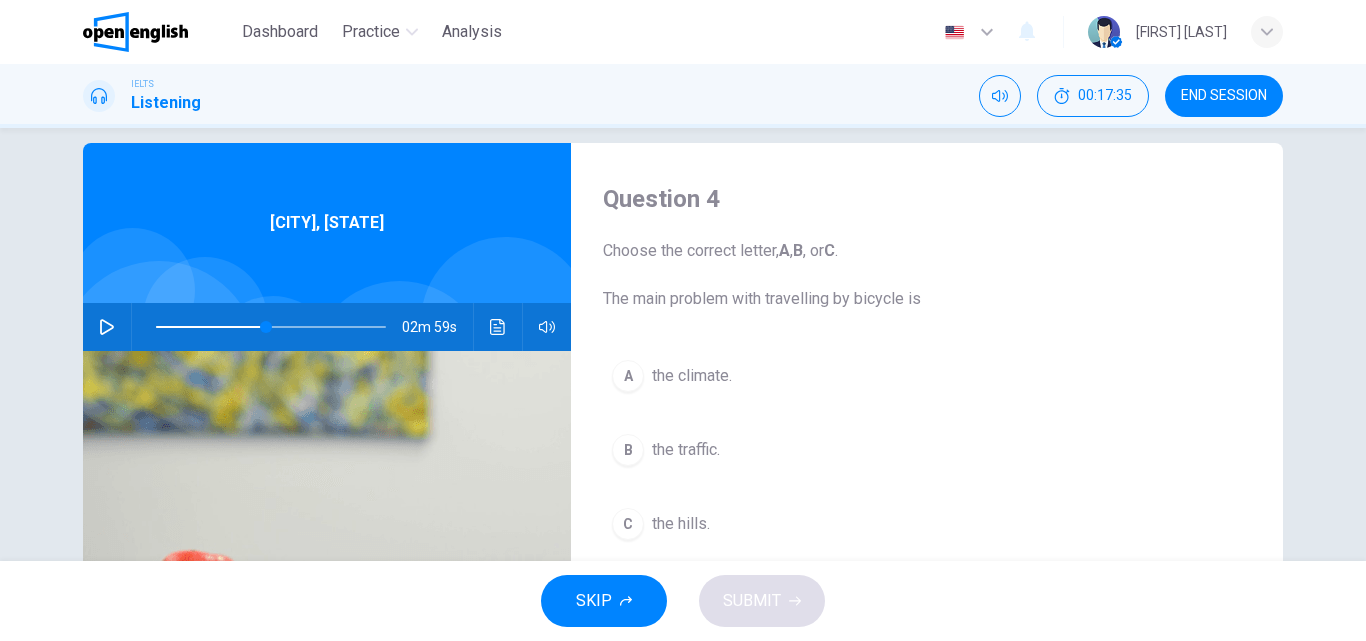 scroll, scrollTop: 0, scrollLeft: 0, axis: both 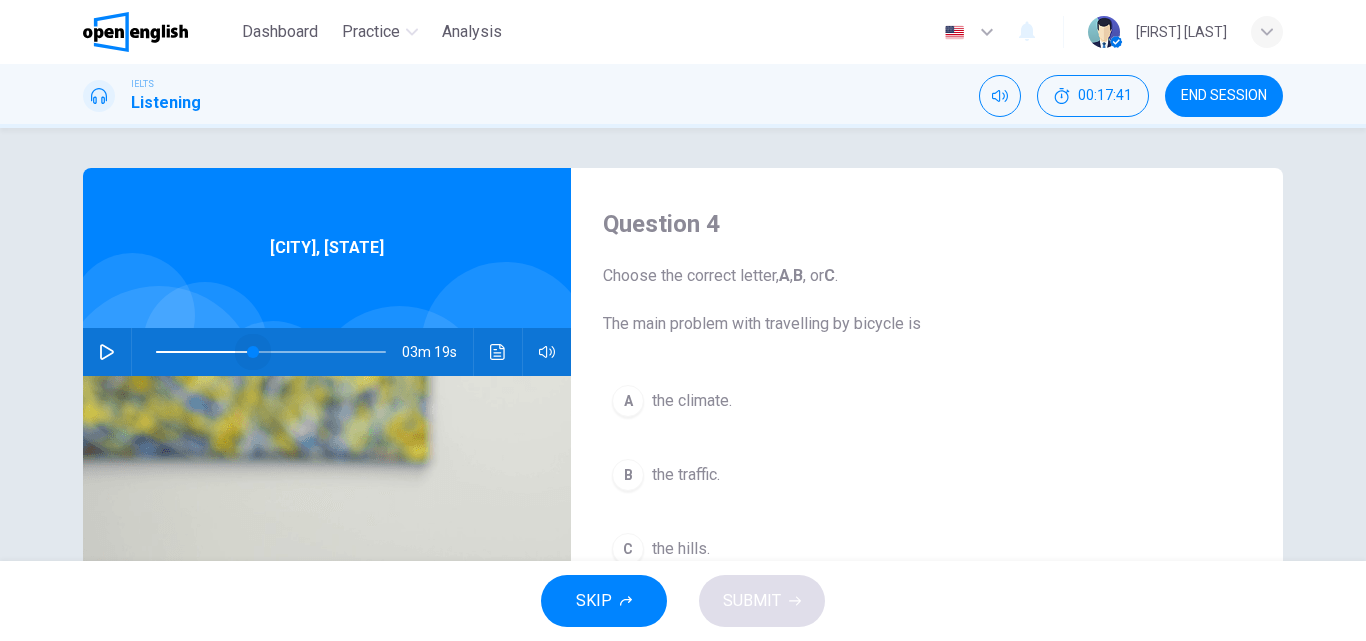 click at bounding box center (253, 352) 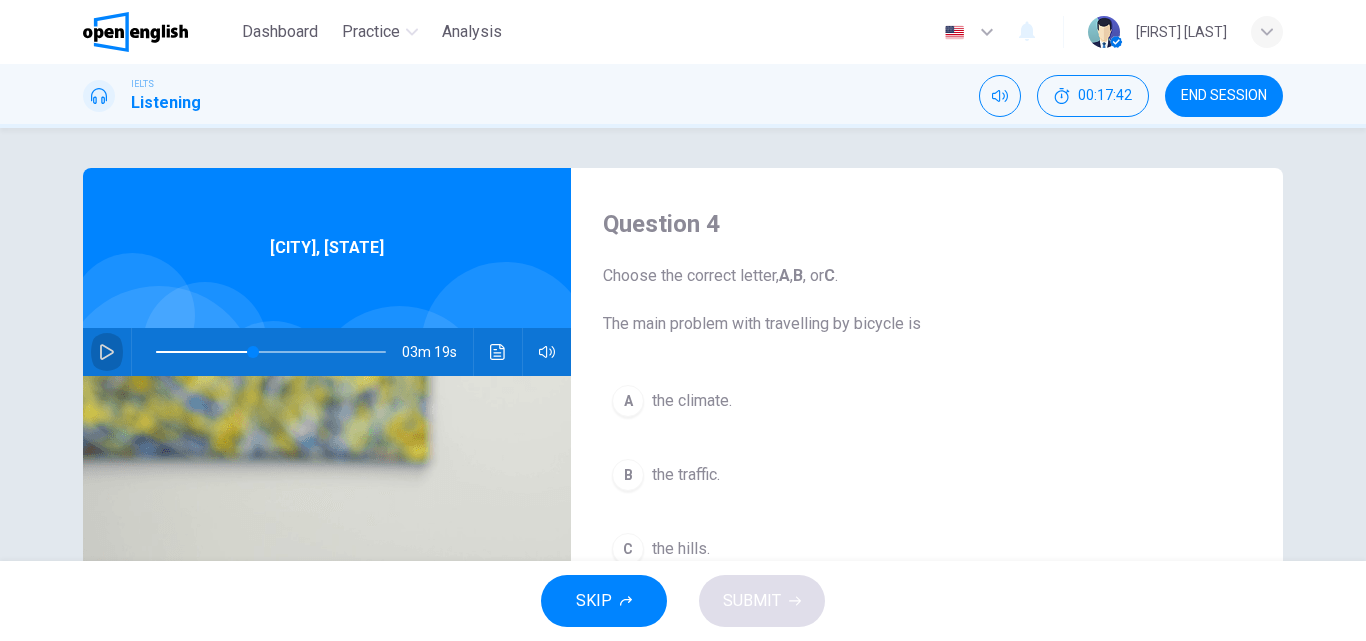 click 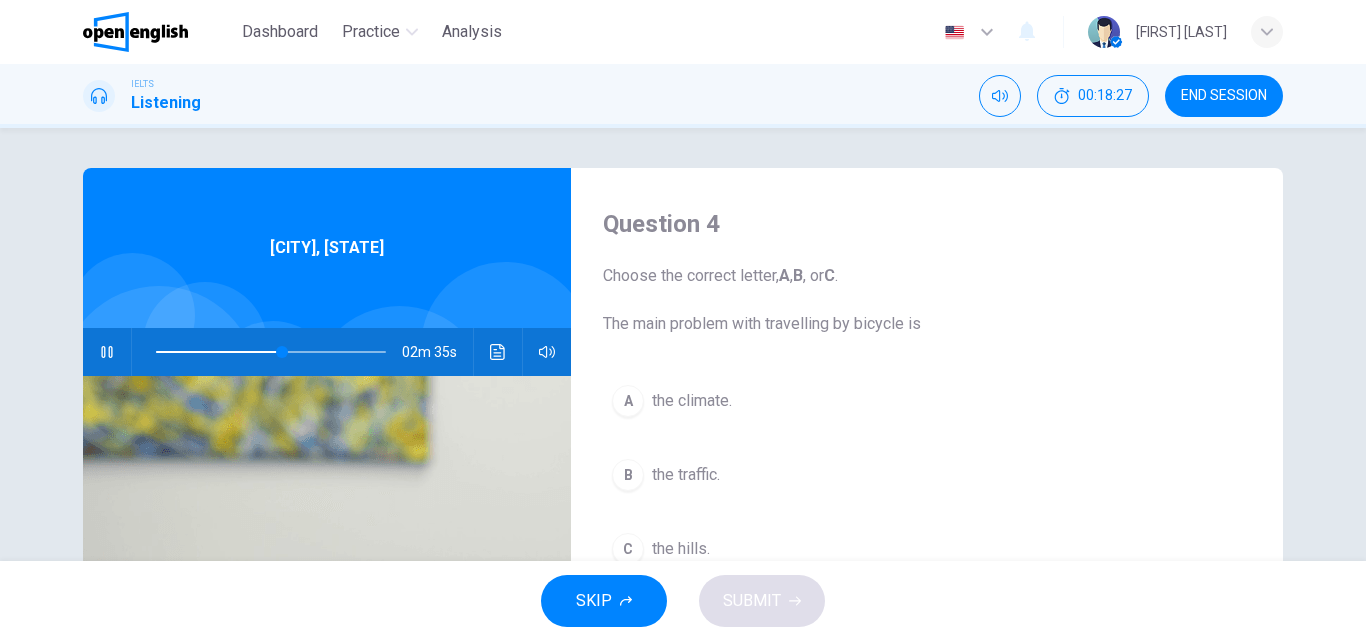 click at bounding box center [271, 352] 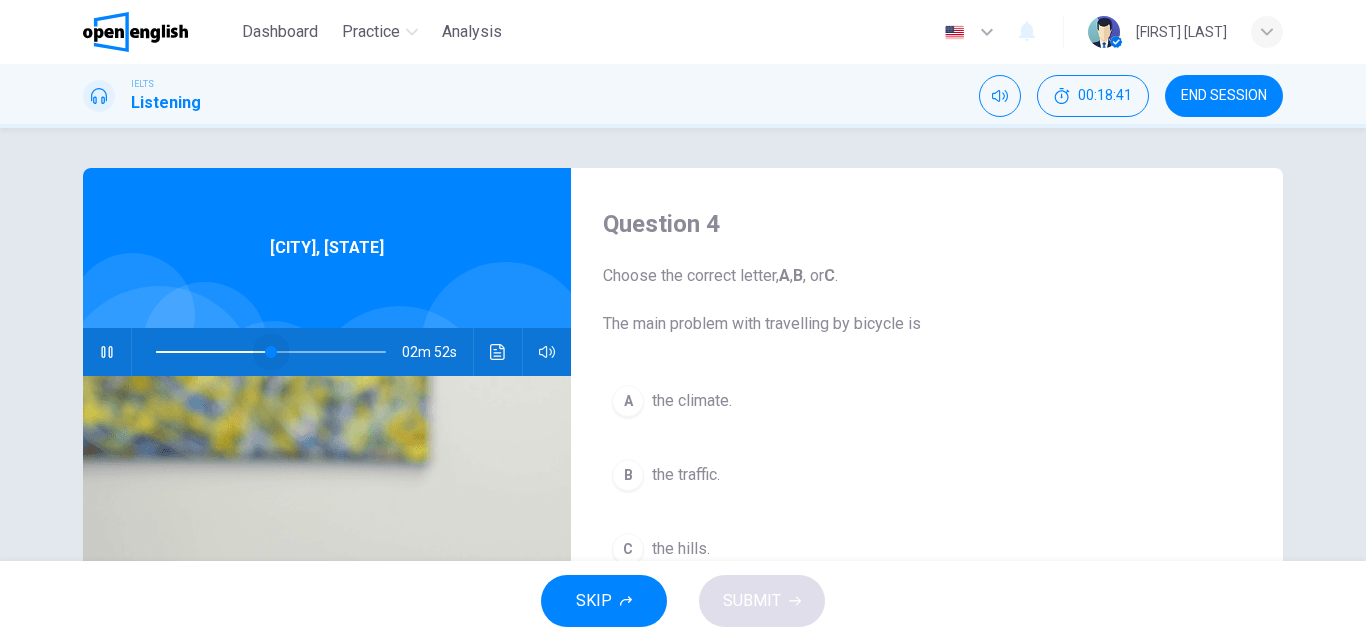 click at bounding box center (271, 352) 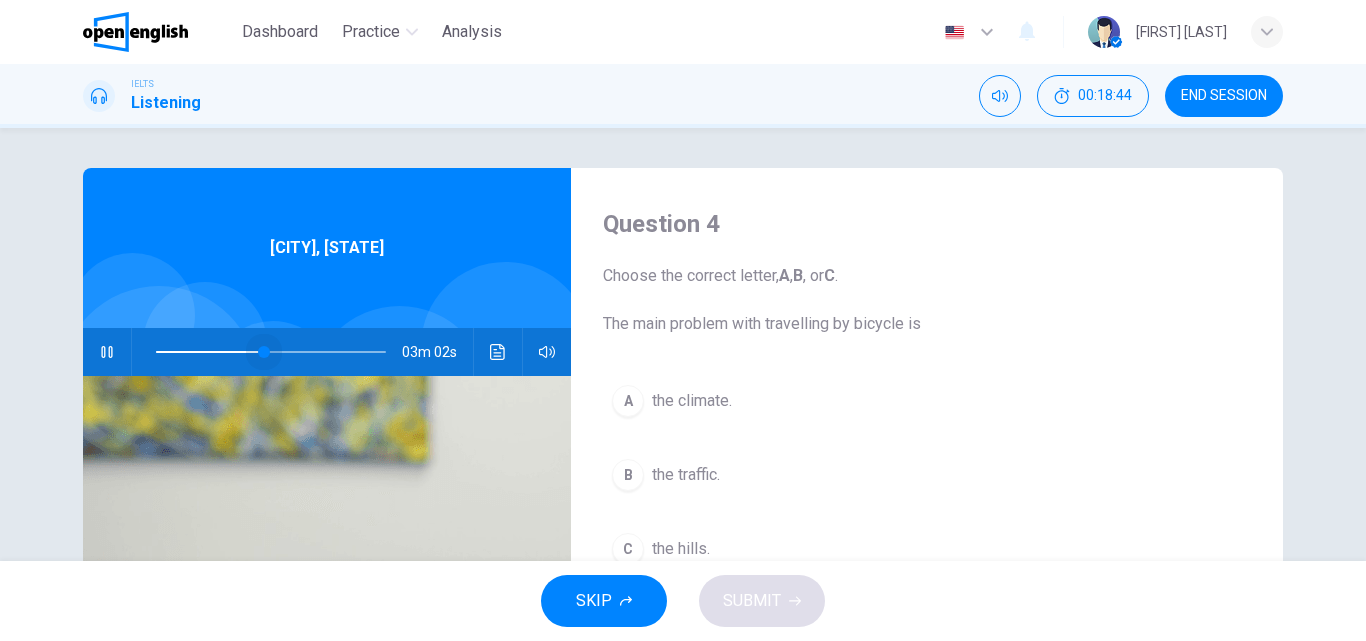 click at bounding box center [264, 352] 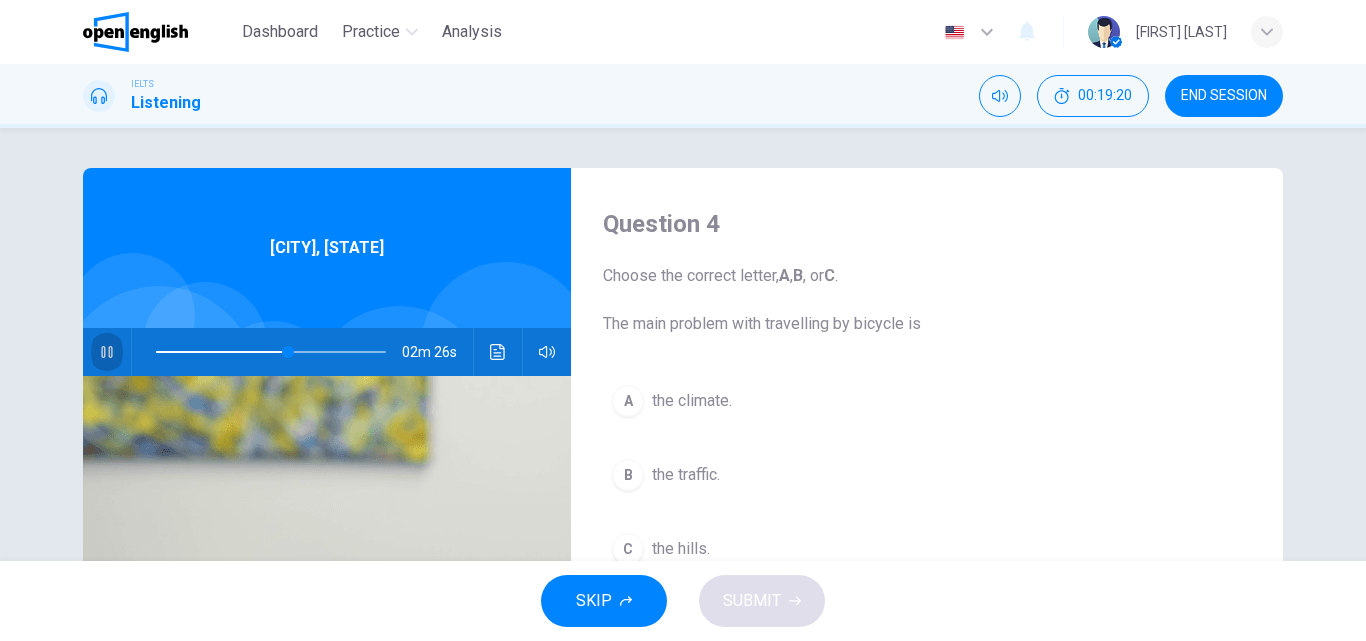 click at bounding box center (107, 352) 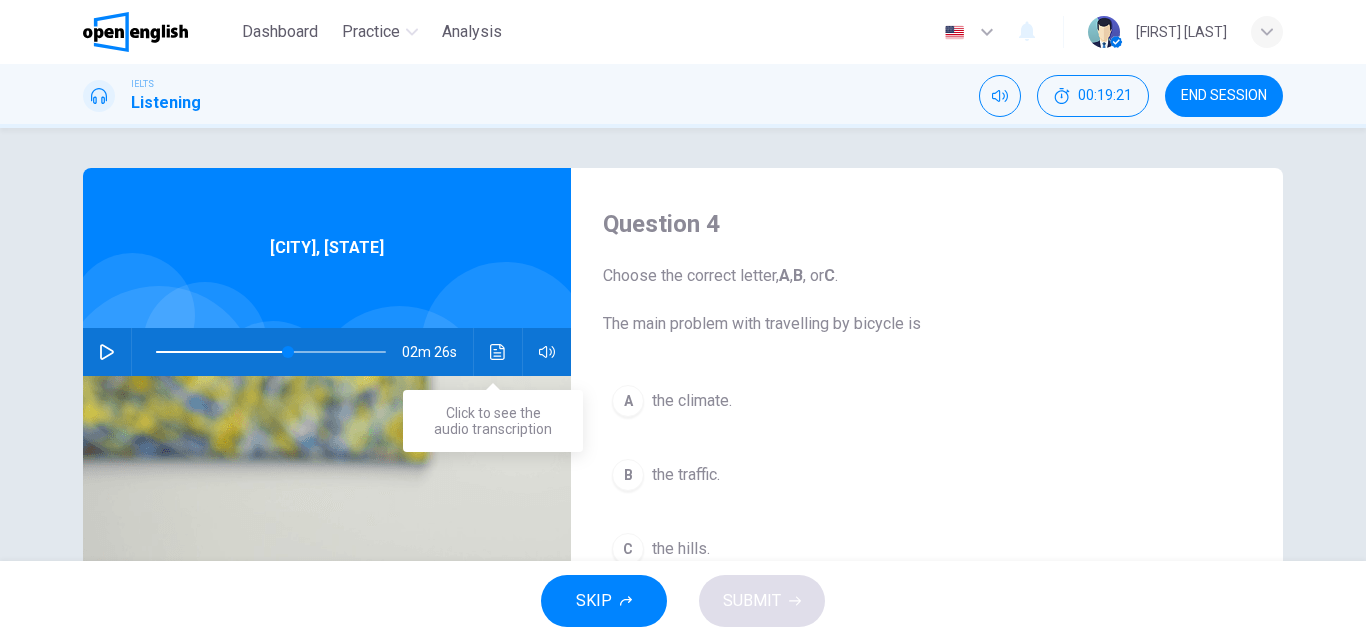 click at bounding box center (498, 352) 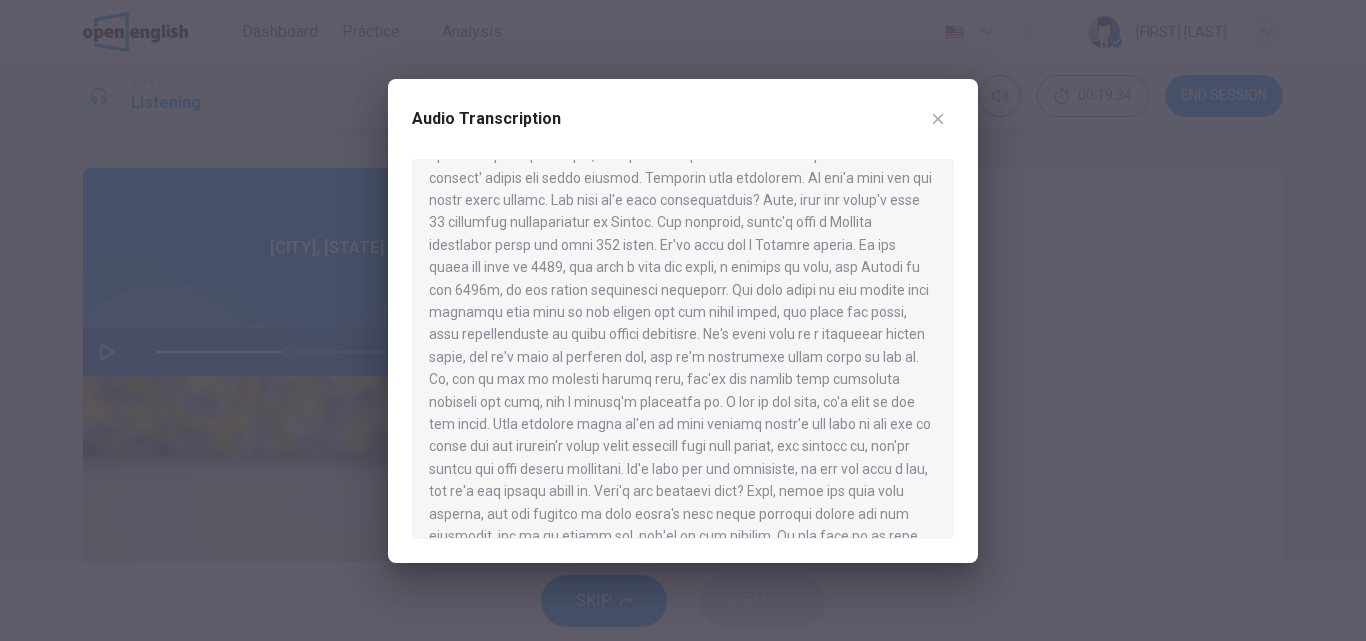 scroll, scrollTop: 500, scrollLeft: 0, axis: vertical 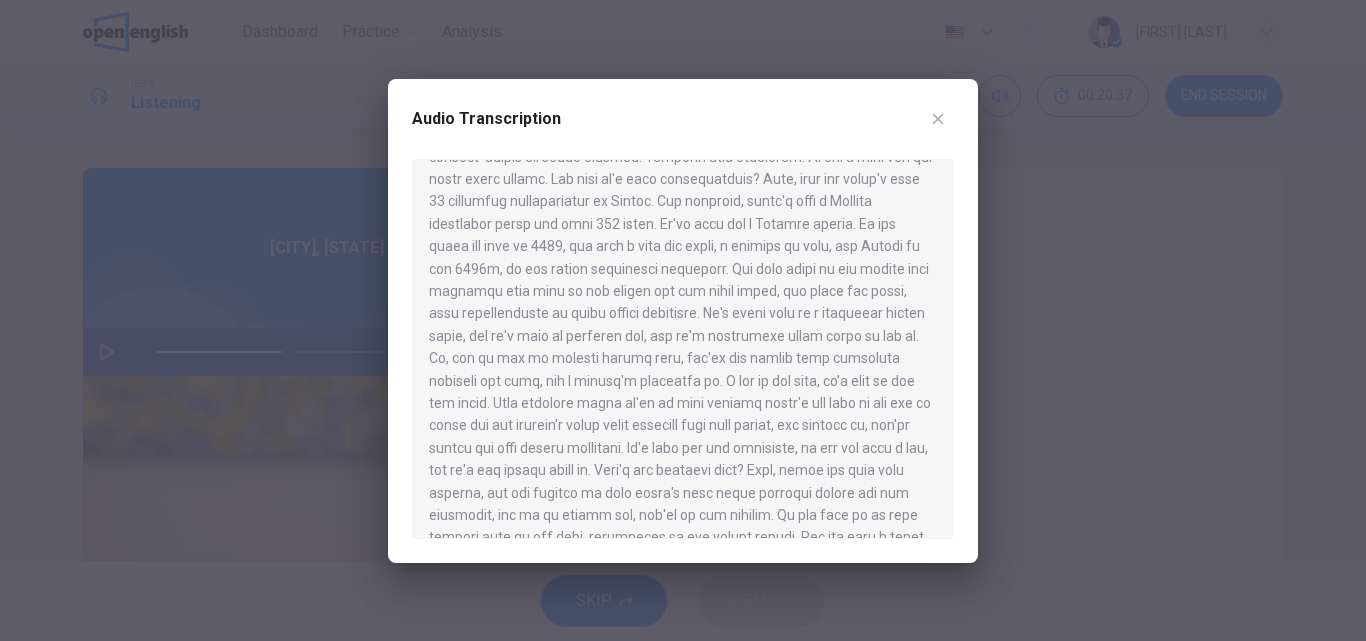 click at bounding box center [938, 119] 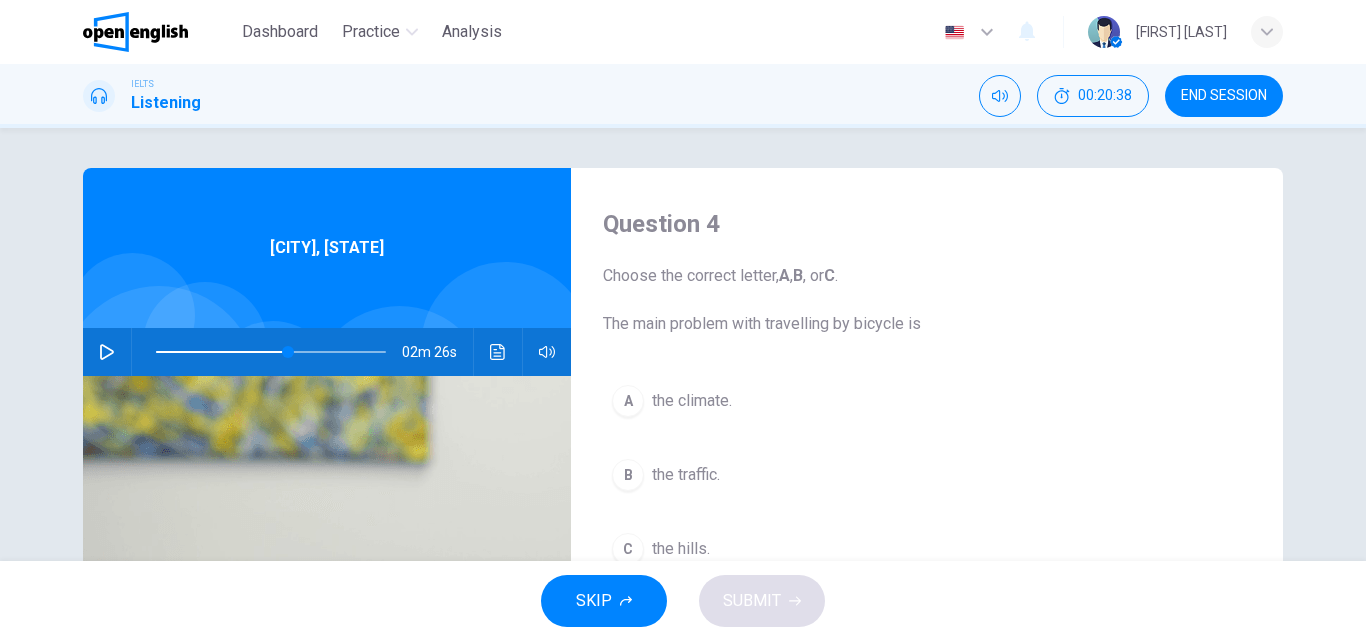 click on "A the climate." at bounding box center (927, 401) 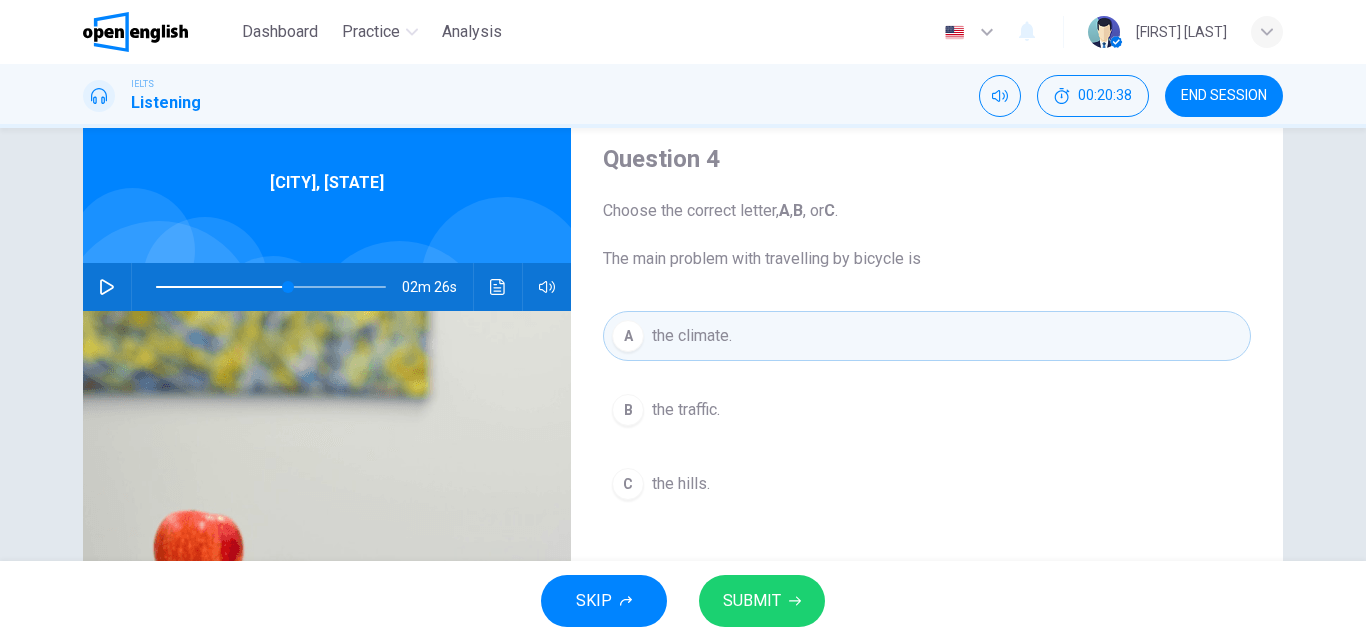 scroll, scrollTop: 100, scrollLeft: 0, axis: vertical 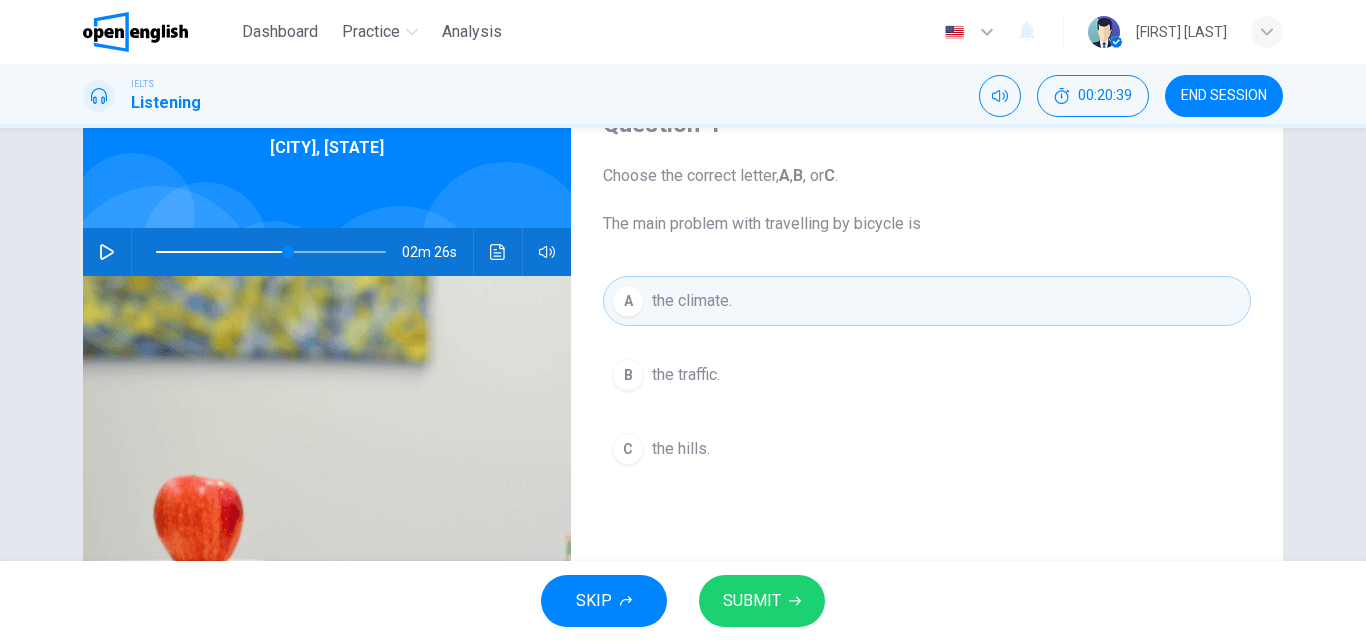 click on "SUBMIT" at bounding box center (762, 601) 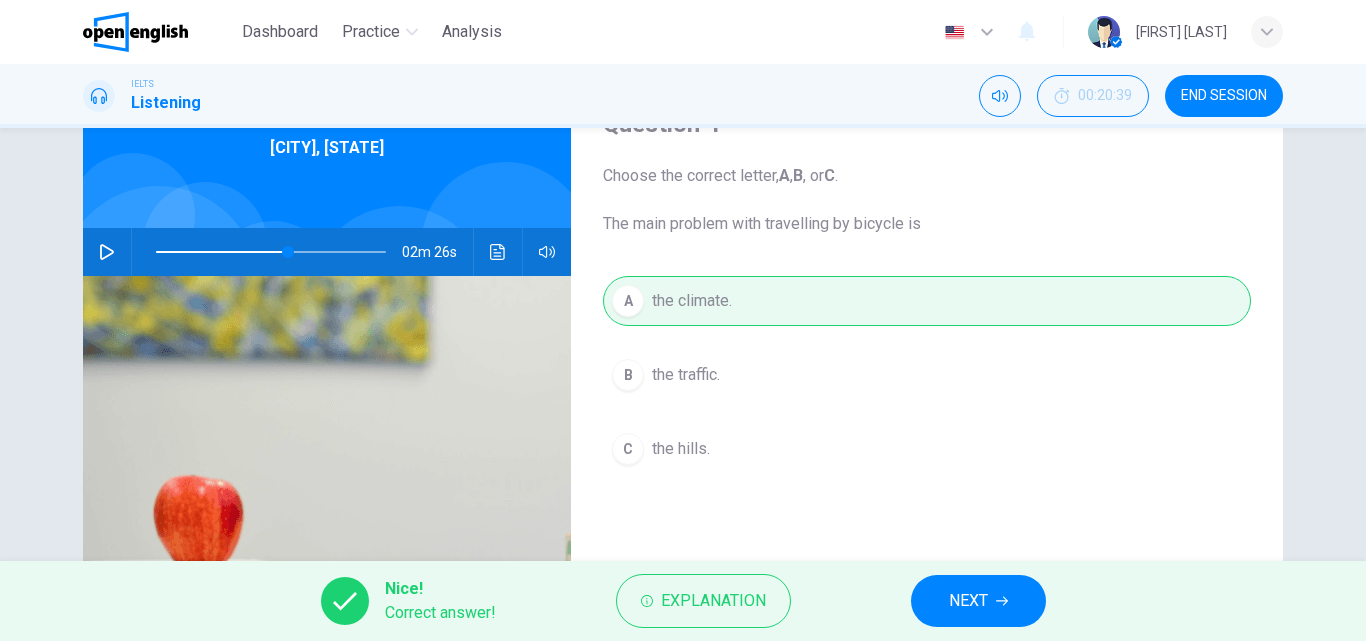click on "NEXT" at bounding box center [968, 601] 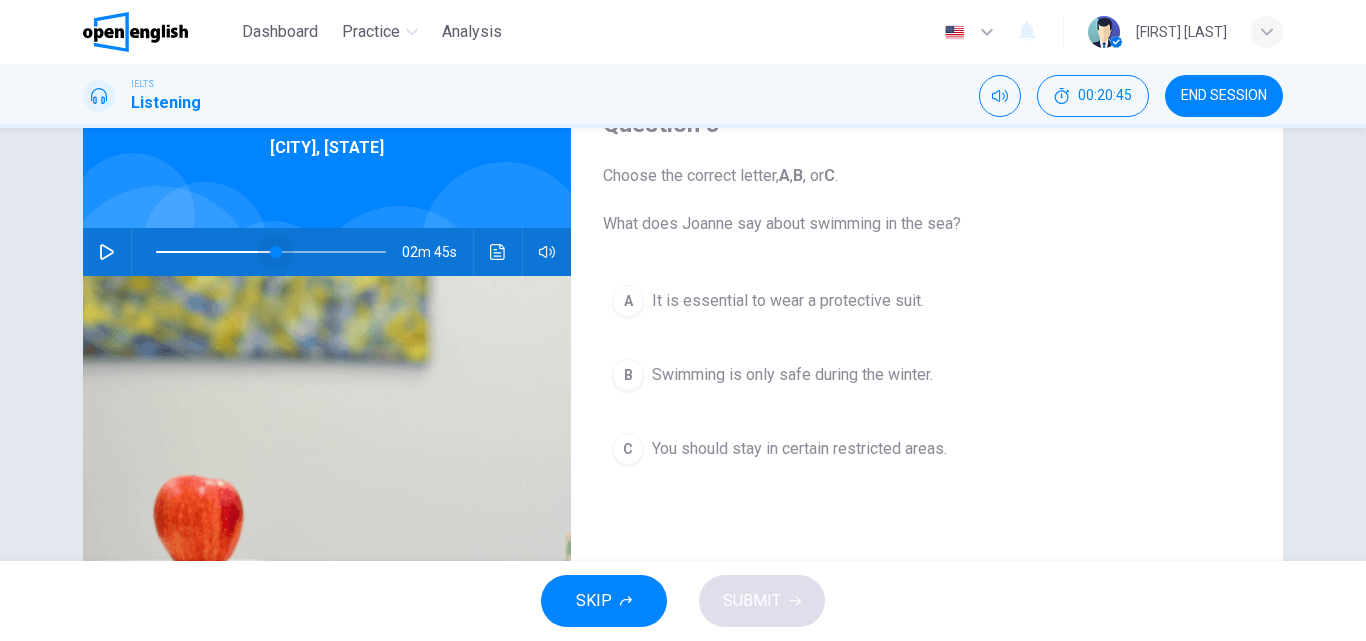 click at bounding box center (276, 252) 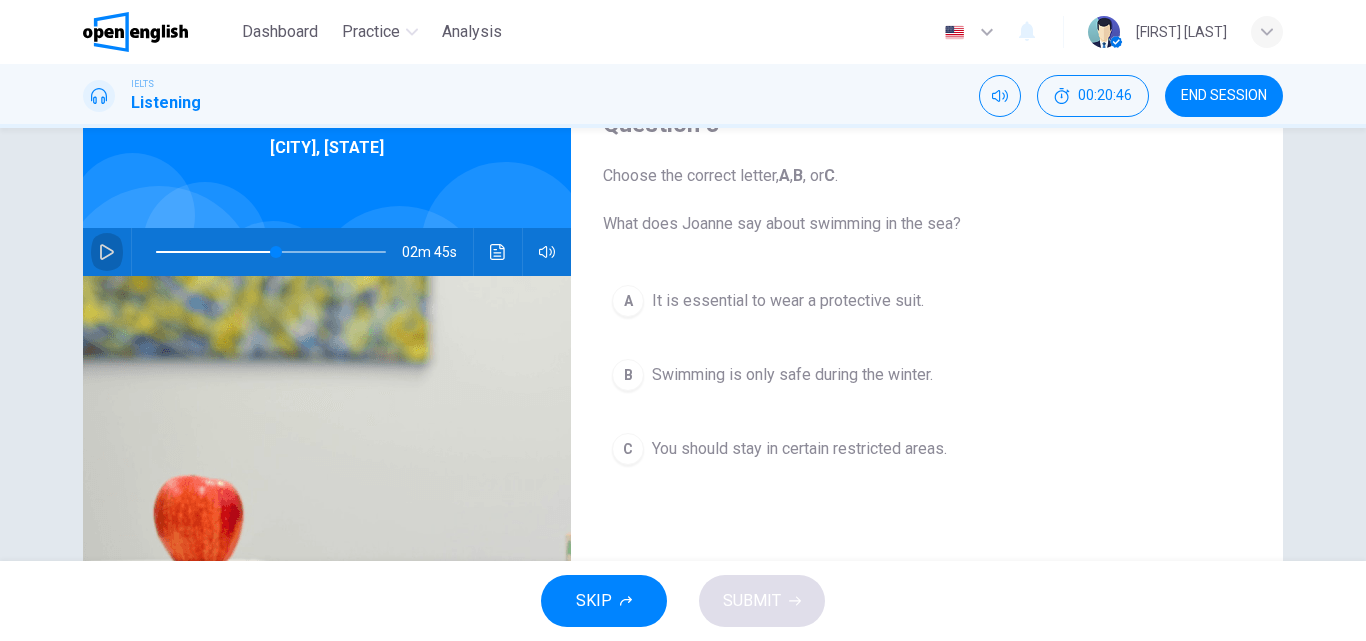 click 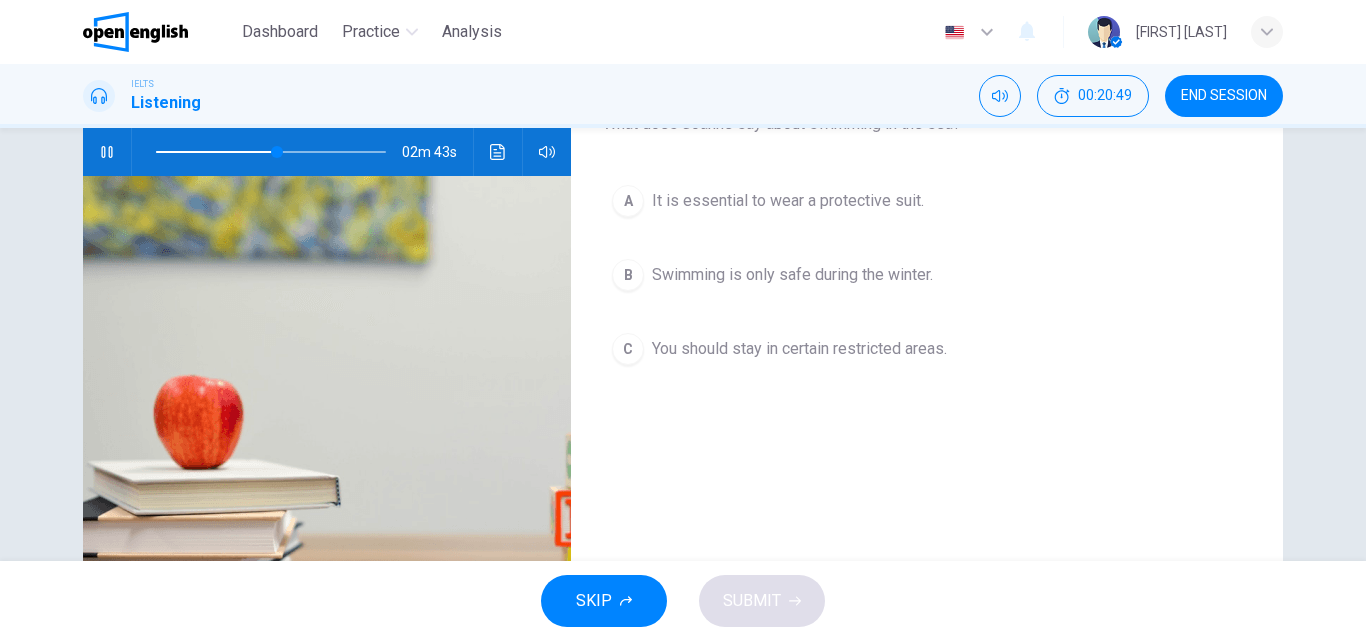 scroll, scrollTop: 100, scrollLeft: 0, axis: vertical 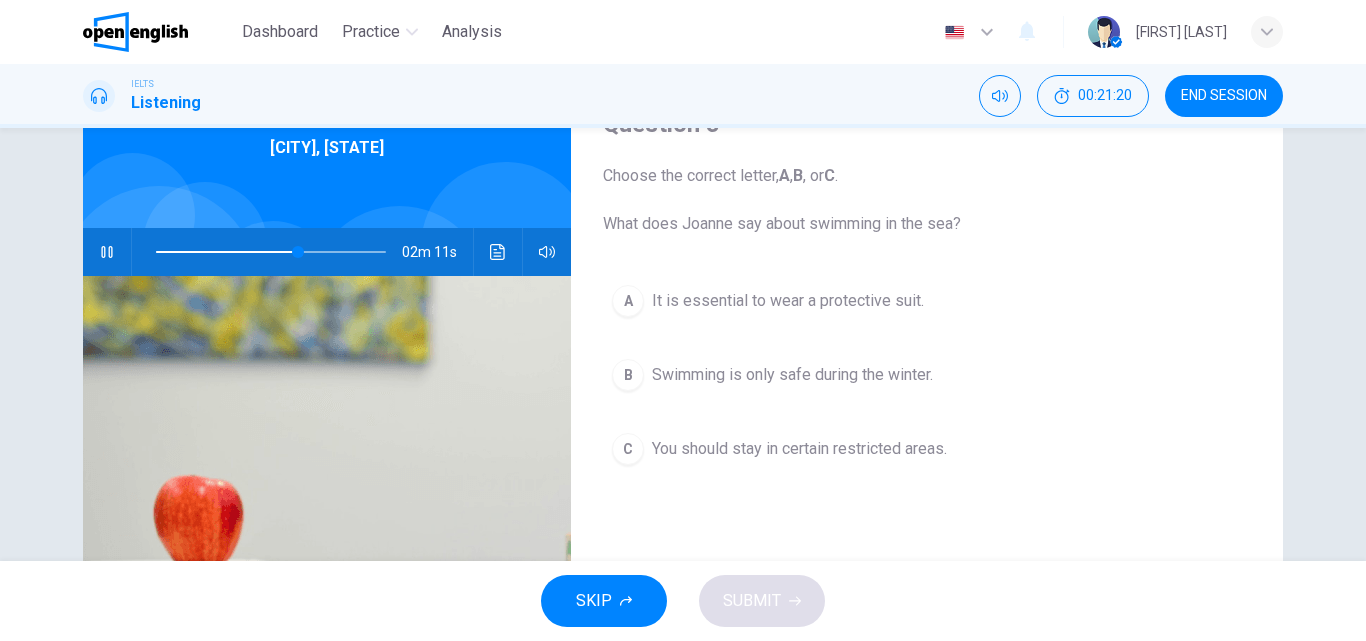 click 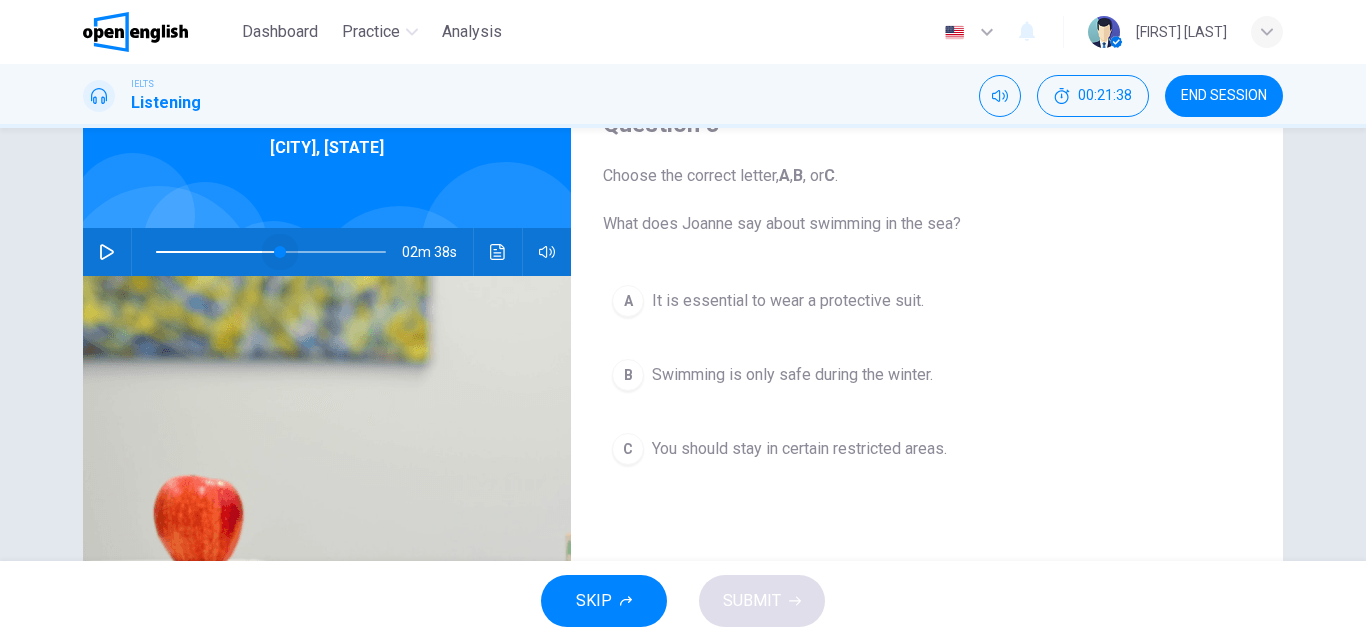 click at bounding box center (280, 252) 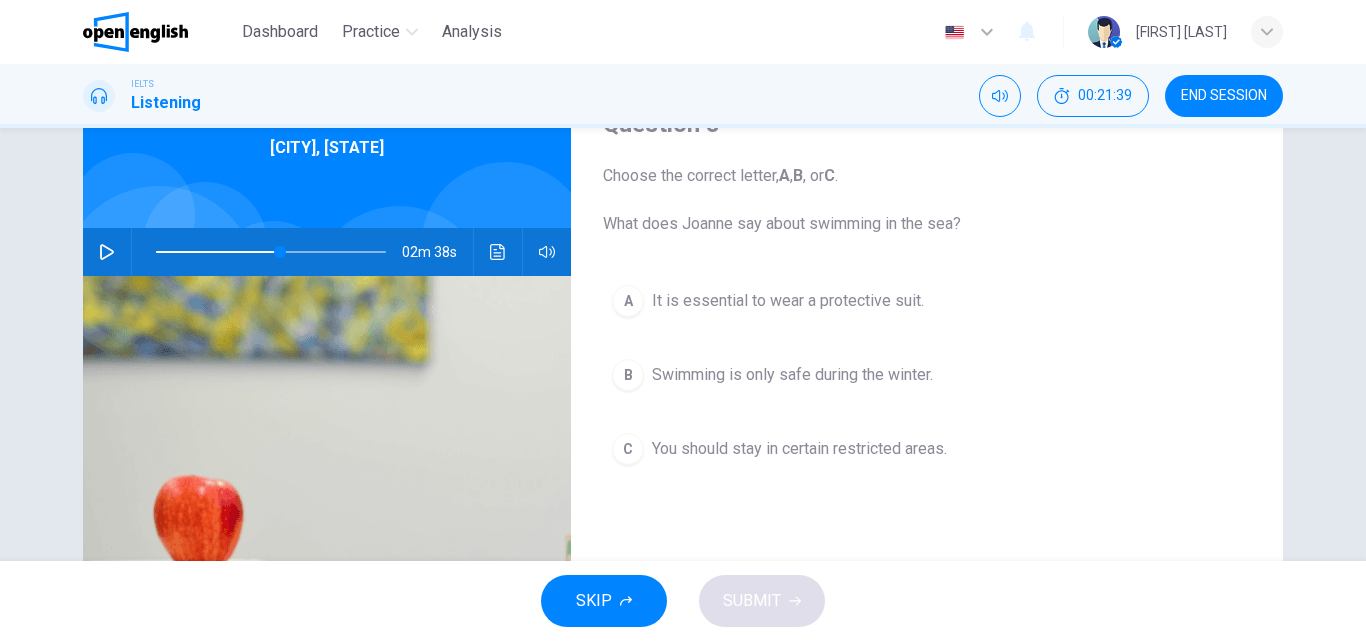 click at bounding box center [107, 252] 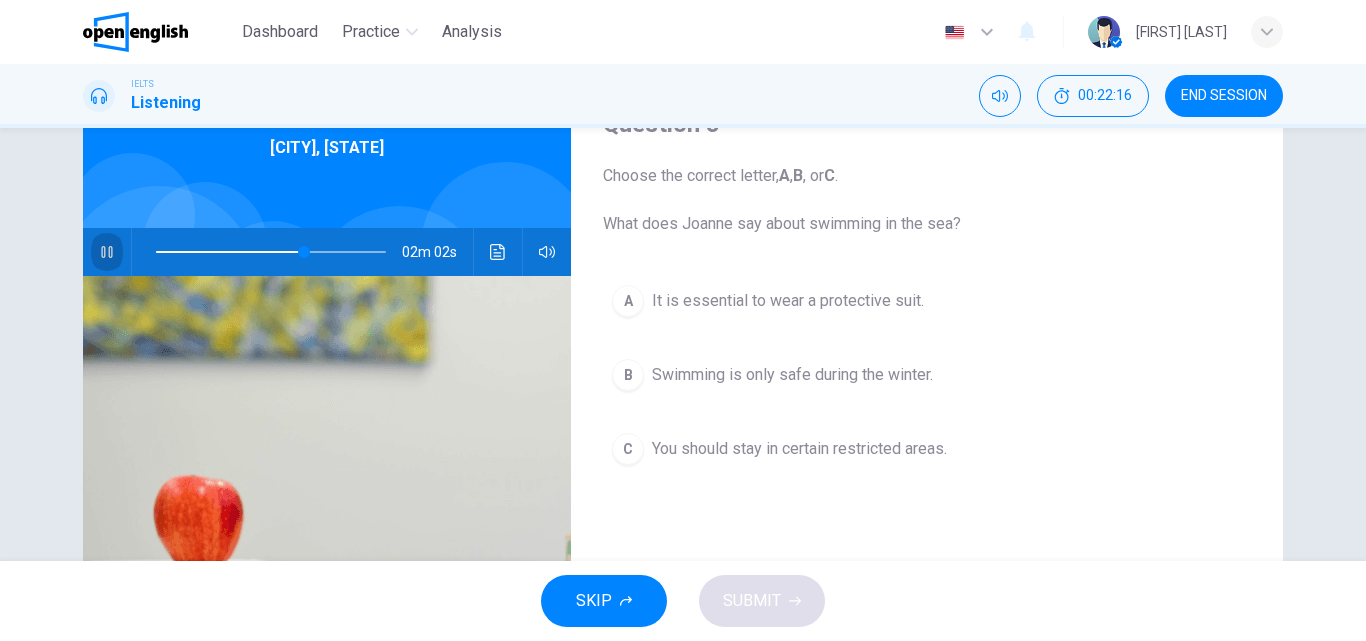 click at bounding box center [107, 252] 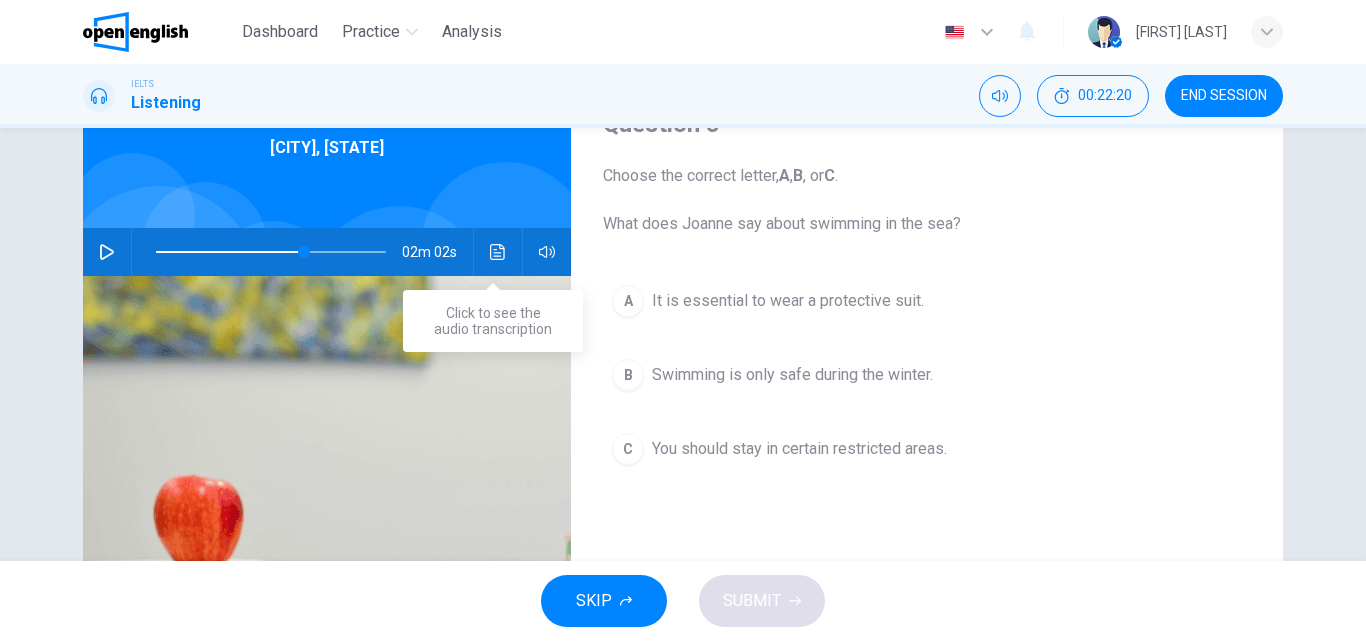 click 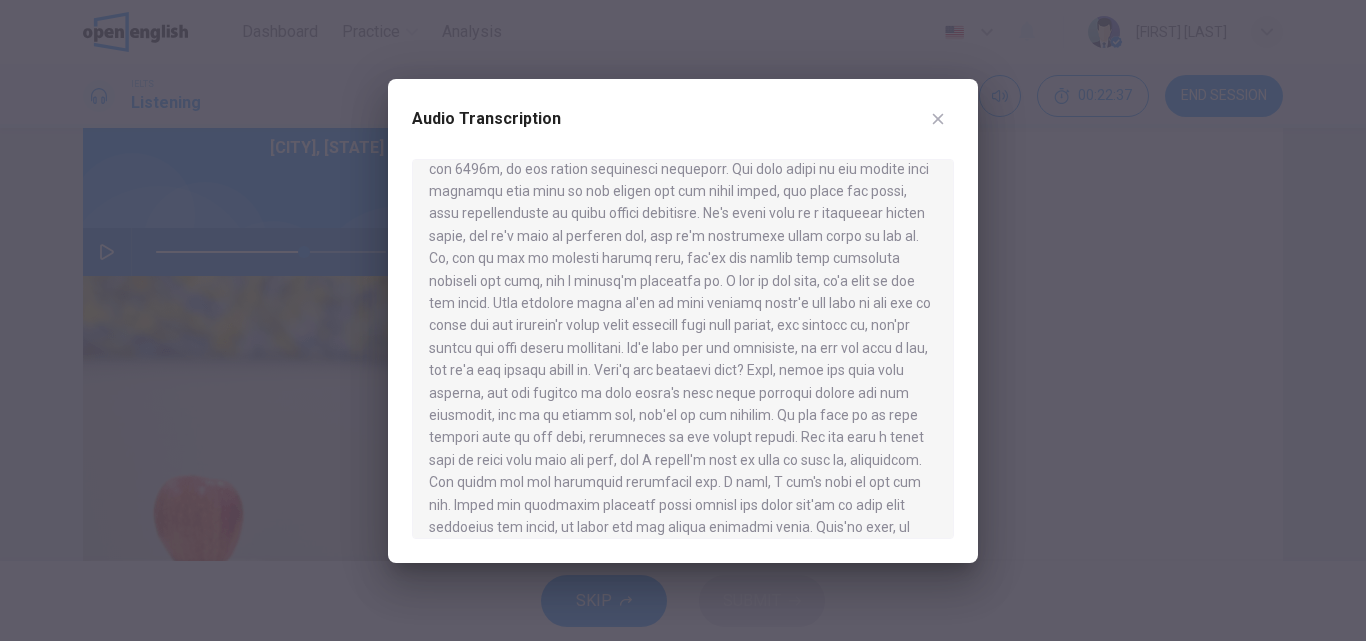 scroll, scrollTop: 700, scrollLeft: 0, axis: vertical 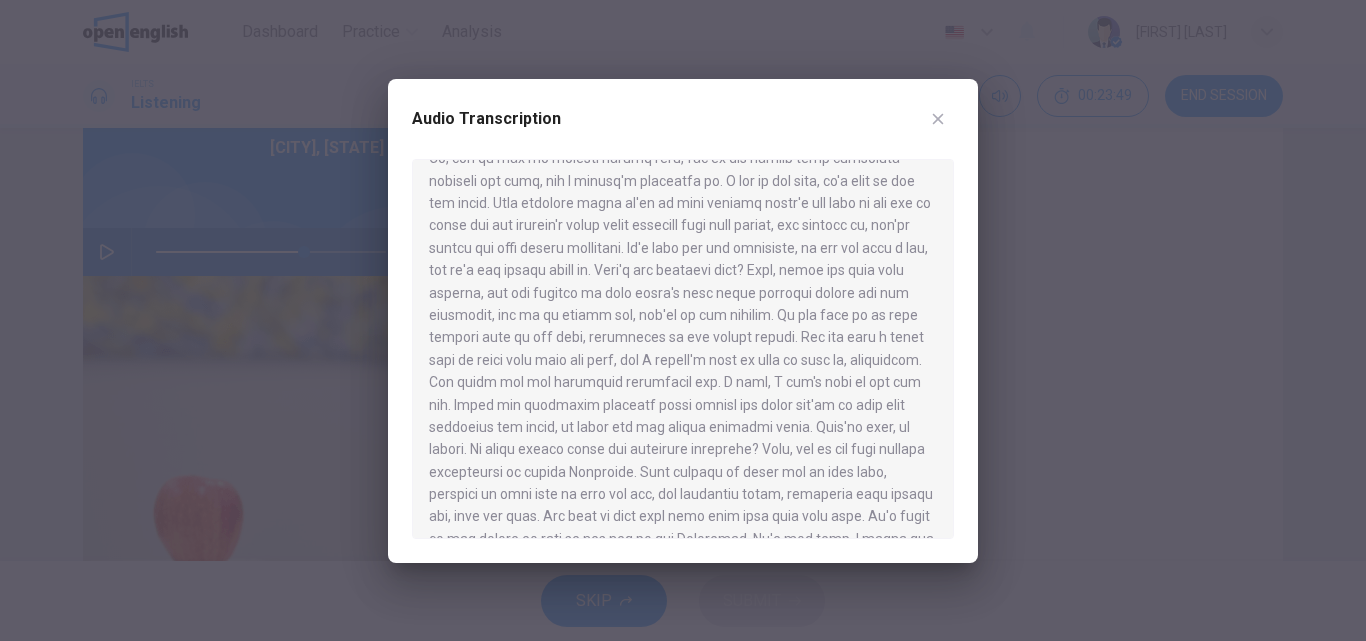 click on "Audio Transcription" at bounding box center (683, 131) 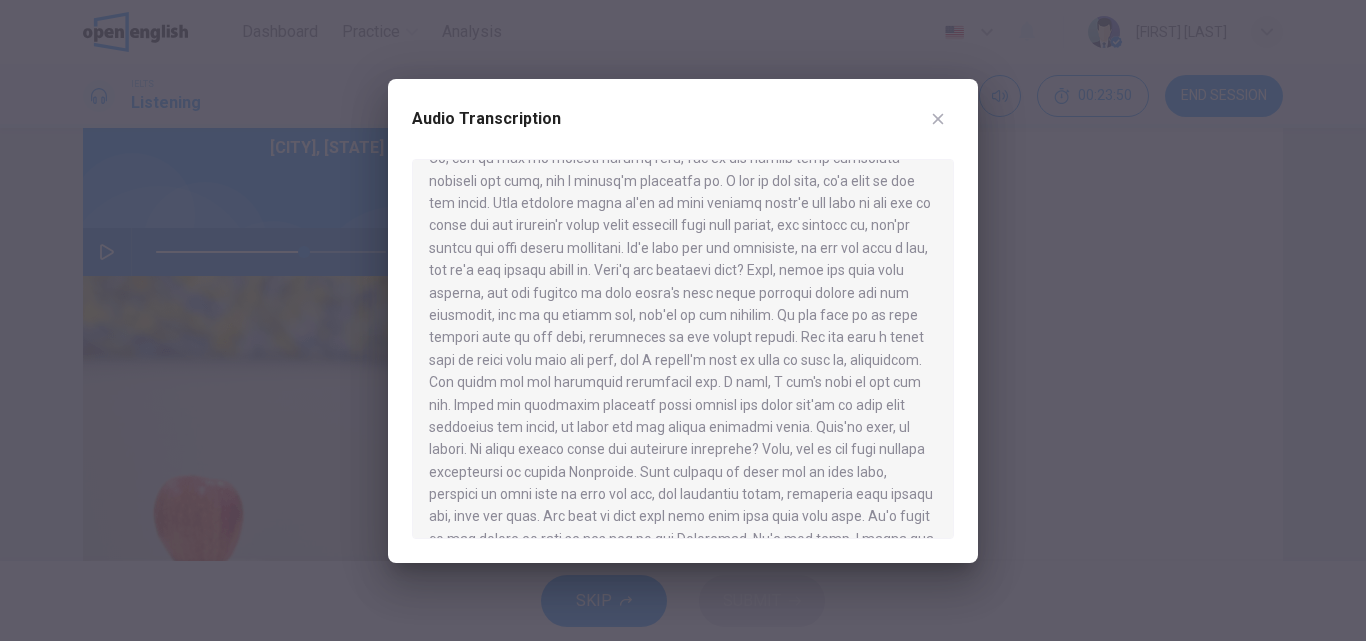 click at bounding box center (938, 119) 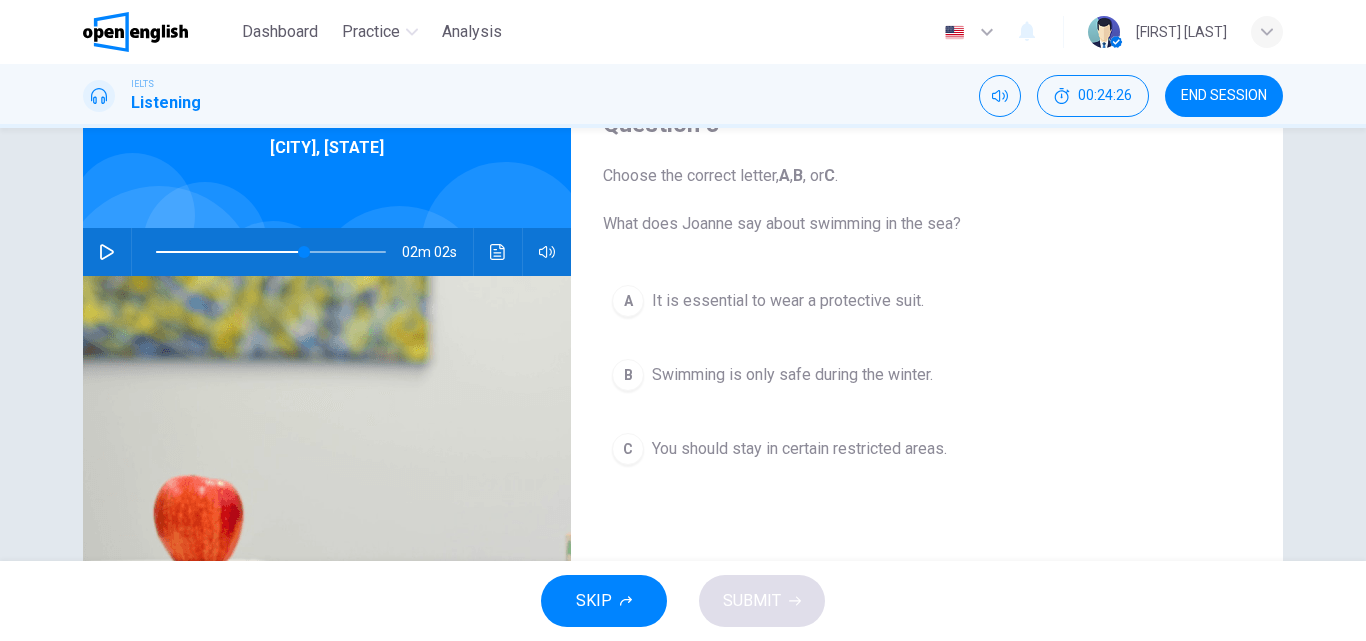 click on "It is essential to wear a protective suit." at bounding box center [788, 301] 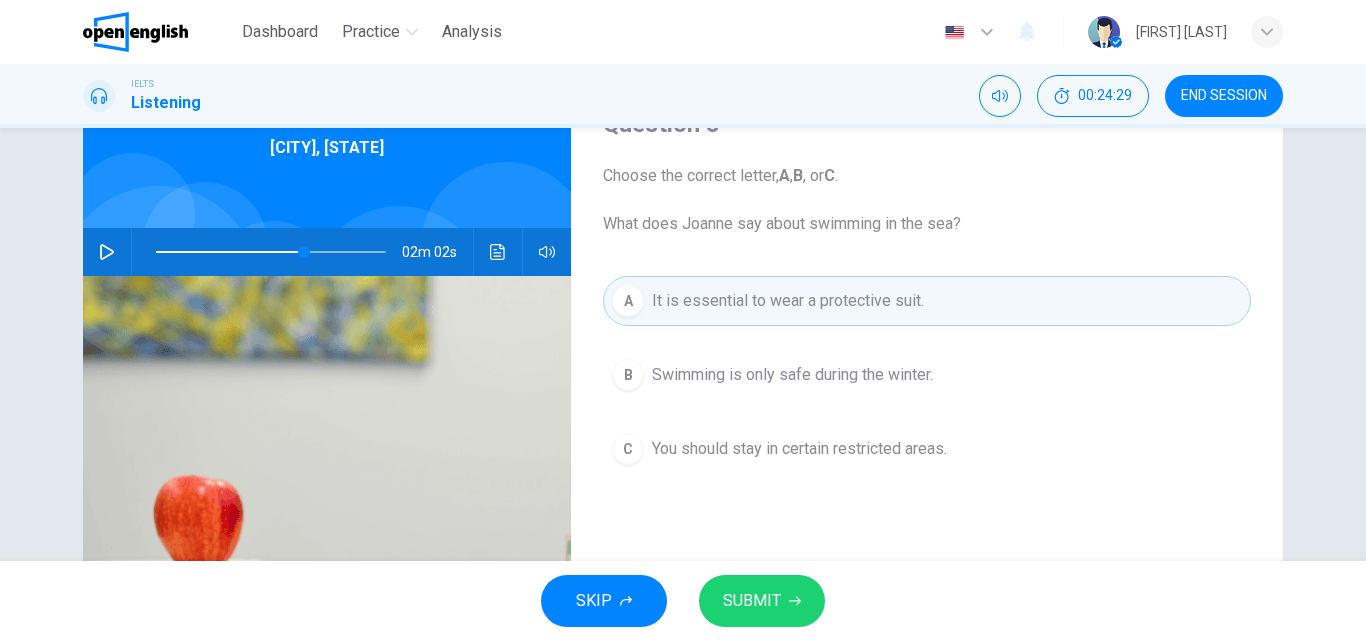 click on "SUBMIT" at bounding box center [752, 601] 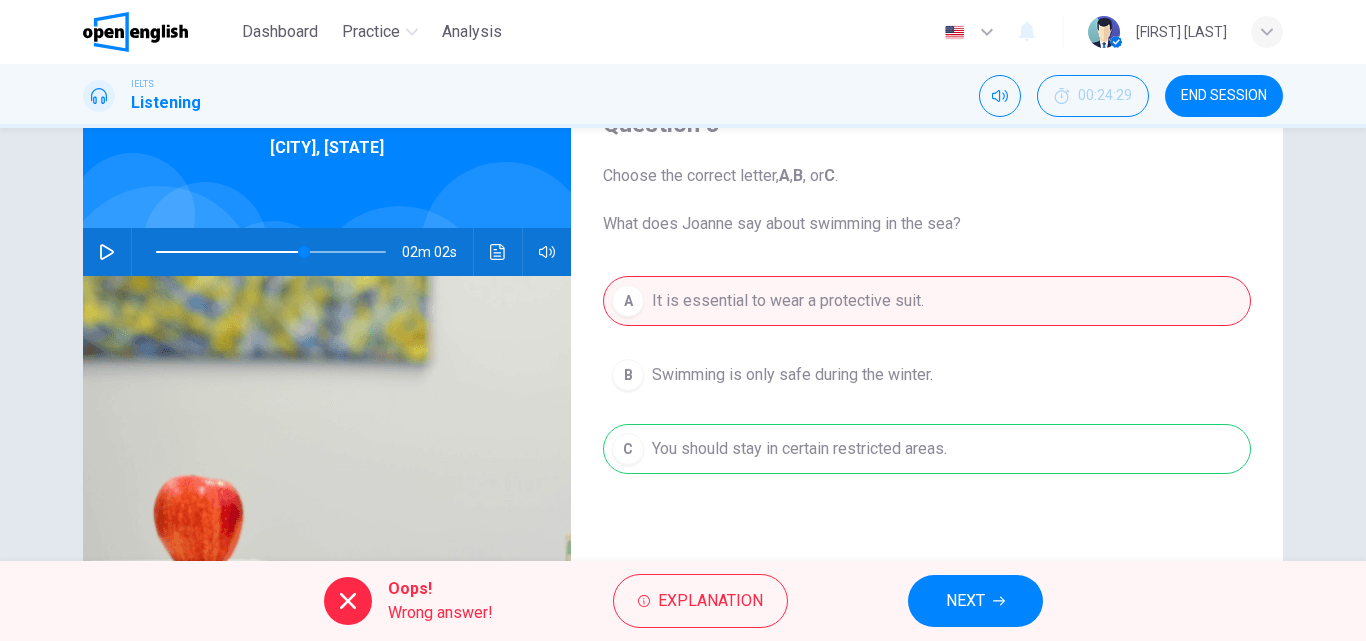 click on "A It is essential to wear a protective suit. B Swimming is only safe during the winter. C You should stay in certain restricted areas." at bounding box center [927, 395] 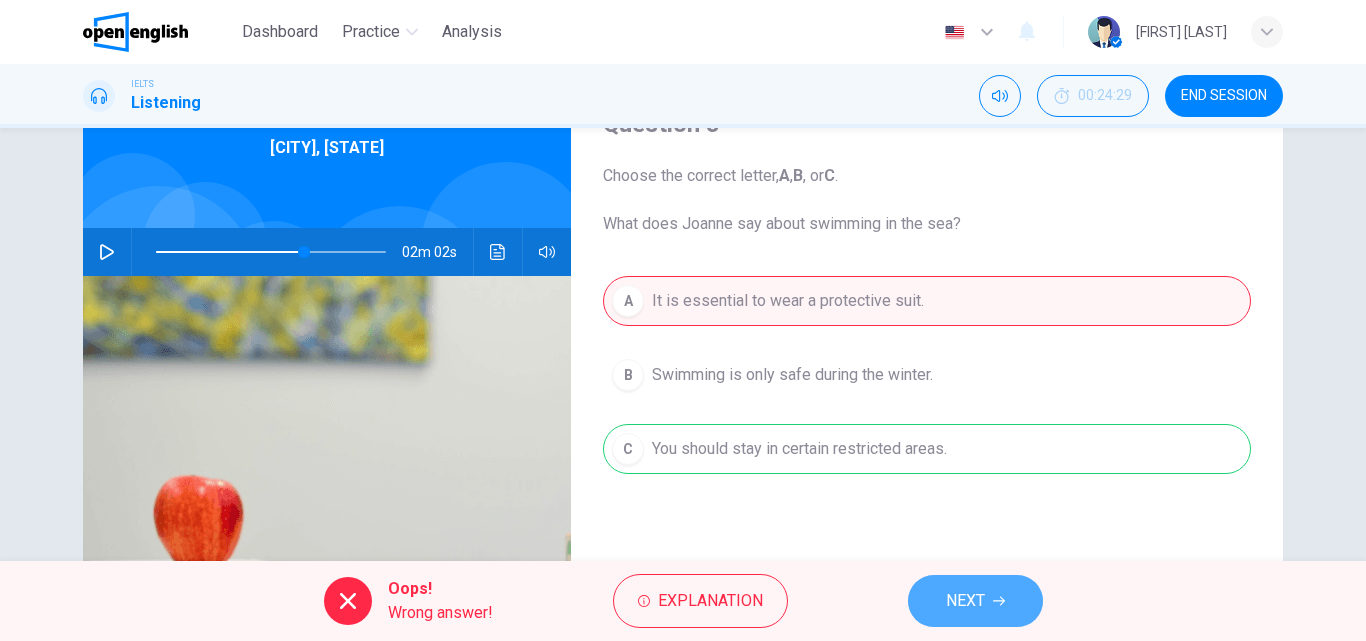 click on "NEXT" at bounding box center [965, 601] 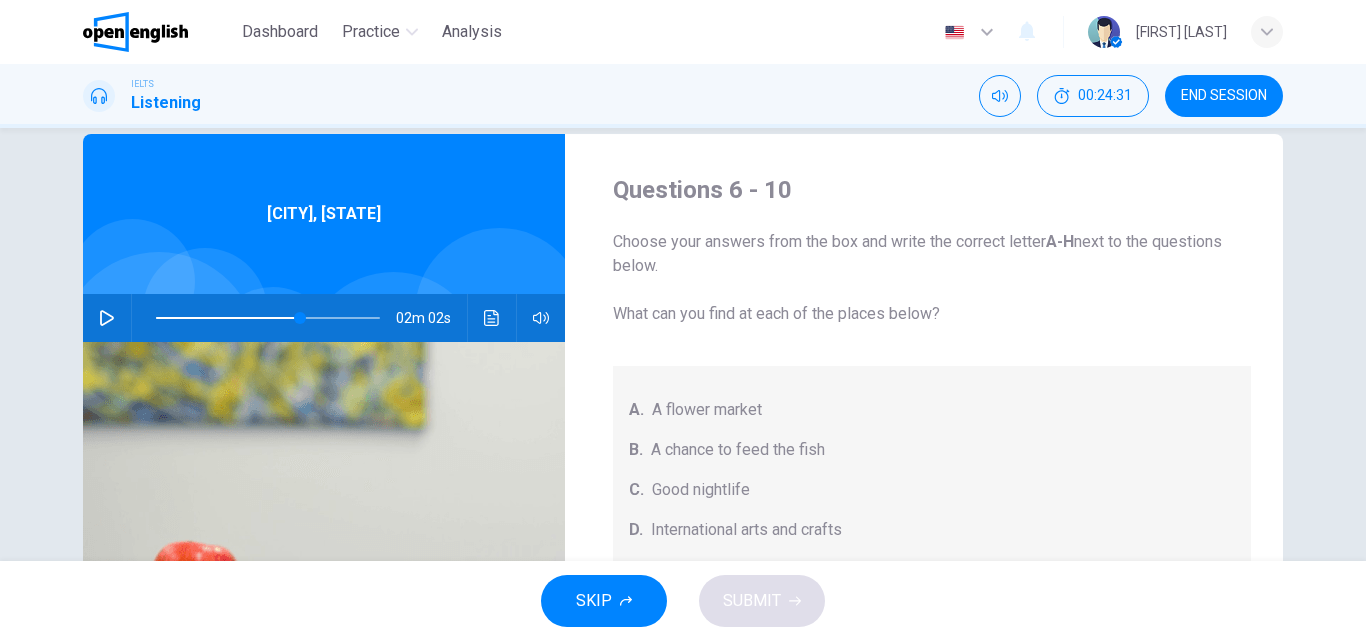 scroll, scrollTop: 0, scrollLeft: 0, axis: both 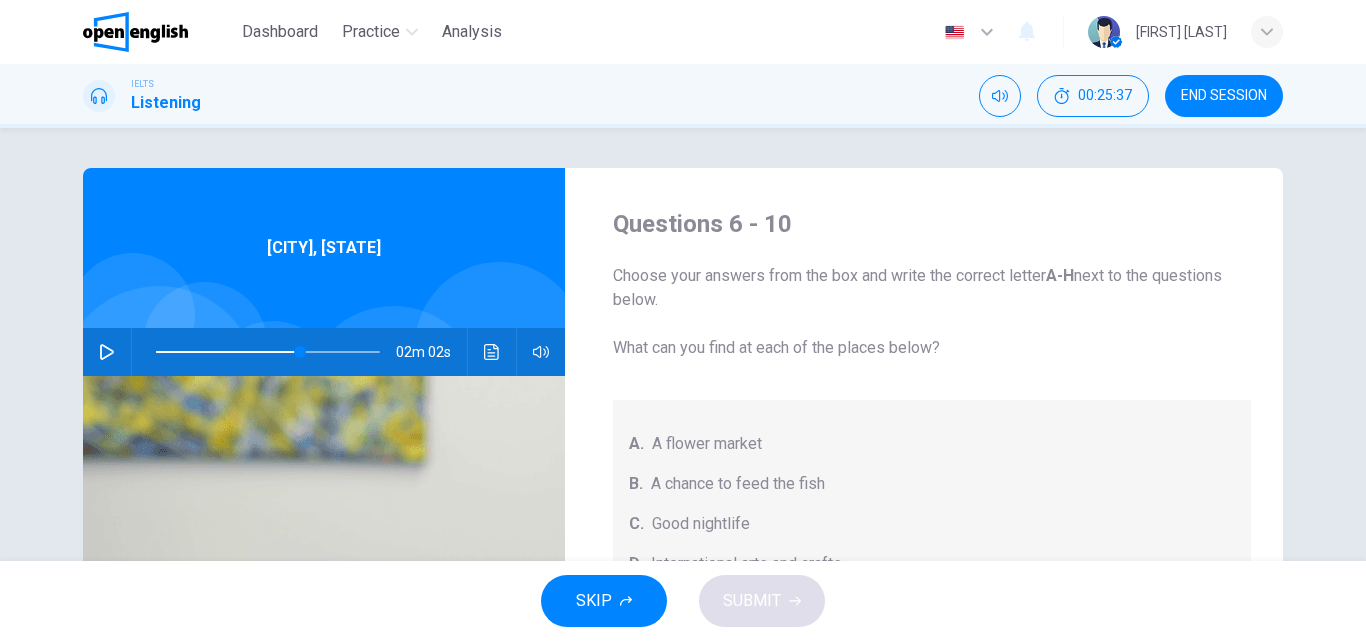 click 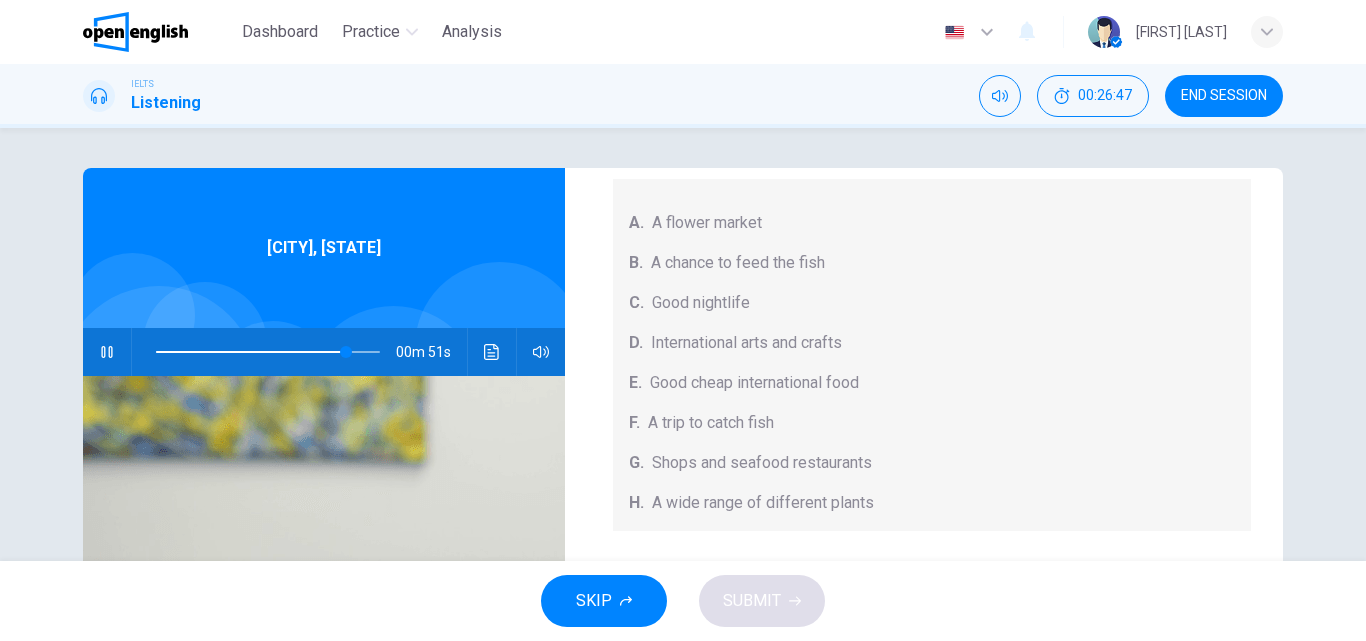 scroll, scrollTop: 225, scrollLeft: 0, axis: vertical 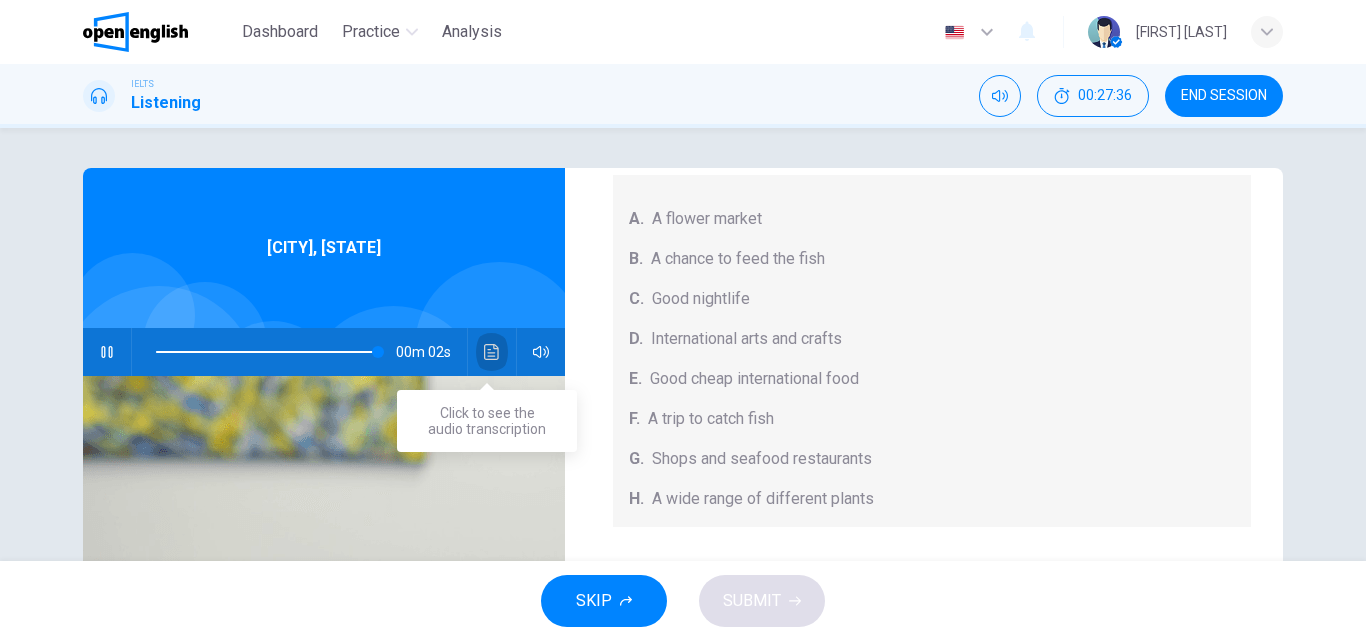 click 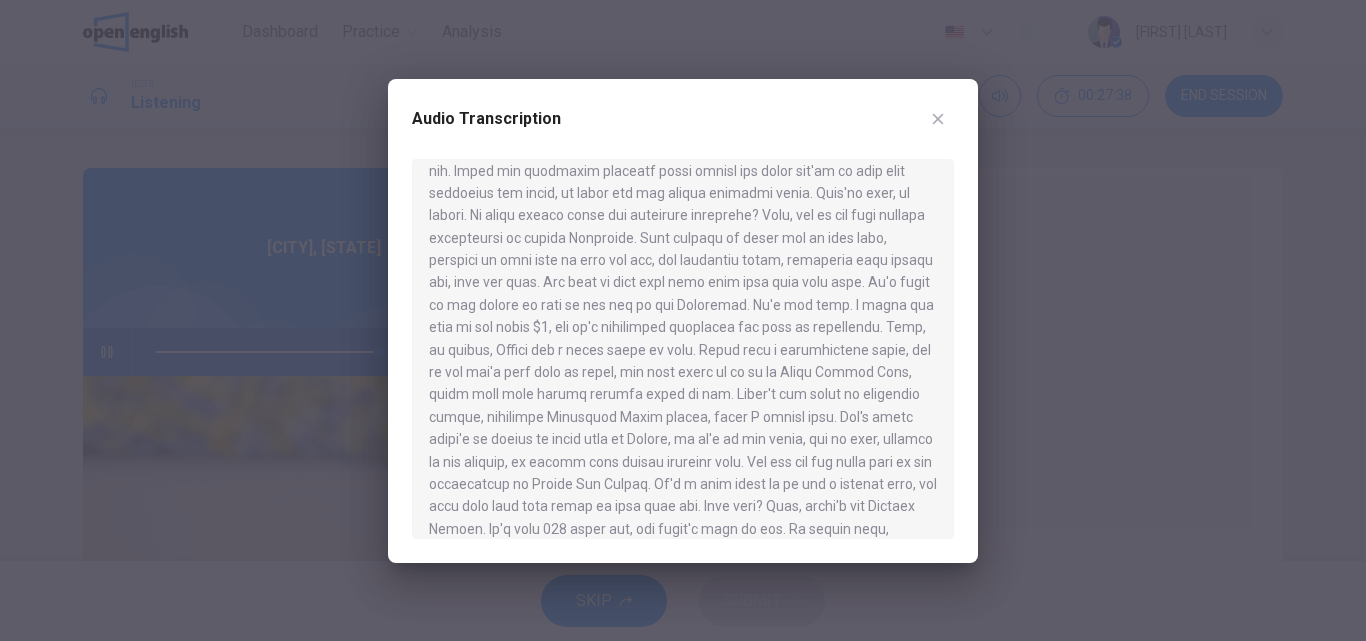 scroll, scrollTop: 1087, scrollLeft: 0, axis: vertical 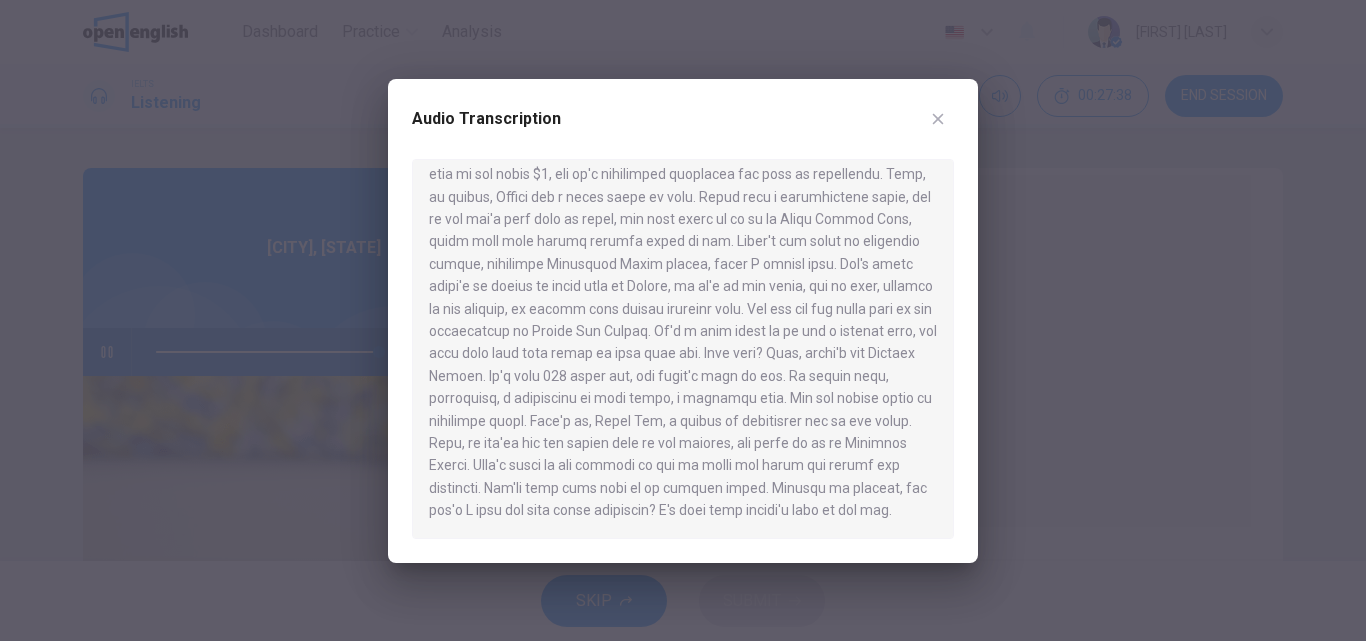 type on "*" 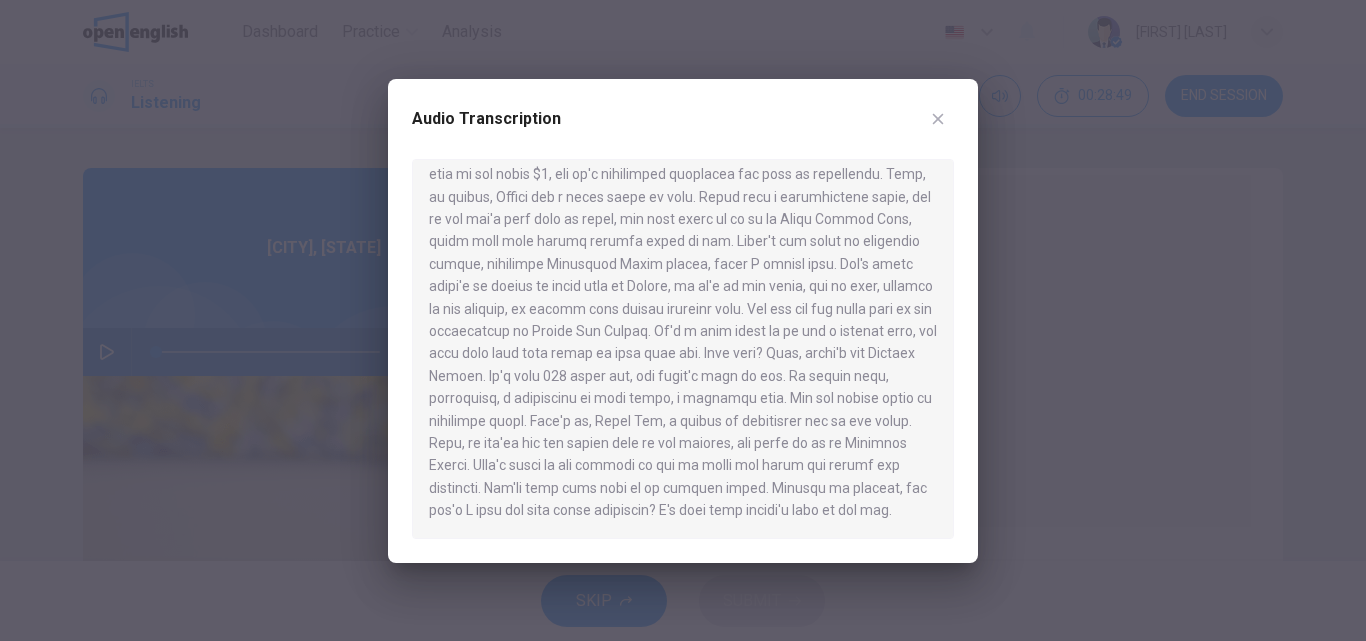 click at bounding box center [683, 320] 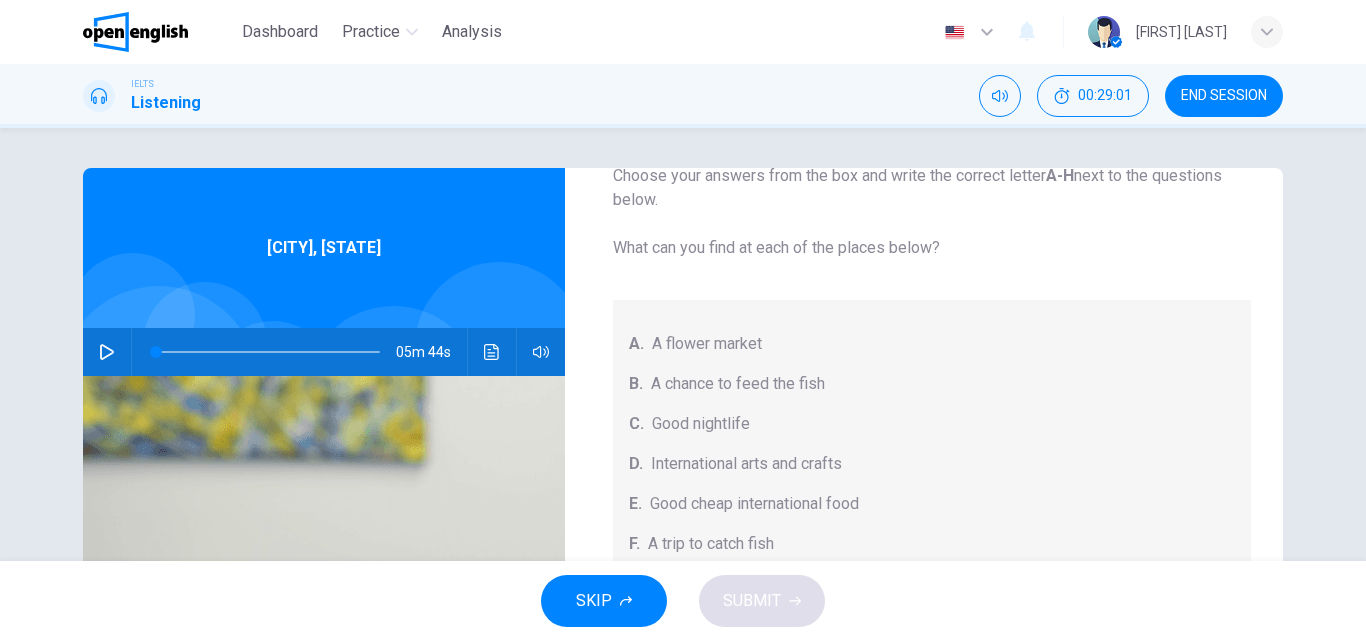 scroll, scrollTop: 200, scrollLeft: 0, axis: vertical 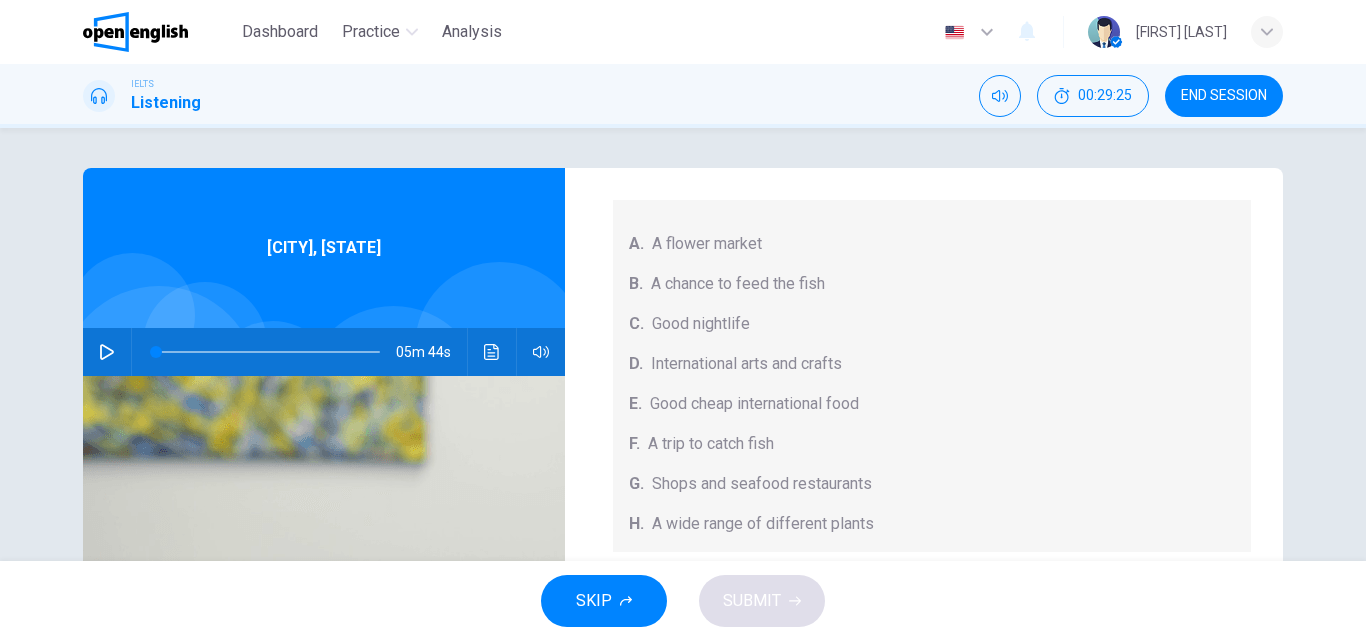 click 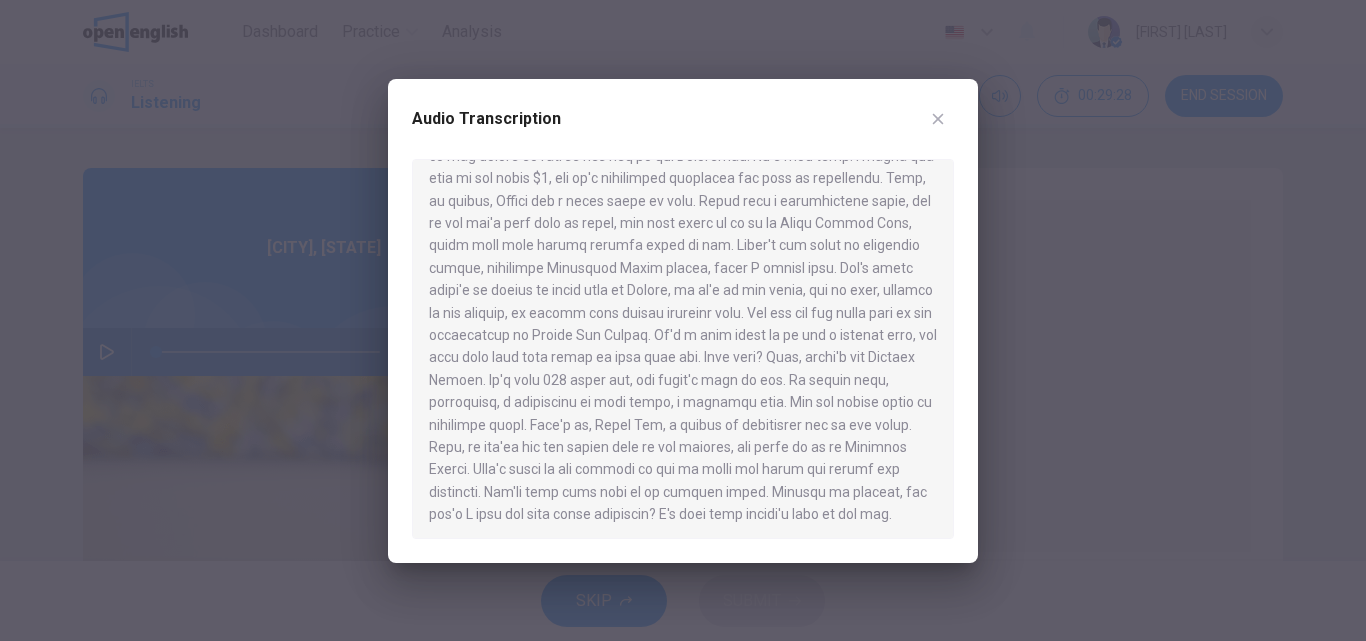scroll, scrollTop: 1087, scrollLeft: 0, axis: vertical 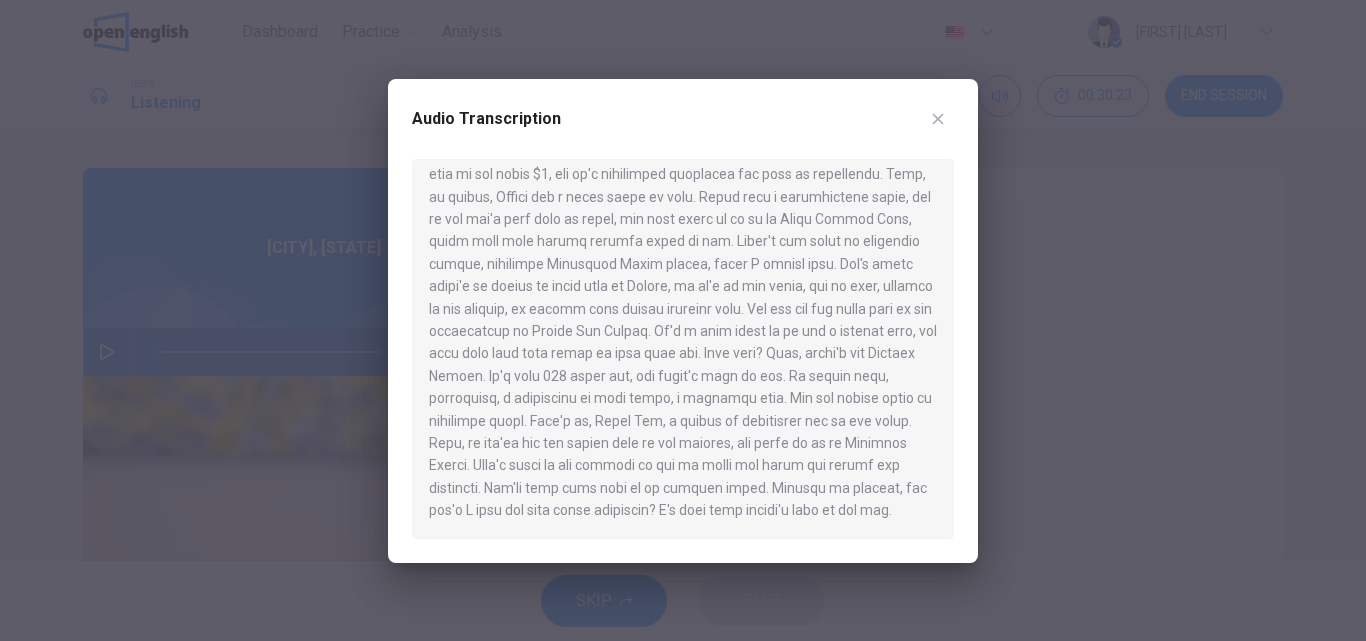 click at bounding box center (938, 119) 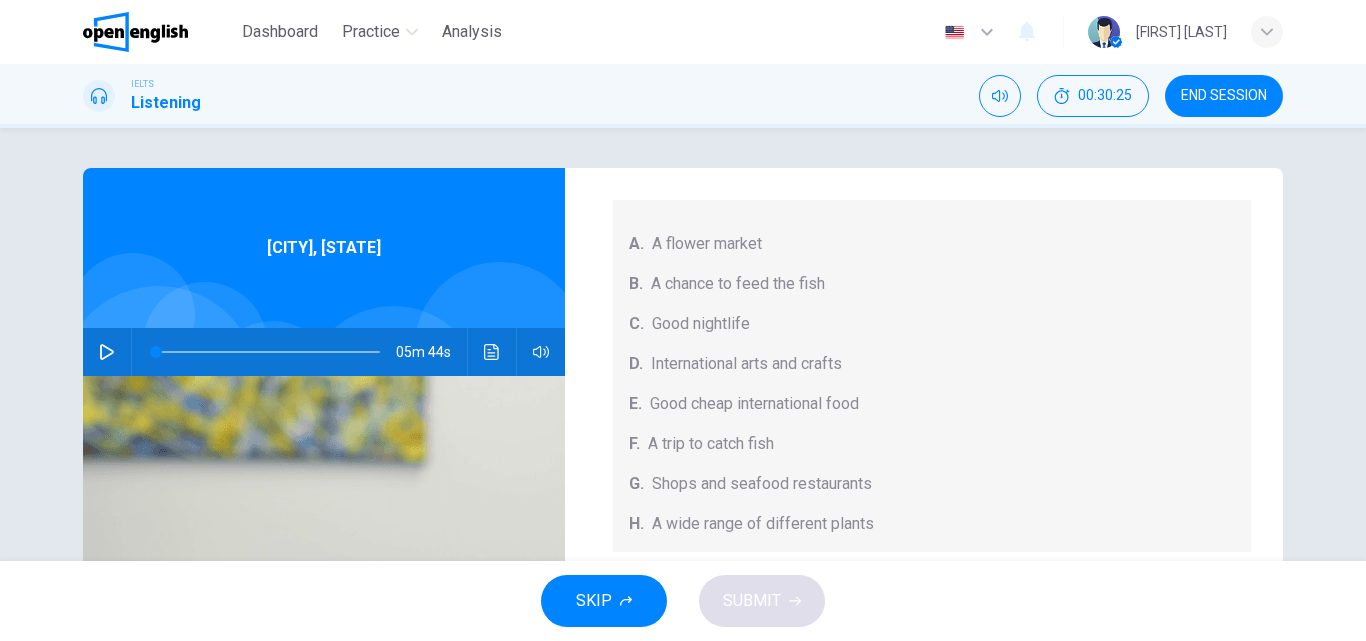 scroll, scrollTop: 225, scrollLeft: 0, axis: vertical 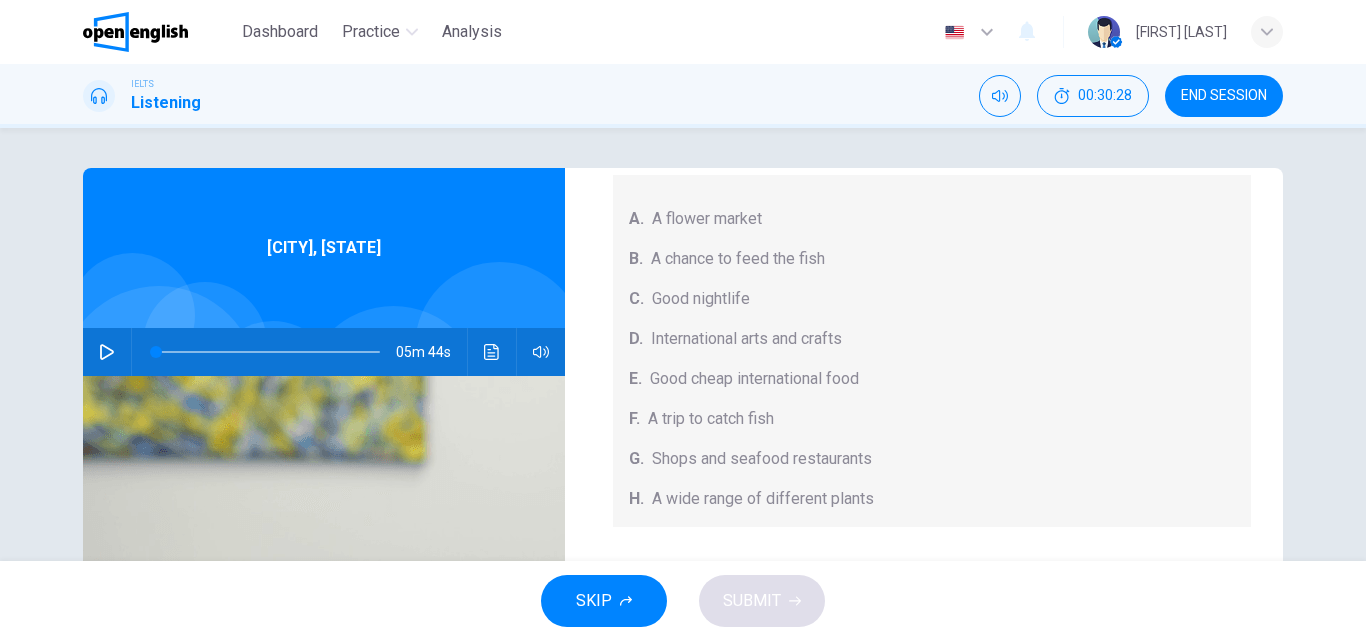 click on "Good nightlife" at bounding box center (701, 299) 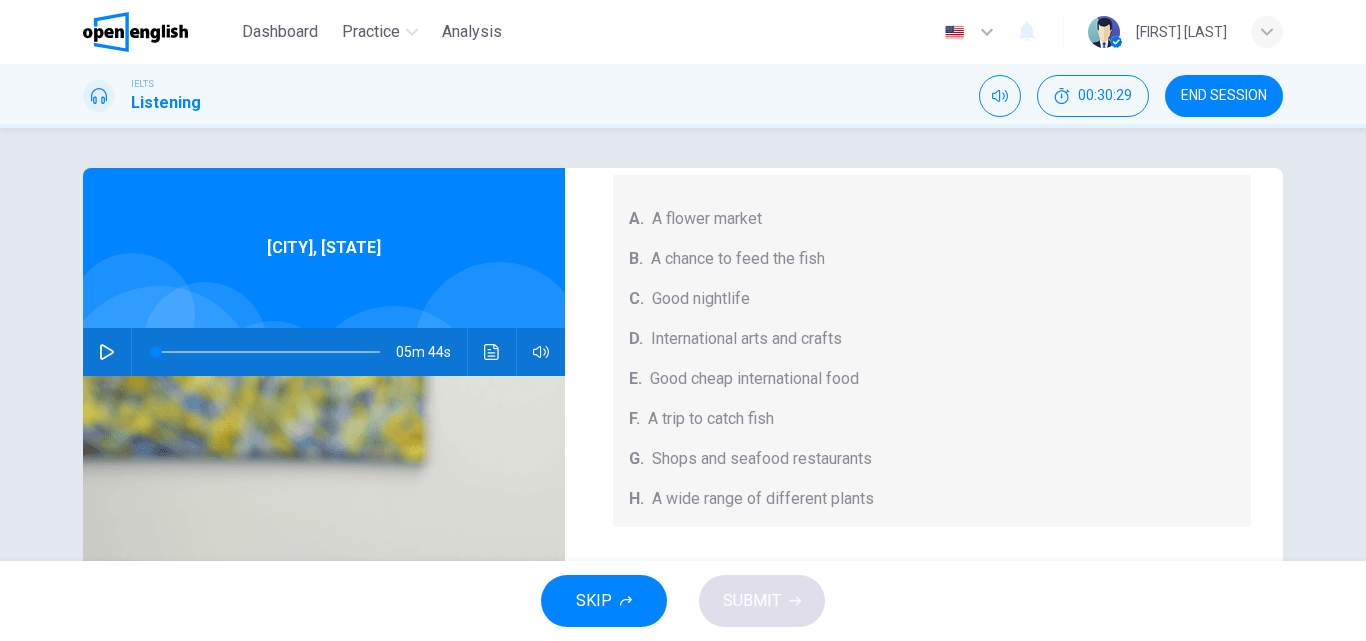 click on "International arts and crafts" at bounding box center (746, 339) 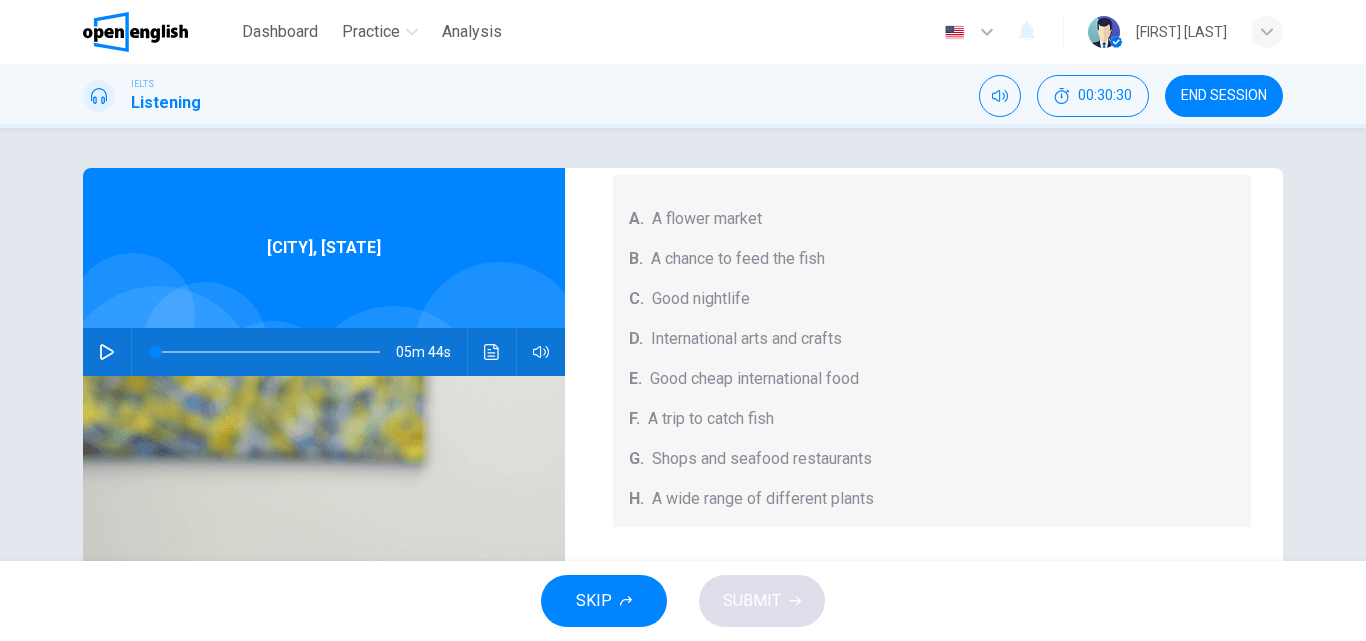 click on "Good cheap international food" at bounding box center [754, 379] 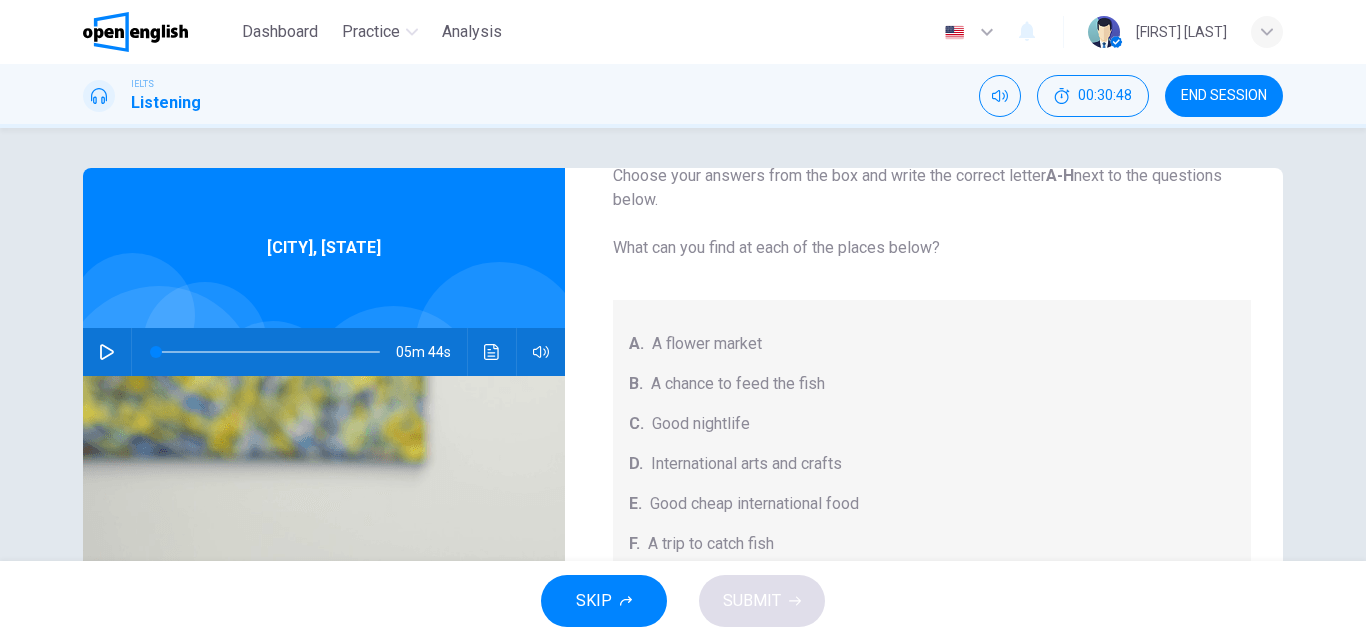 scroll, scrollTop: 225, scrollLeft: 0, axis: vertical 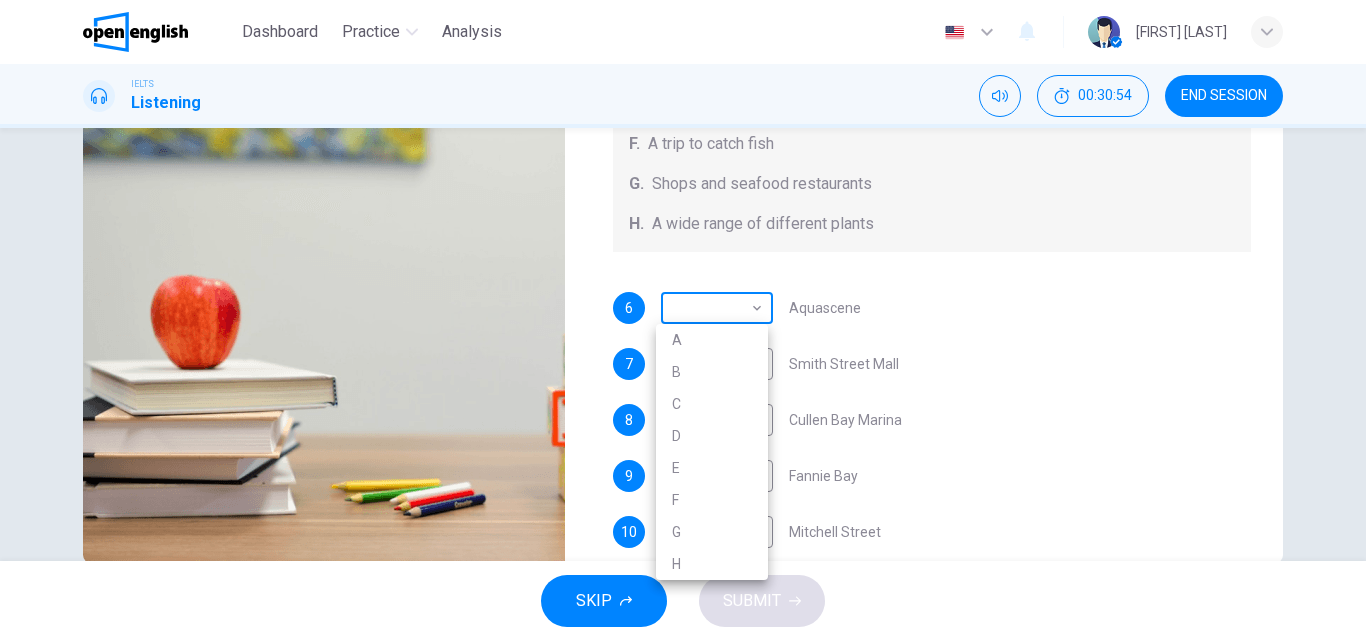 click on "This site uses cookies, as explained in our  Privacy Policy . If you agree to the use of cookies, please click the Accept button and continue to browse our site.   Privacy Policy Accept Dashboard Practice Analysis English ** ​ [FIRST] [LAST] IELTS Listening 00:30:54 END SESSION Questions 6 - 10 Choose your answers from the box and write the correct letter  A-H  next to the questions below.
What can you find at each of the places below? A. A flower market B. A chance to feed the fish C. Good nightlife D. International arts and crafts E. Good cheap international food F. A trip to catch fish G. Shops and seafood restaurants H. A wide range of different plants 6 ​ ​ Aquascene 7 ​ ​ Smith Street Mall 8 ​ ​ Cullen Bay Marina 9 ​ ​ Fannie Bay 10 ​ ​ Mitchell Street [CITY], [STATE] 05m 44s SKIP SUBMIT Open English - Online English Dashboard Practice Analysis Notifications 1 © Copyright  2025 A B C D E F G H" at bounding box center [683, 320] 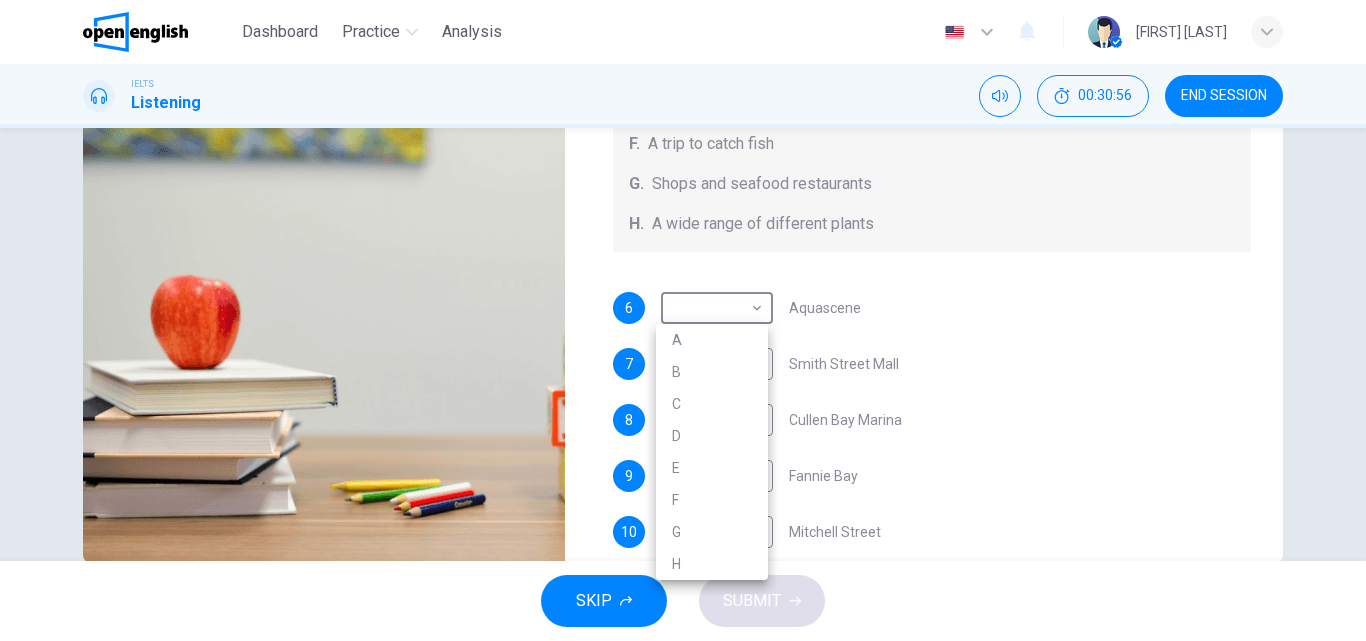 click at bounding box center [683, 320] 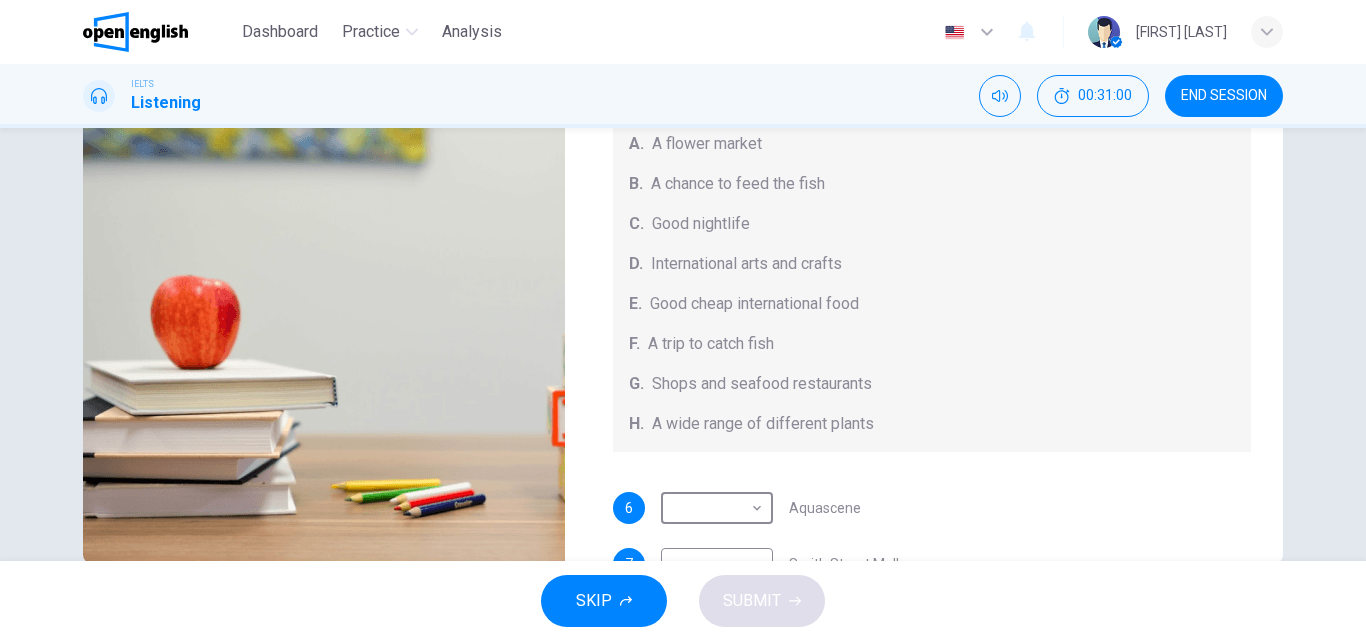 scroll, scrollTop: 100, scrollLeft: 0, axis: vertical 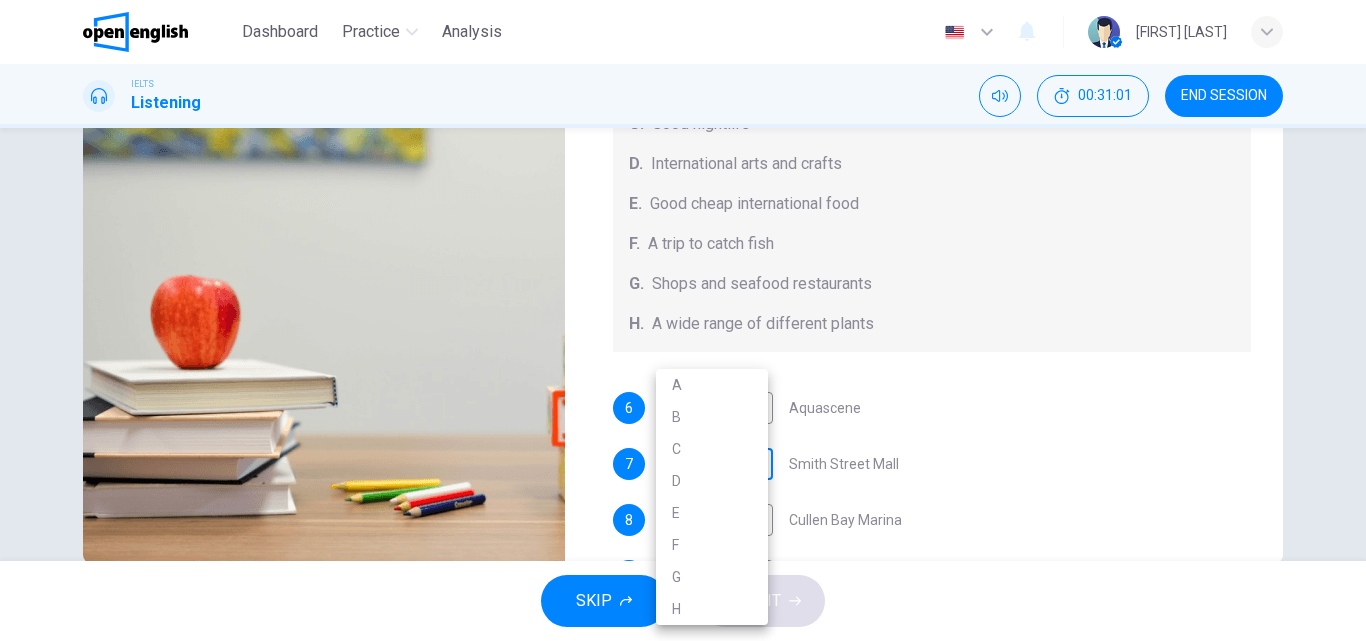 click on "This site uses cookies, as explained in our  Privacy Policy . If you agree to the use of cookies, please click the Accept button and continue to browse our site.   Privacy Policy Accept Dashboard Practice Analysis English ** ​ [FIRST] [LAST] IELTS Listening 00:31:01 END SESSION Questions 6 - 10 Choose your answers from the box and write the correct letter  A-H  next to the questions below.
What can you find at each of the places below? A. A flower market B. A chance to feed the fish C. Good nightlife D. International arts and crafts E. Good cheap international food F. A trip to catch fish G. Shops and seafood restaurants H. A wide range of different plants 6 ​ ​ Aquascene 7 ​ ​ Smith Street Mall 8 ​ ​ Cullen Bay Marina 9 ​ ​ Fannie Bay 10 ​ ​ Mitchell Street [CITY], [STATE] 05m 44s SKIP SUBMIT Open English - Online English Dashboard Practice Analysis Notifications 1 © Copyright  2025 A B C D E F G H" at bounding box center [683, 320] 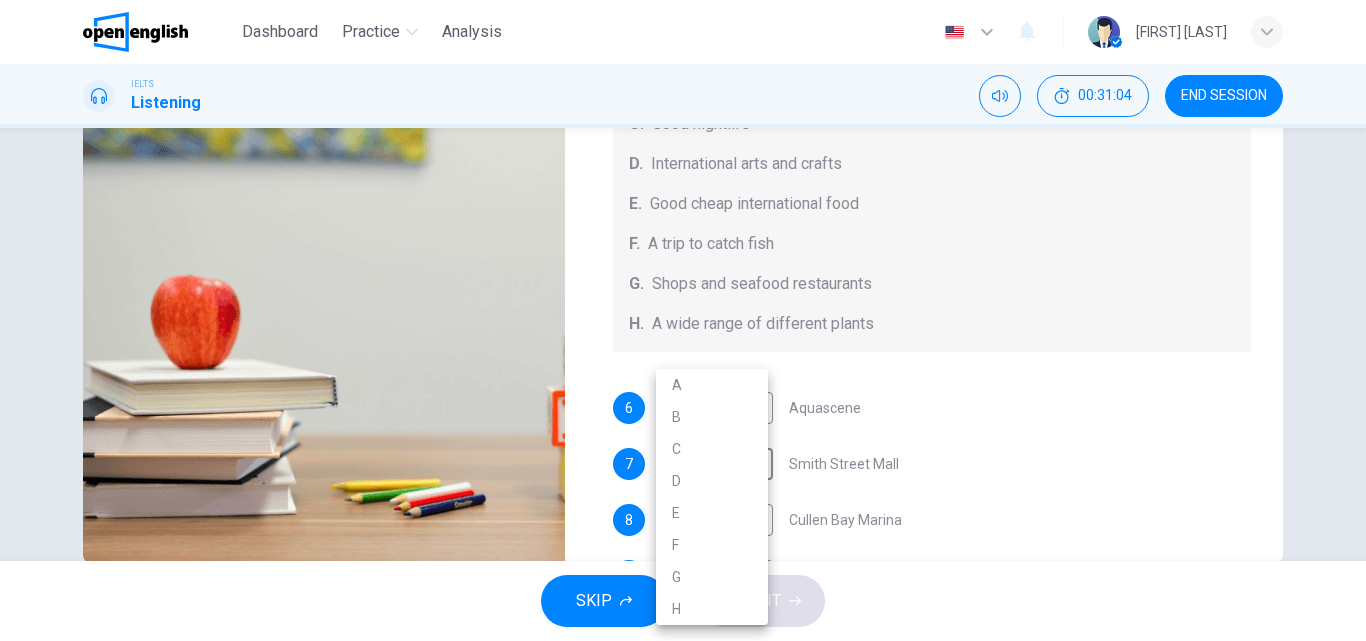 click on "E" at bounding box center (712, 513) 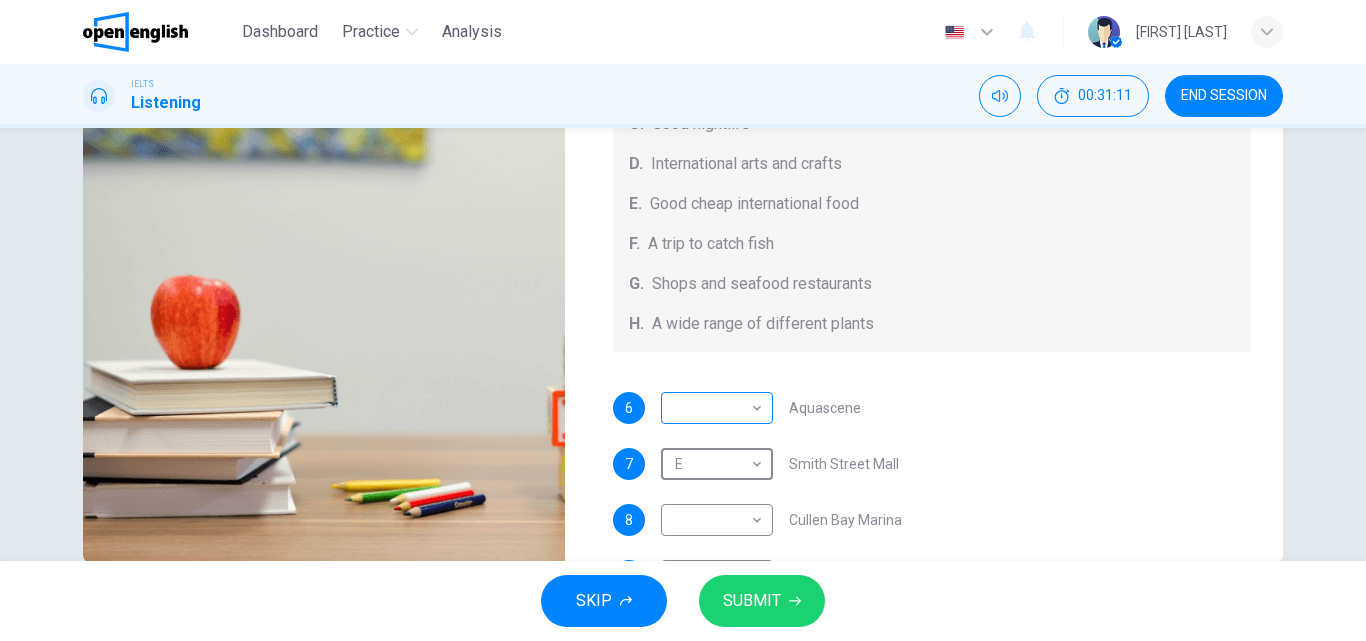 scroll, scrollTop: 0, scrollLeft: 0, axis: both 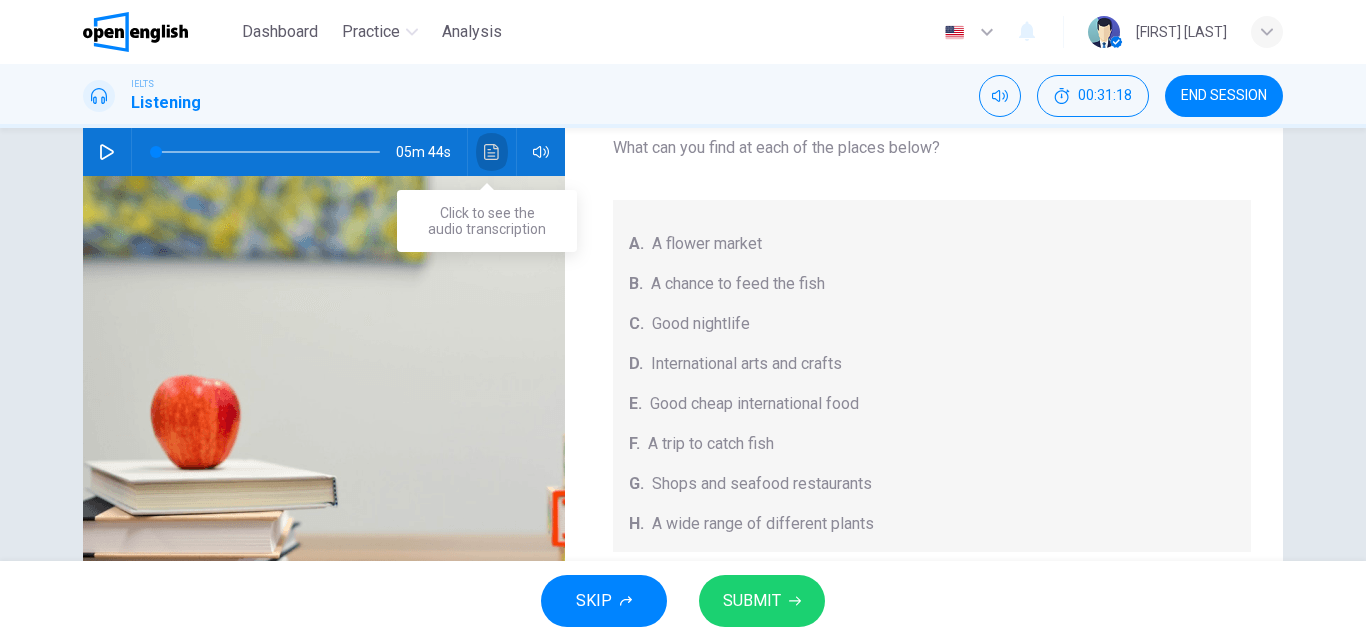 click at bounding box center [492, 152] 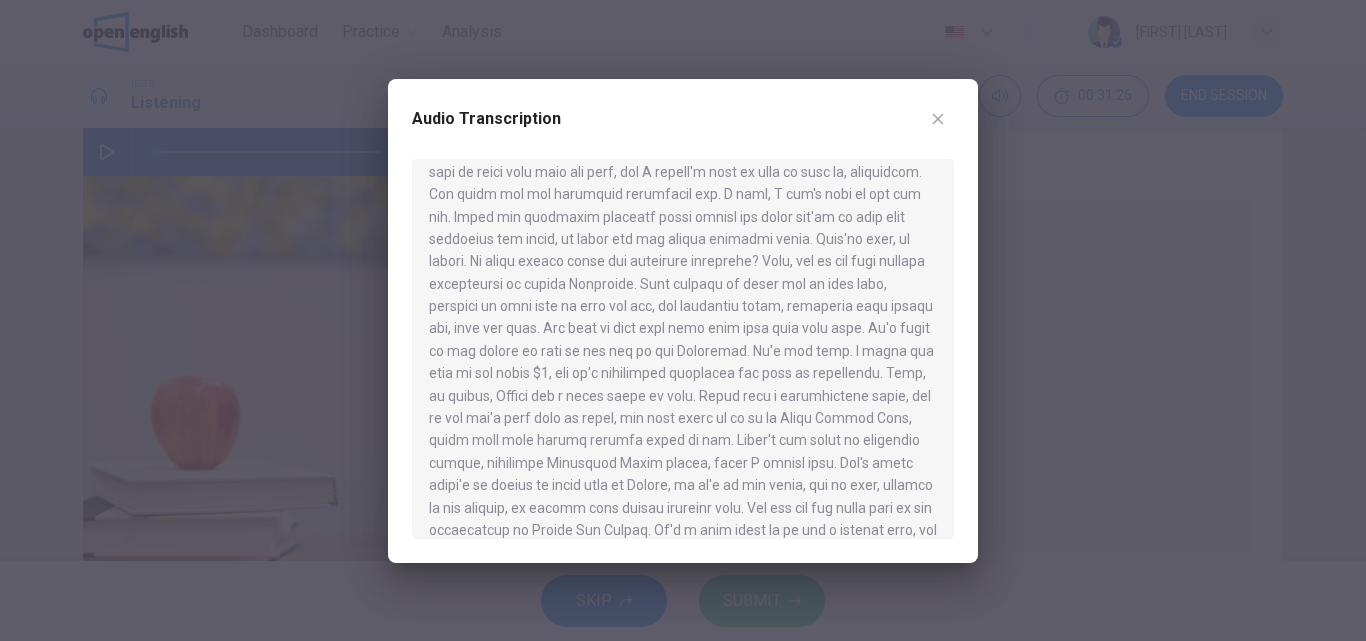 scroll, scrollTop: 887, scrollLeft: 0, axis: vertical 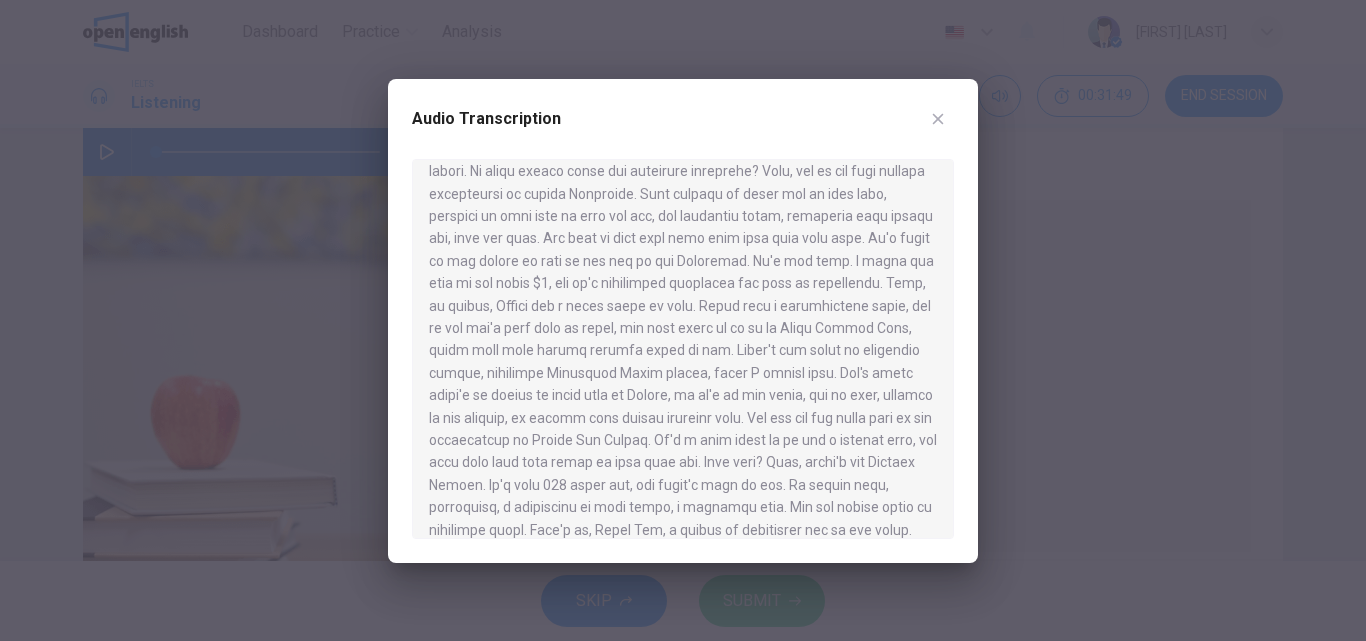 click 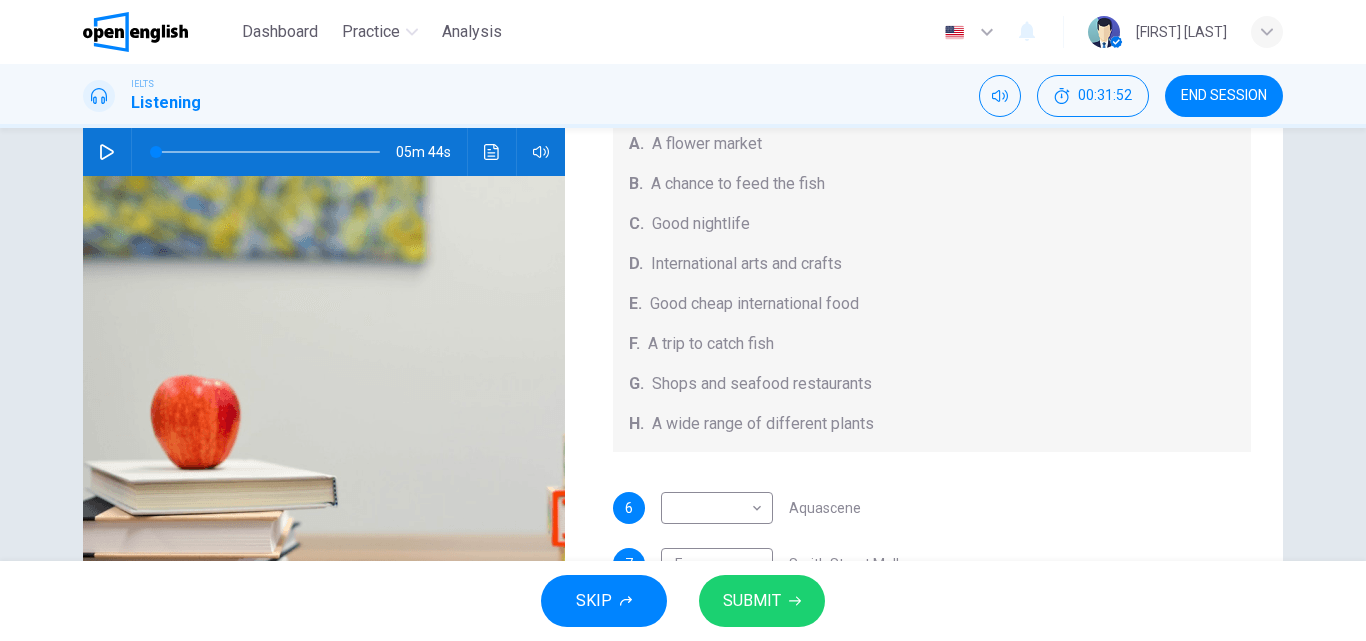 scroll, scrollTop: 200, scrollLeft: 0, axis: vertical 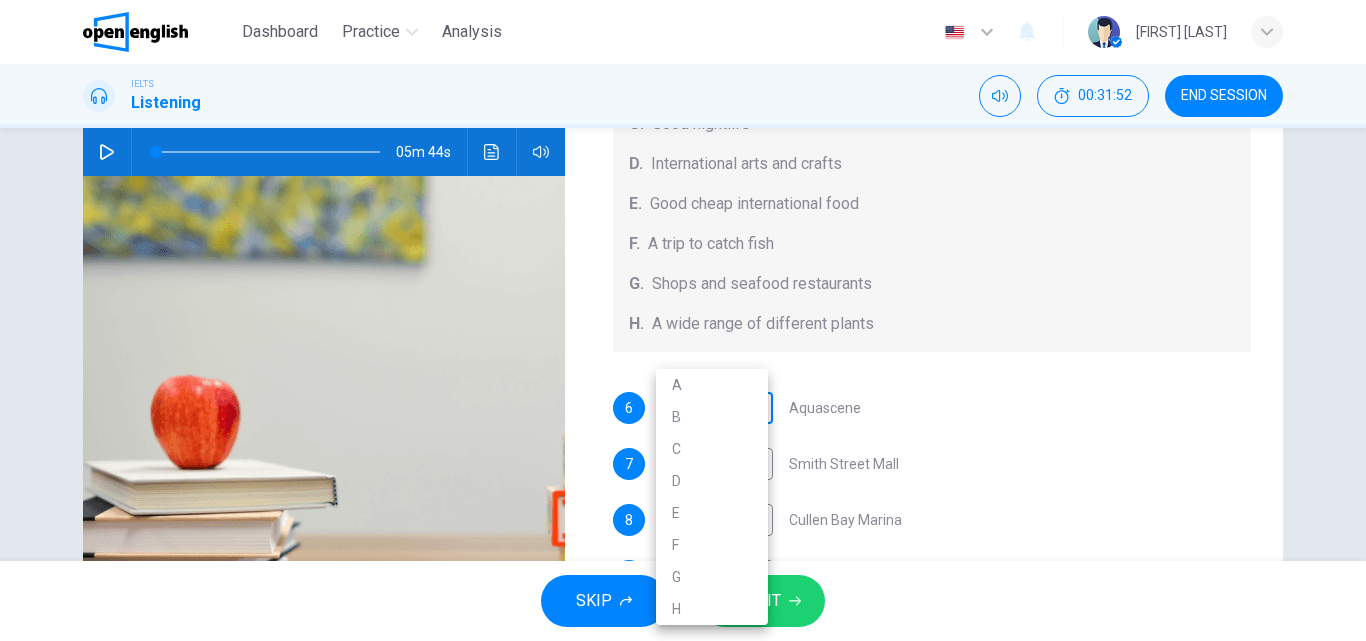 click on "This site uses cookies, as explained in our  Privacy Policy . If you agree to the use of cookies, please click the Accept button and continue to browse our site.   Privacy Policy Accept Dashboard Practice Analysis English ** ​ [FIRST] [LAST] IELTS Listening 00:31:52 END SESSION Questions 6 - 10 Choose your answers from the box and write the correct letter  A-H  next to the questions below.
What can you find at each of the places below? A. A flower market B. A chance to feed the fish C. Good nightlife D. International arts and crafts E. Good cheap international food F. A trip to catch fish G. Shops and seafood restaurants H. A wide range of different plants 6 ​ ​ Aquascene 7 E * ​ Smith Street Mall 8 ​ ​ Cullen Bay Marina 9 ​ ​ Fannie Bay 10 ​ ​ Mitchell Street [CITY], [STATE] 05m 44s SKIP SUBMIT Open English - Online English Dashboard Practice Analysis Notifications 1 © Copyright  2025 A B C D E F G H" at bounding box center (683, 320) 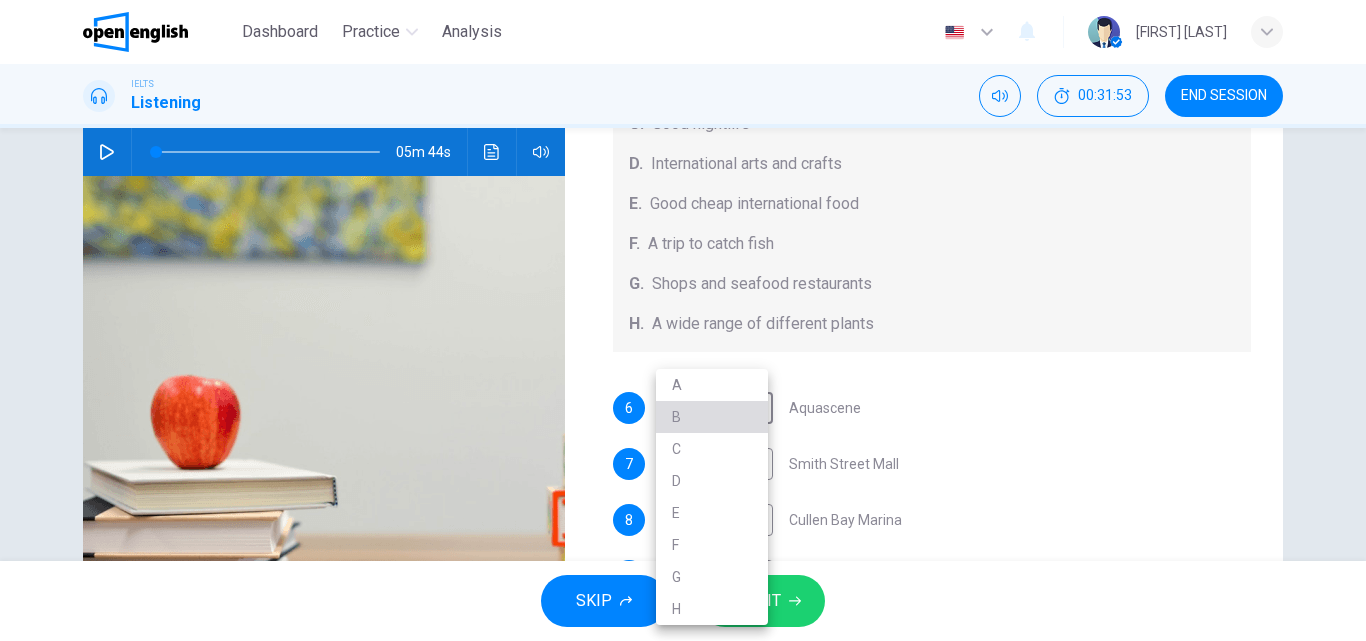 click on "B" at bounding box center [712, 417] 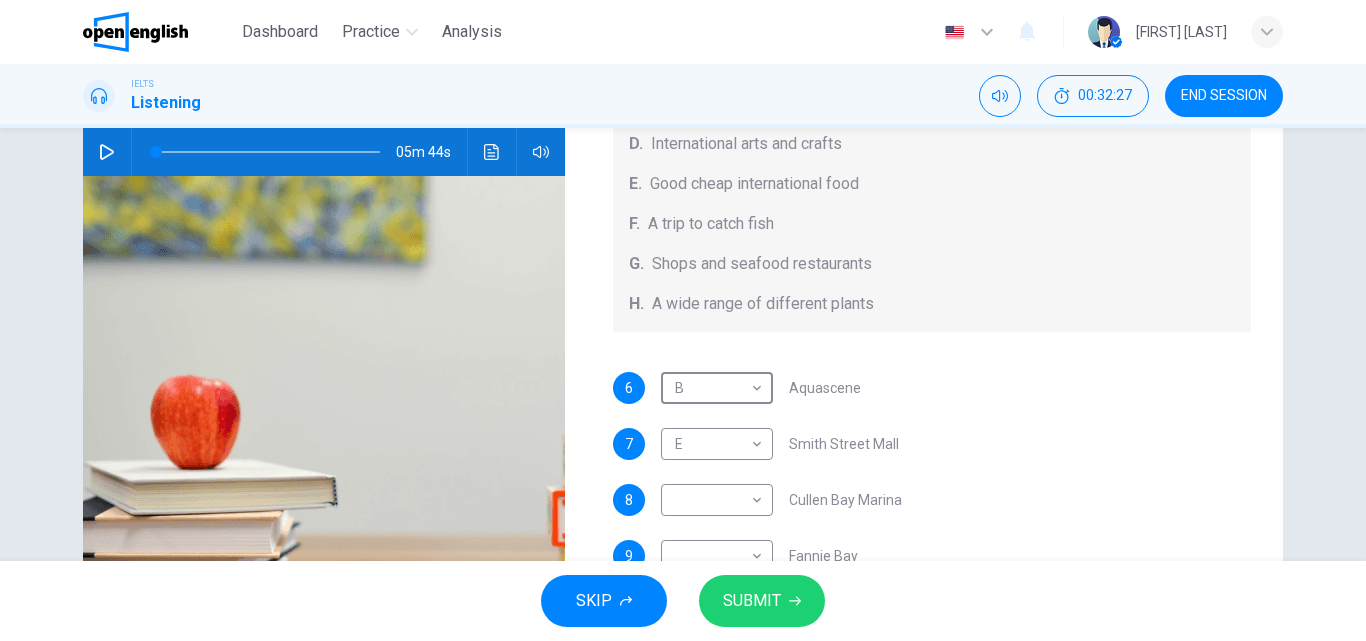 scroll, scrollTop: 225, scrollLeft: 0, axis: vertical 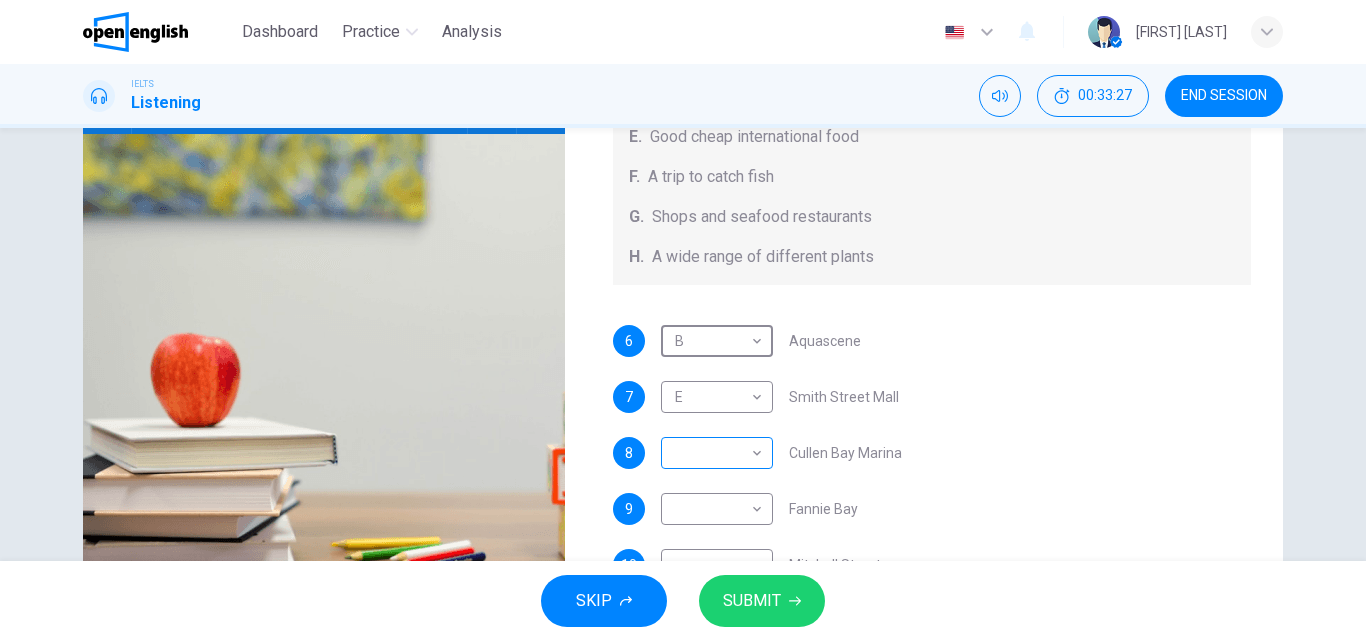 click on "This site uses cookies, as explained in our  Privacy Policy . If you agree to the use of cookies, please click the Accept button and continue to browse our site.   Privacy Policy Accept Dashboard Practice Analysis English ** ​ [FIRST] [LAST] IELTS Listening 00:33:27 END SESSION Questions 6 - 10 Choose your answers from the box and write the correct letter  A-H  next to the questions below.
What can you find at each of the places below? A. A flower market B. A chance to feed the fish C. Good nightlife D. International arts and crafts E. Good cheap international food F. A trip to catch fish G. Shops and seafood restaurants H. A wide range of different plants 6 B * ​ Aquascene 7 E * ​ Smith Street Mall 8 ​ ​ Cullen Bay Marina 9 ​ ​ Fannie Bay 10 ​ ​ Mitchell Street [CITY], [STATE] 05m 44s SKIP SUBMIT Open English - Online English Dashboard Practice Analysis Notifications 1 © Copyright  2025" at bounding box center [683, 320] 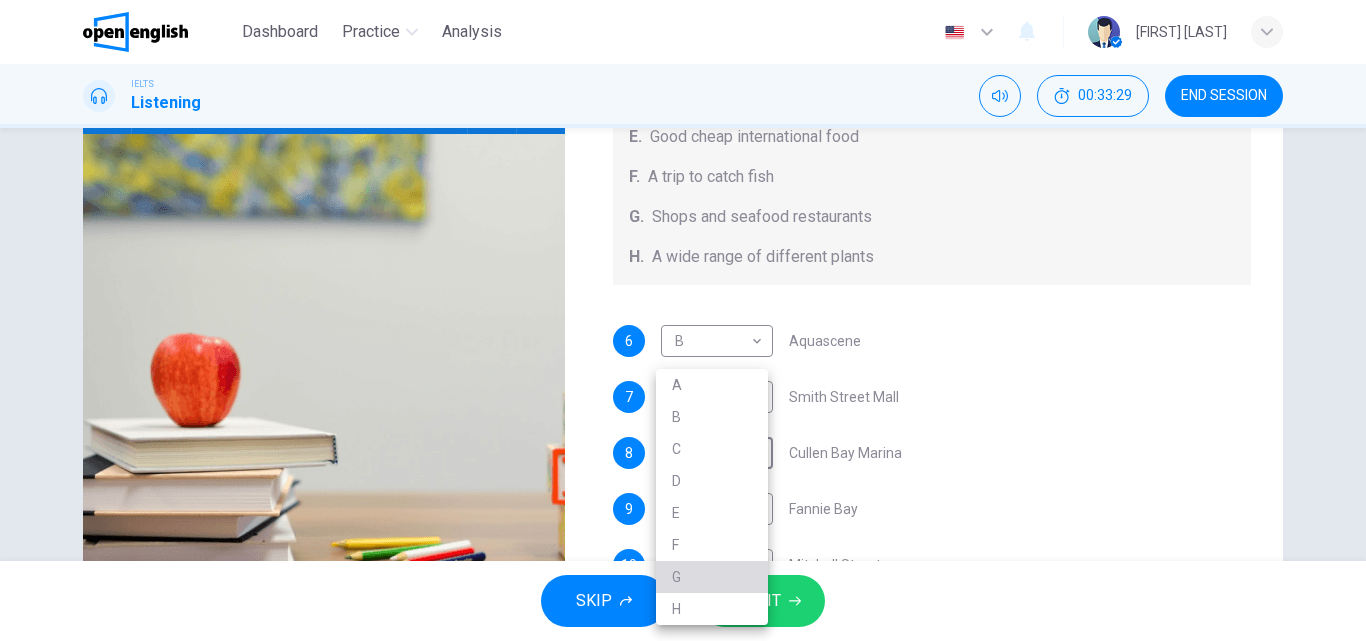 click on "G" at bounding box center (712, 577) 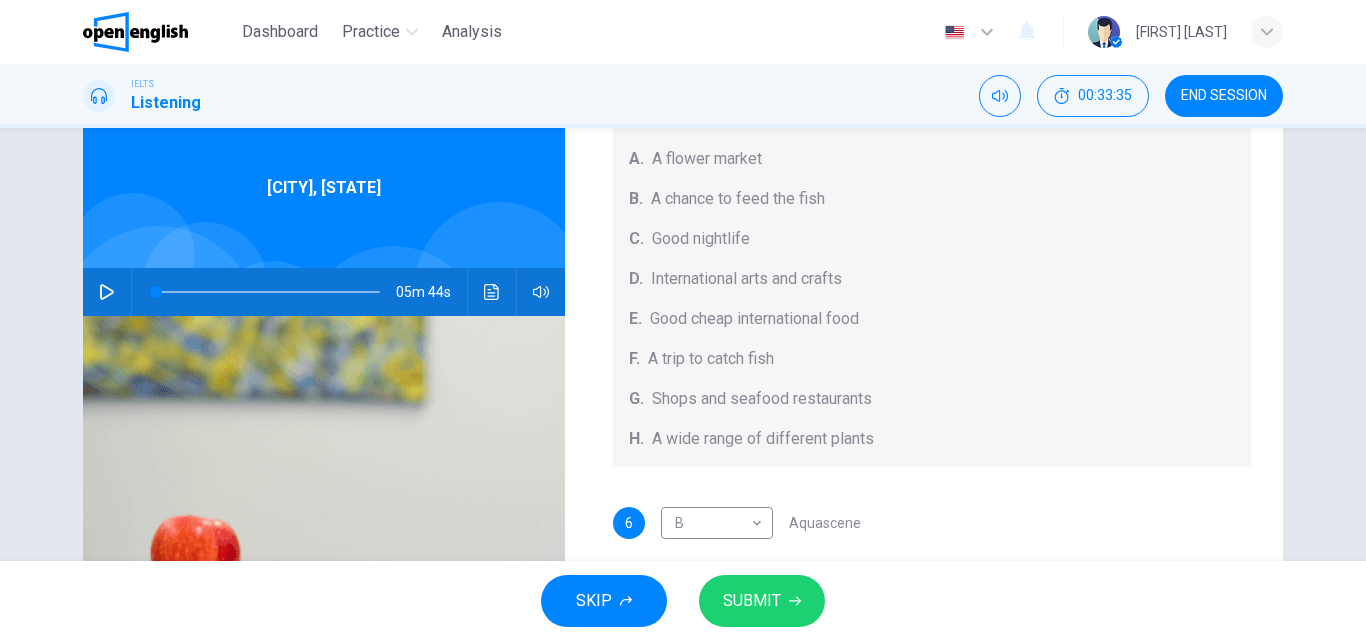 scroll, scrollTop: 42, scrollLeft: 0, axis: vertical 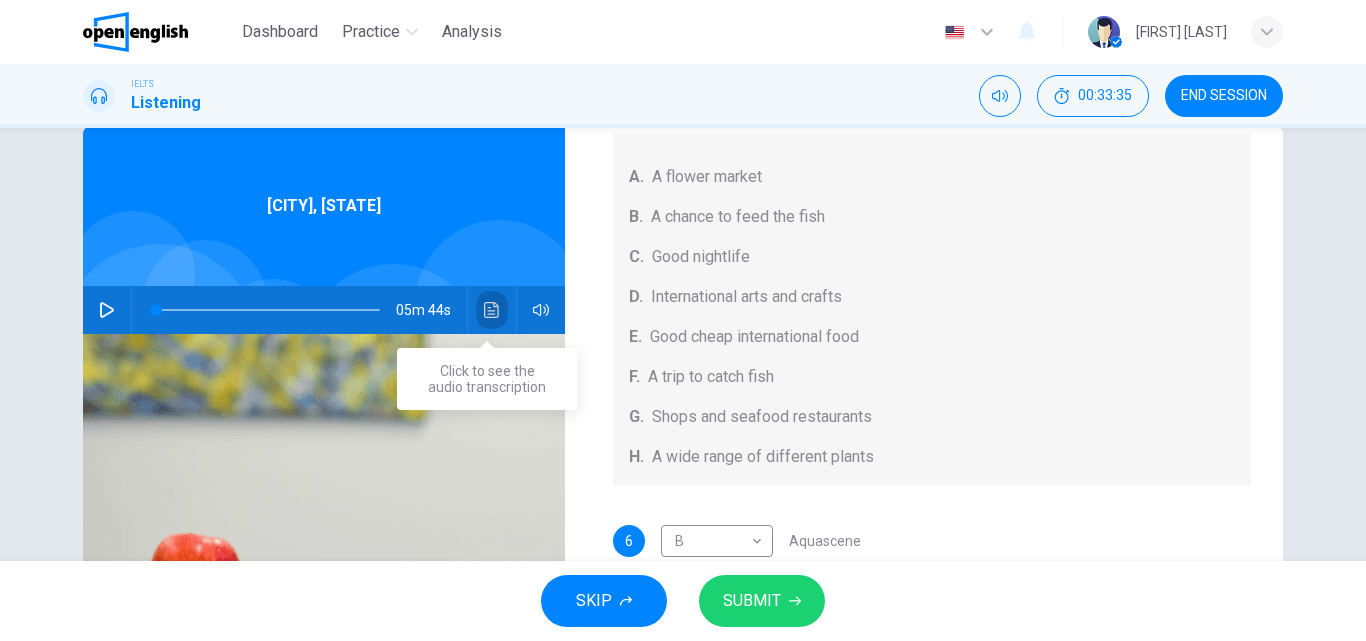 click at bounding box center [492, 310] 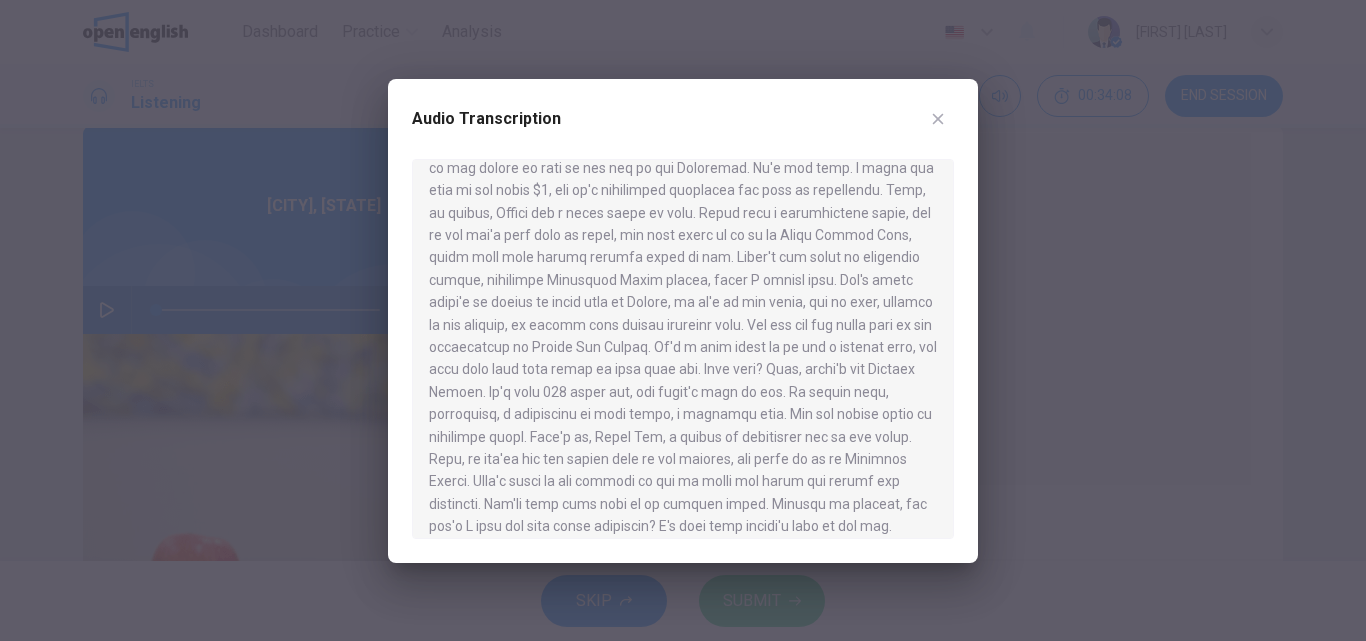 scroll, scrollTop: 1087, scrollLeft: 0, axis: vertical 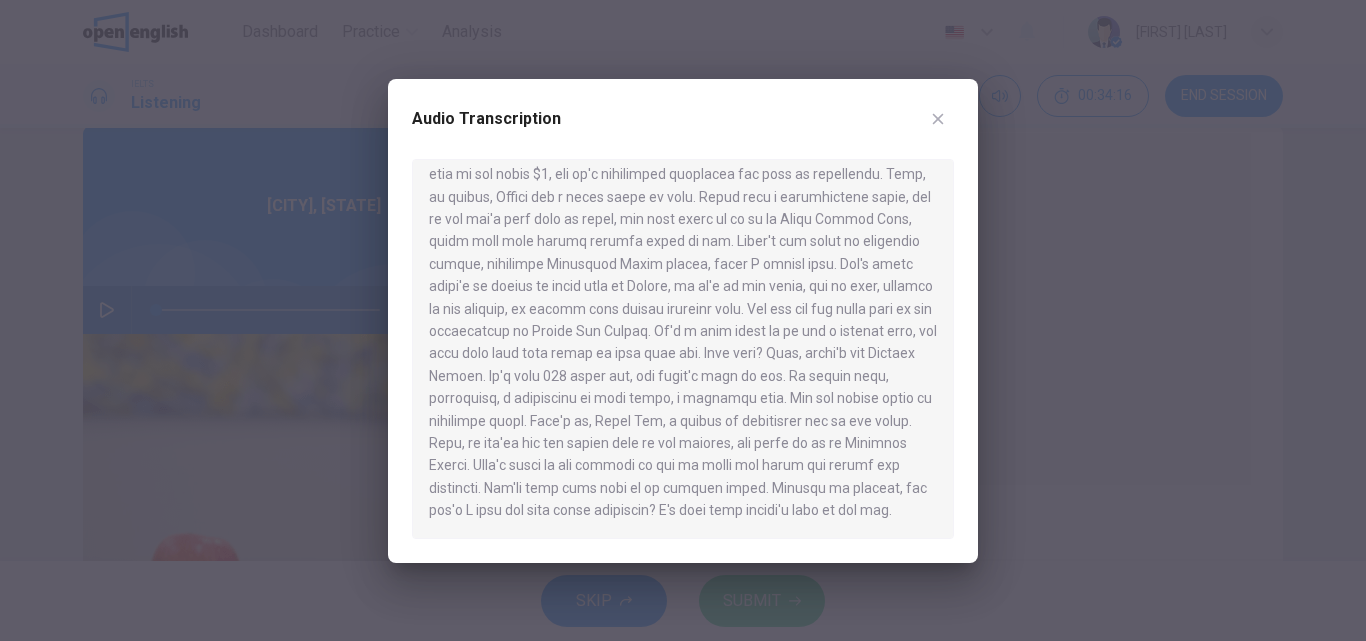 click 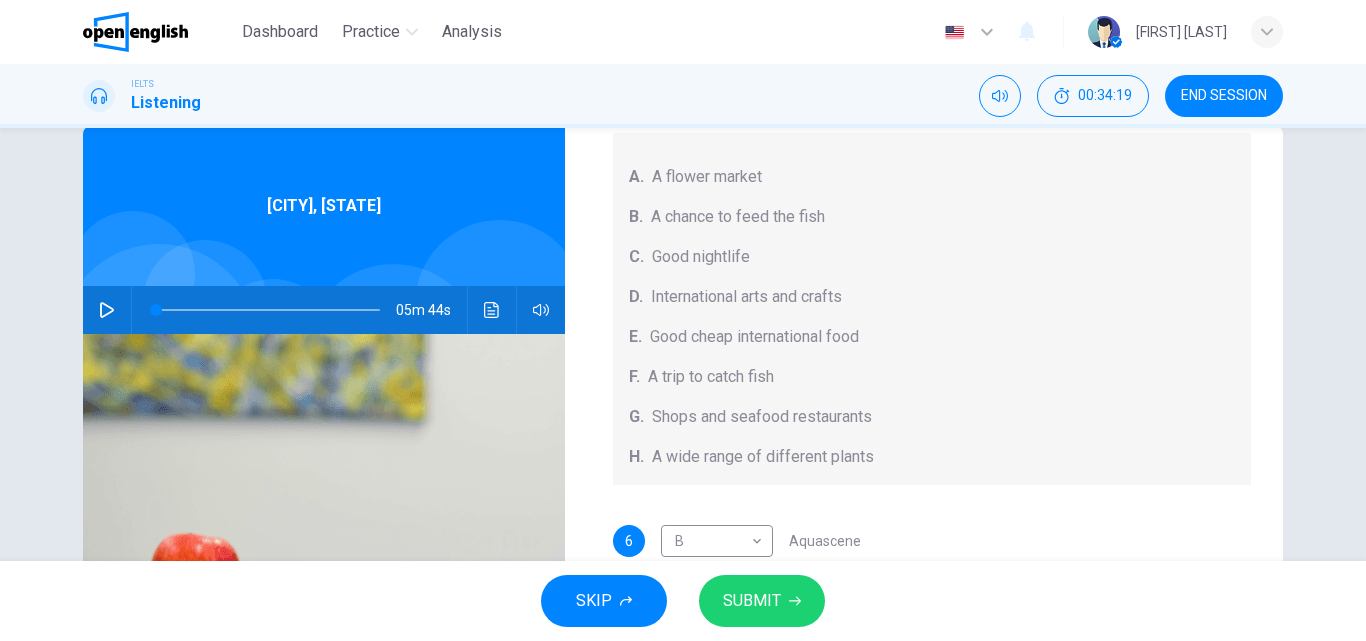 scroll, scrollTop: 125, scrollLeft: 0, axis: vertical 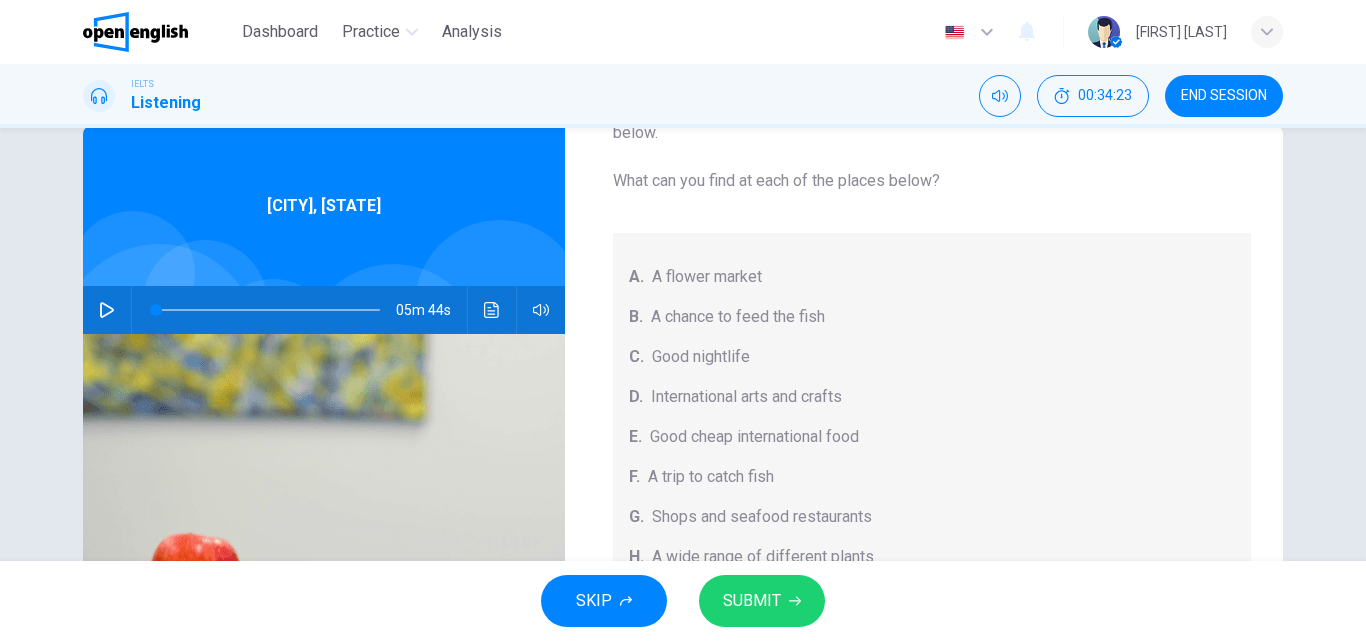 drag, startPoint x: 858, startPoint y: 396, endPoint x: 754, endPoint y: 390, distance: 104.172935 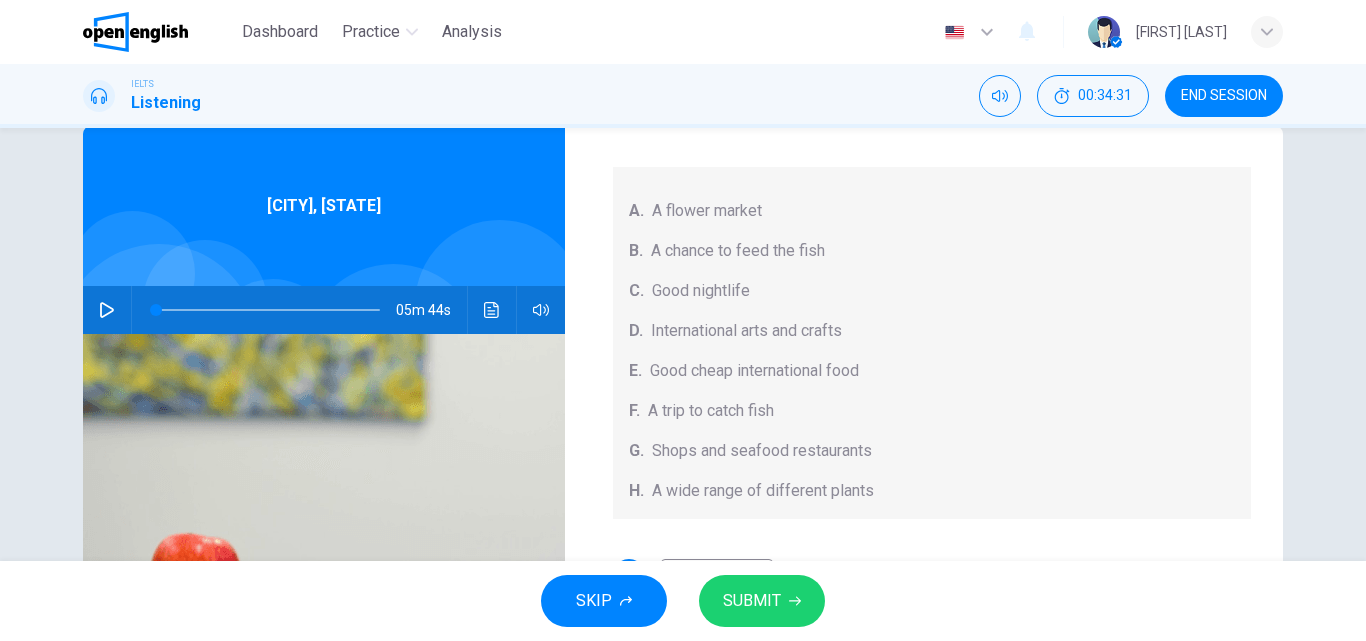 scroll, scrollTop: 225, scrollLeft: 0, axis: vertical 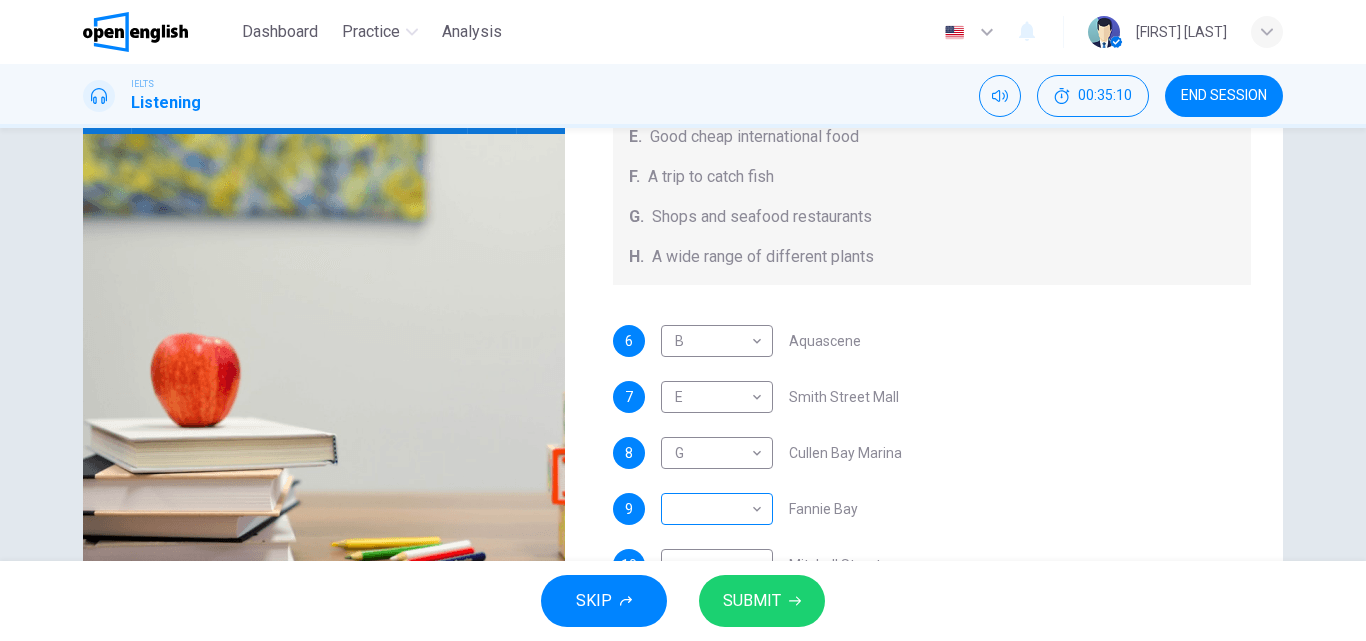 click on "This site uses cookies, as explained in our  Privacy Policy . If you agree to the use of cookies, please click the Accept button and continue to browse our site.   Privacy Policy Accept Dashboard Practice Analysis English ** ​ [FIRST] [LAST] IELTS Listening 00:35:10 END SESSION Questions 6 - 10 Choose your answers from the box and write the correct letter  A-H  next to the questions below.
What can you find at each of the places below? A. A flower market B. A chance to feed the fish C. Good nightlife D. International arts and crafts E. Good cheap international food F. A trip to catch fish G. Shops and seafood restaurants H. A wide range of different plants 6 B * ​ Aquascene 7 E * ​ Smith Street Mall 8 G * ​ Cullen Bay Marina 9 ​ ​ Fannie Bay 10 ​ ​ Mitchell Street [CITY], [STATE] 05m 44s SKIP SUBMIT Open English - Online English Dashboard Practice Analysis Notifications 1 © Copyright  2025" at bounding box center [683, 320] 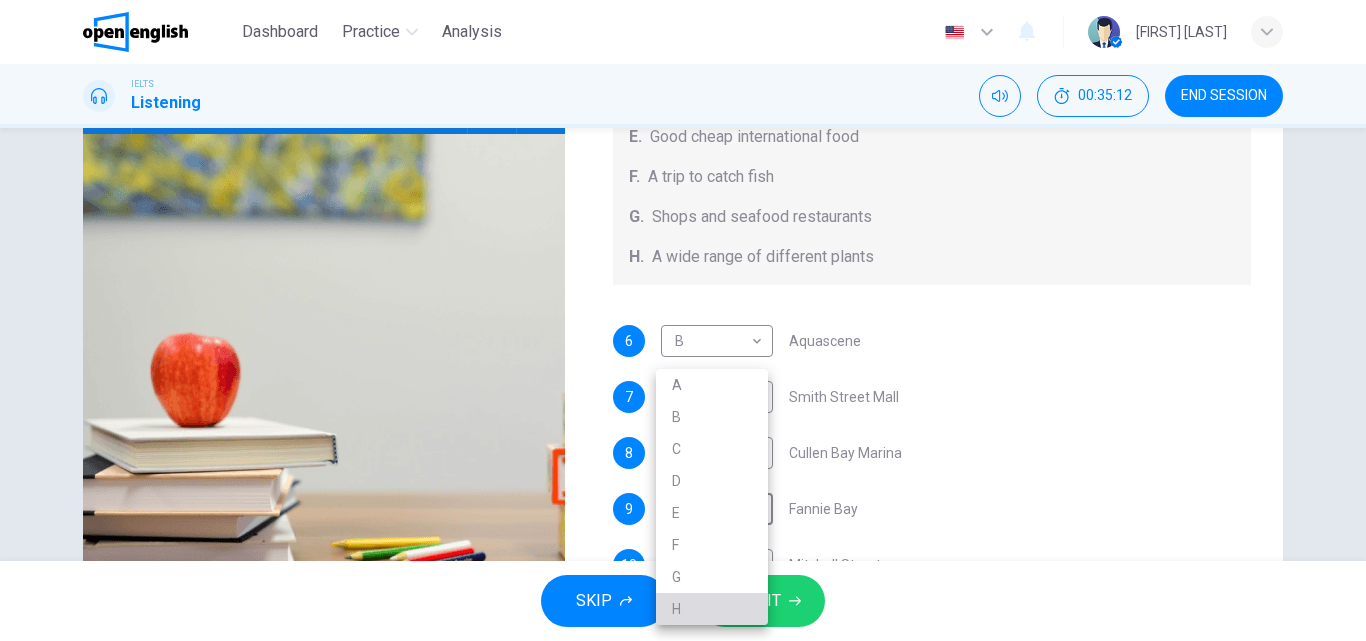 click on "H" at bounding box center [712, 609] 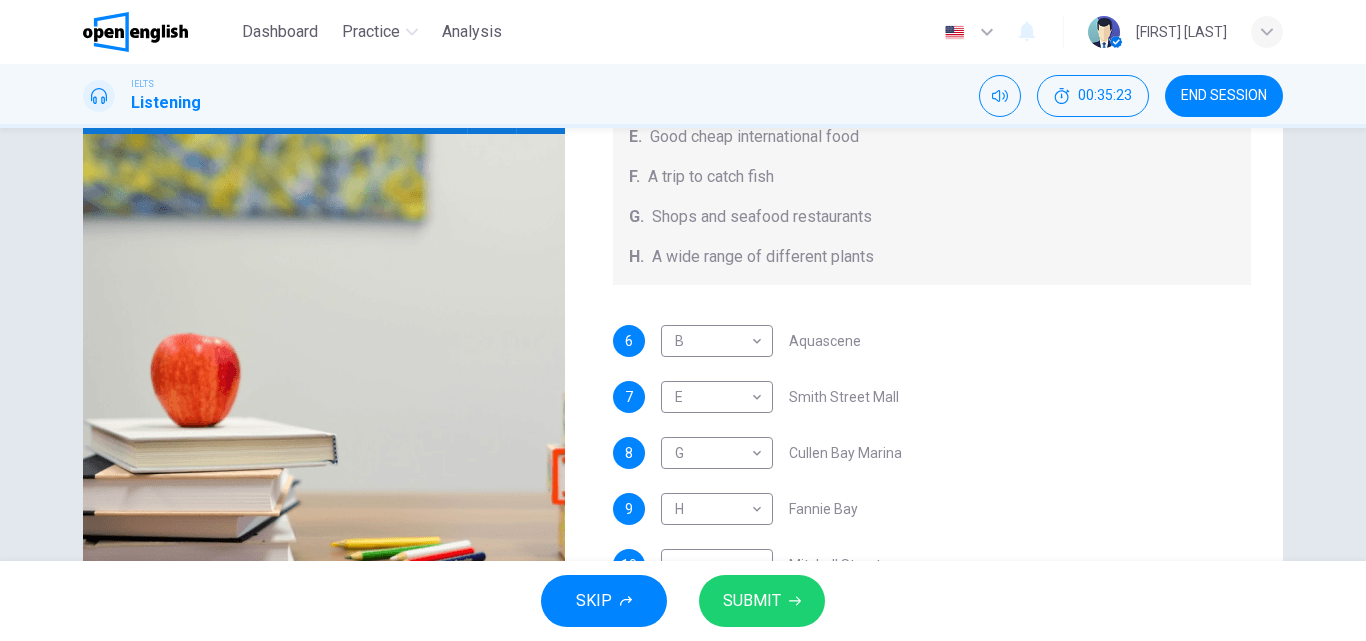 drag, startPoint x: 881, startPoint y: 252, endPoint x: 655, endPoint y: 238, distance: 226.43321 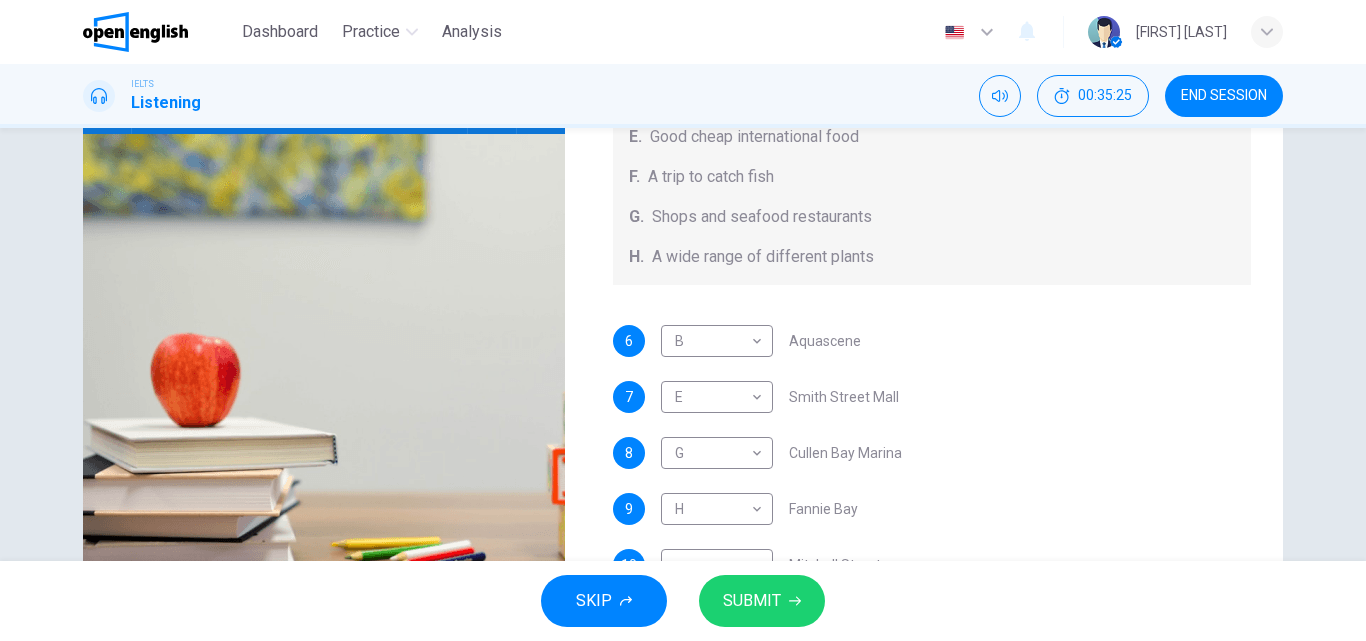 scroll, scrollTop: 342, scrollLeft: 0, axis: vertical 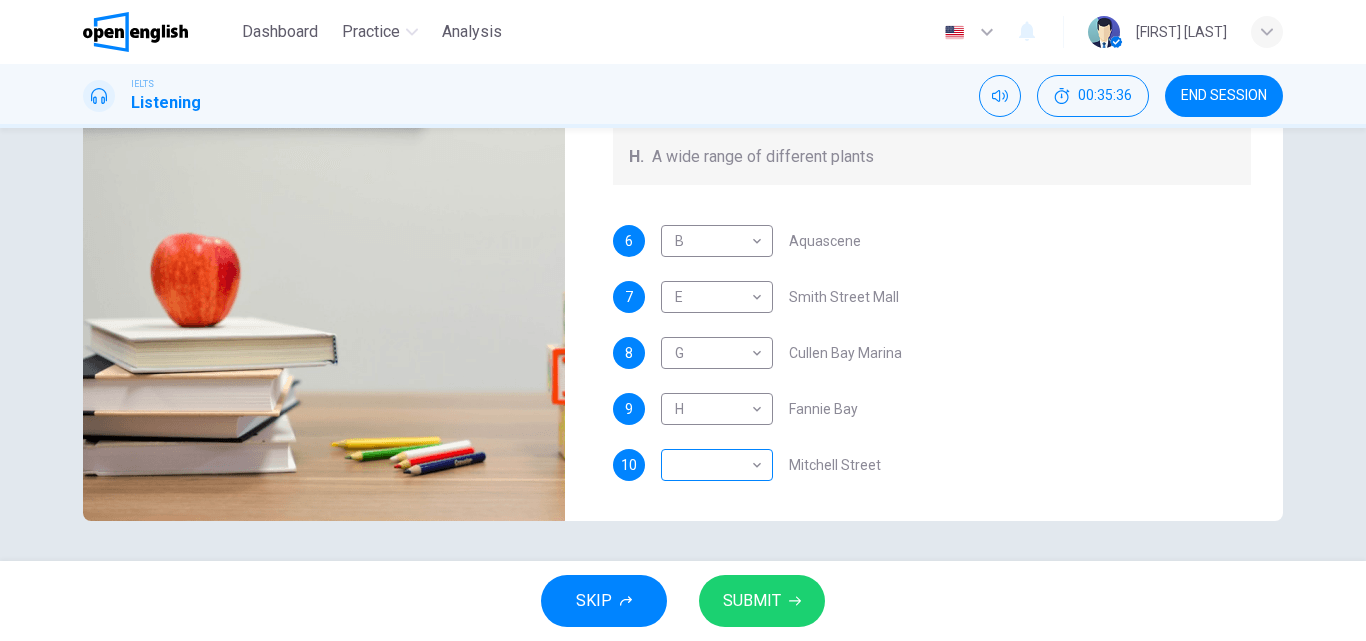 click on "This site uses cookies, as explained in our  Privacy Policy . If you agree to the use of cookies, please click the Accept button and continue to browse our site.   Privacy Policy Accept Dashboard Practice Analysis English ** ​ [FIRST] [LAST] IELTS Listening 00:35:36 END SESSION Questions 6 - 10 Choose your answers from the box and write the correct letter  A-H  next to the questions below.
What can you find at each of the places below? A. A flower market B. A chance to feed the fish C. Good nightlife D. International arts and crafts E. Good cheap international food F. A trip to catch fish G. Shops and seafood restaurants H. A wide range of different plants 6 B * ​ Aquascene 7 E * ​ Smith Street Mall 8 G * ​ Cullen Bay Marina 9 ​ ​ Fannie Bay 10 ​ ​ Mitchell Street [CITY], [STATE] 05m 44s SKIP SUBMIT Open English - Online English Dashboard Practice Analysis Notifications 1 © Copyright  2025" at bounding box center (683, 320) 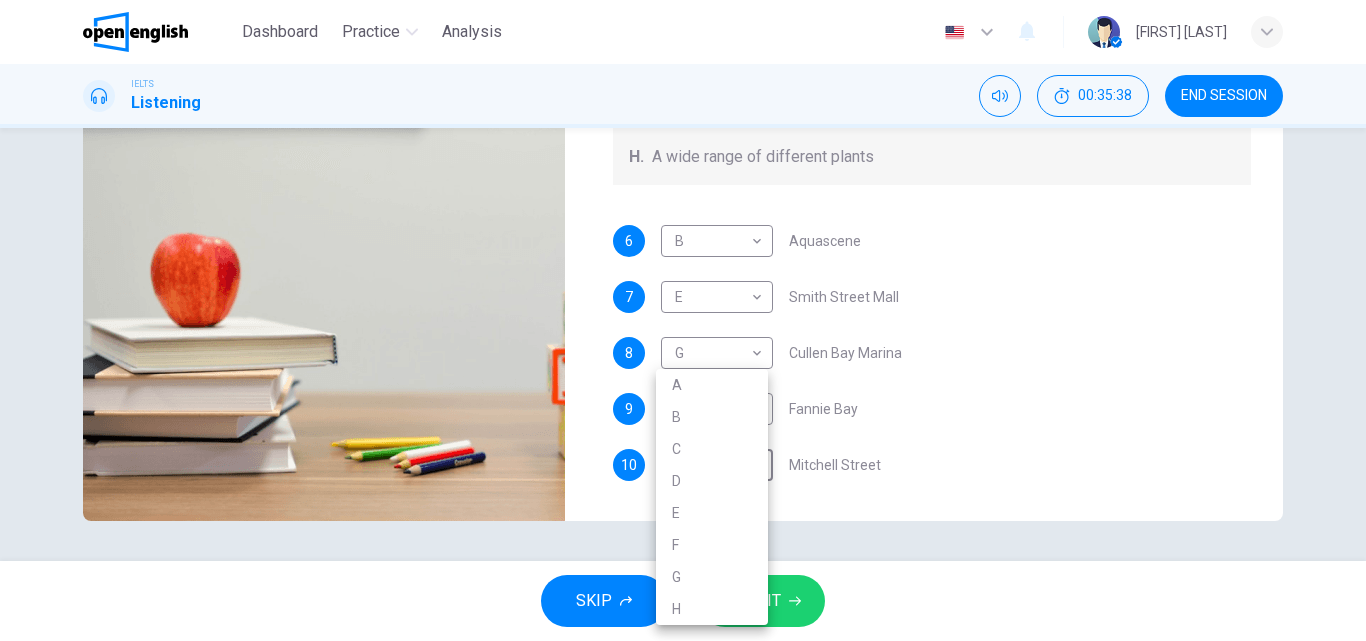 click at bounding box center (683, 320) 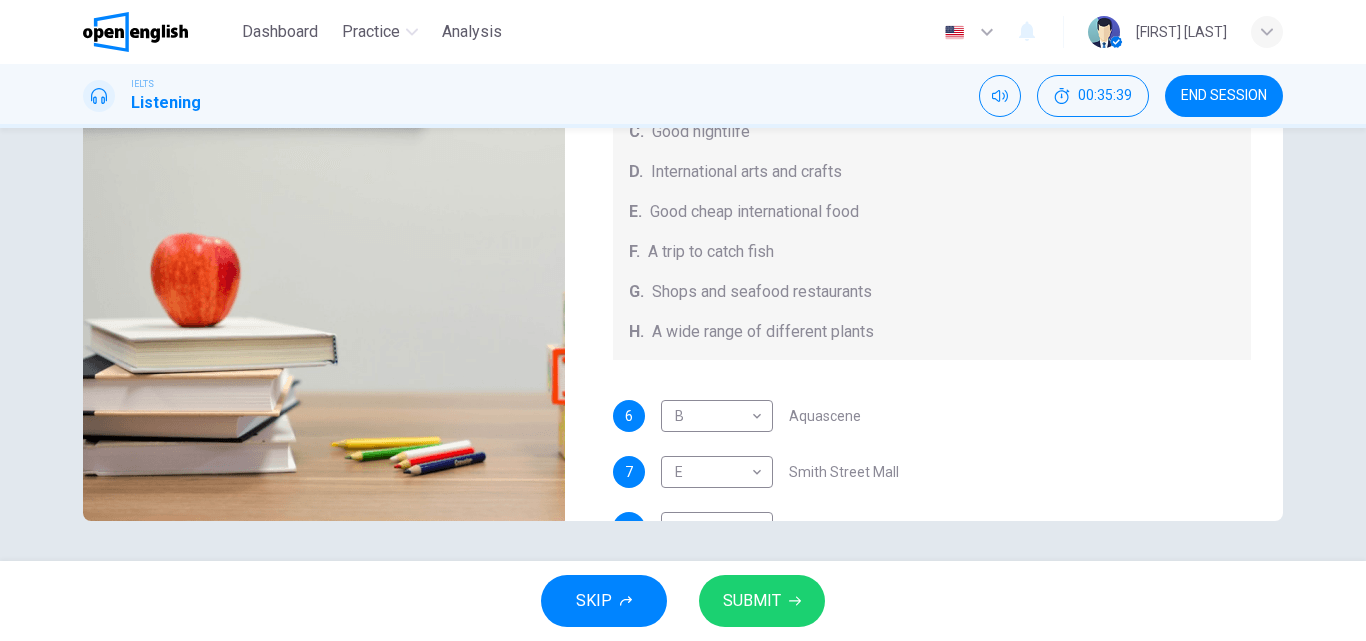 scroll, scrollTop: 0, scrollLeft: 0, axis: both 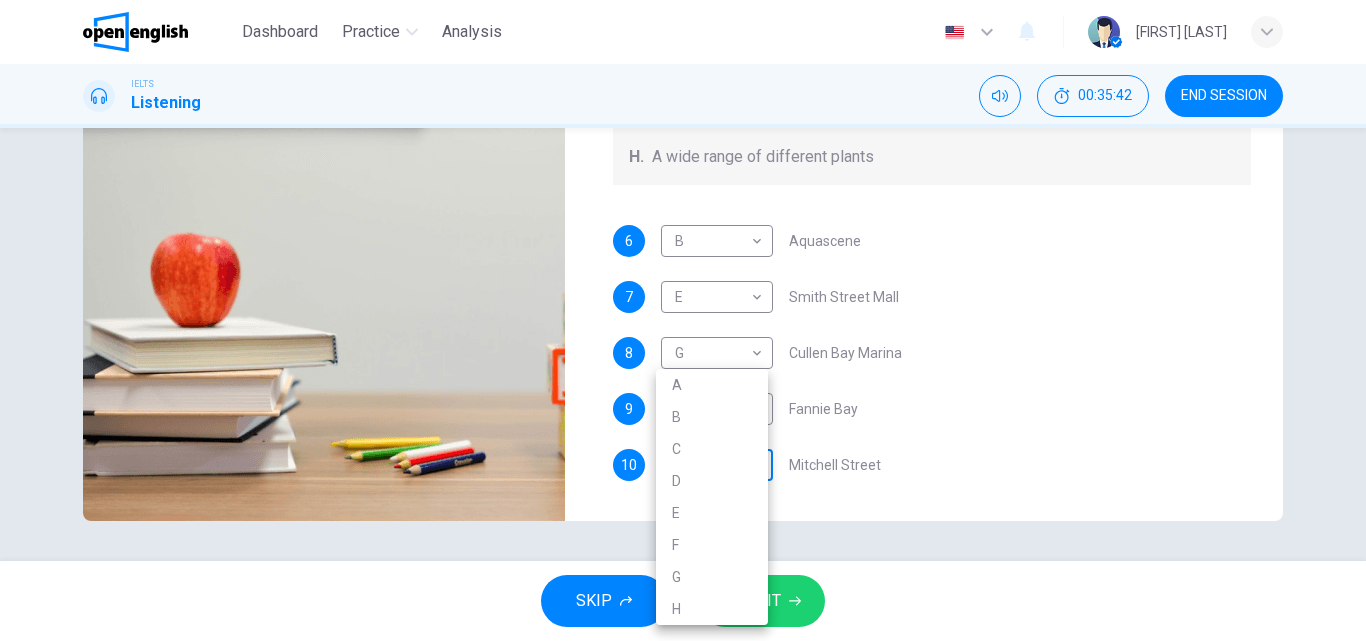 click on "This site uses cookies, as explained in our  Privacy Policy . If you agree to the use of cookies, please click the Accept button and continue to browse our site.   Privacy Policy Accept Dashboard Practice Analysis English ** ​ [FIRST] [LAST] IELTS Listening 00:35:42 END SESSION Questions 6 - 10 Choose your answers from the box and write the correct letter  A-H  next to the questions below.
What can you find at each of the places below? A. A flower market B. A chance to feed the fish C. Good nightlife D. International arts and crafts E. Good cheap international food F. A trip to catch fish G. Shops and seafood restaurants H. A wide range of different plants 6 B * ​ Aquascene 7 E * ​ Smith Street Mall 8 G * ​ Cullen Bay Marina 9 H * ​ Fannie Bay 10 ​ ​ Mitchell Street [CITY], [STATE] 05m 44s SKIP SUBMIT Open English - Online English Dashboard Practice Analysis Notifications 1 © Copyright  2025 A B C D E F G H" at bounding box center (683, 320) 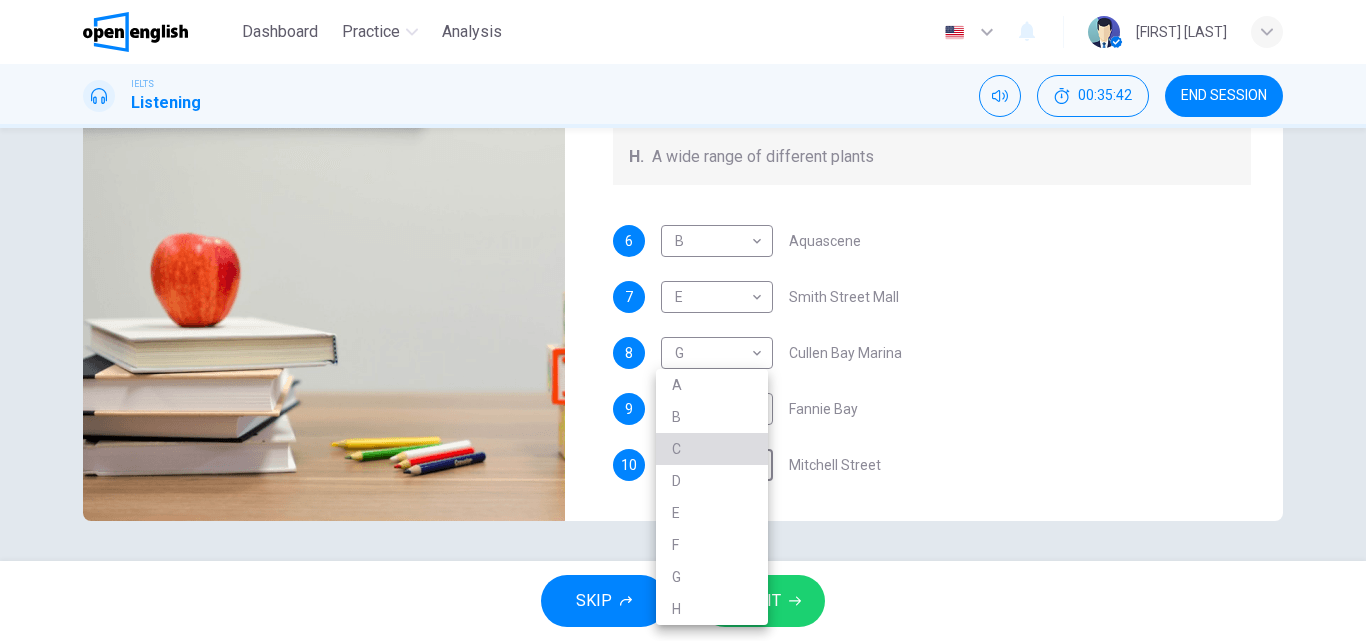 click on "C" at bounding box center (712, 449) 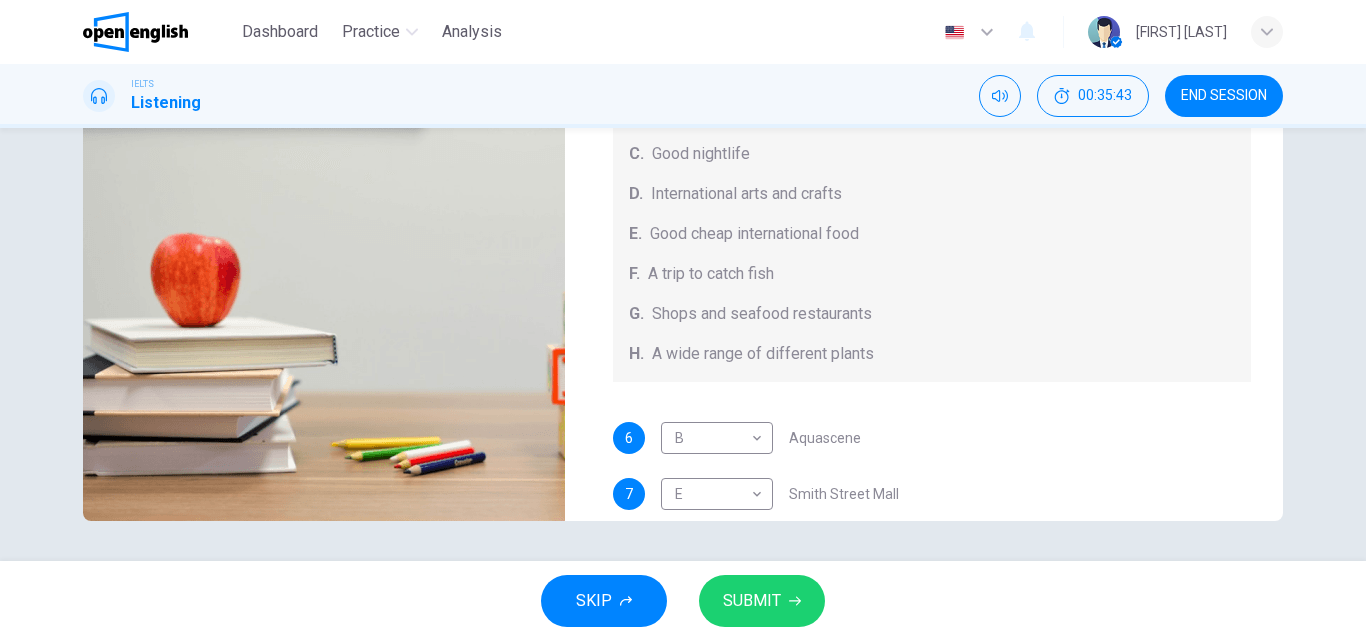 scroll, scrollTop: 0, scrollLeft: 0, axis: both 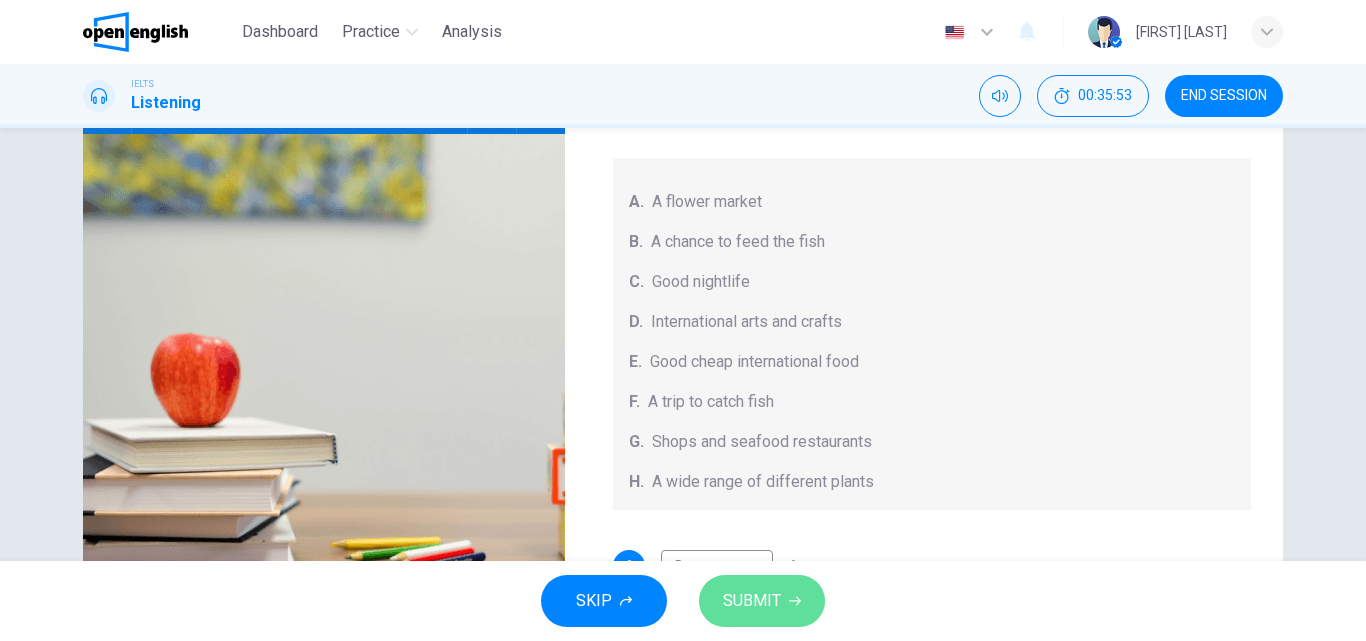 click on "SUBMIT" at bounding box center (752, 601) 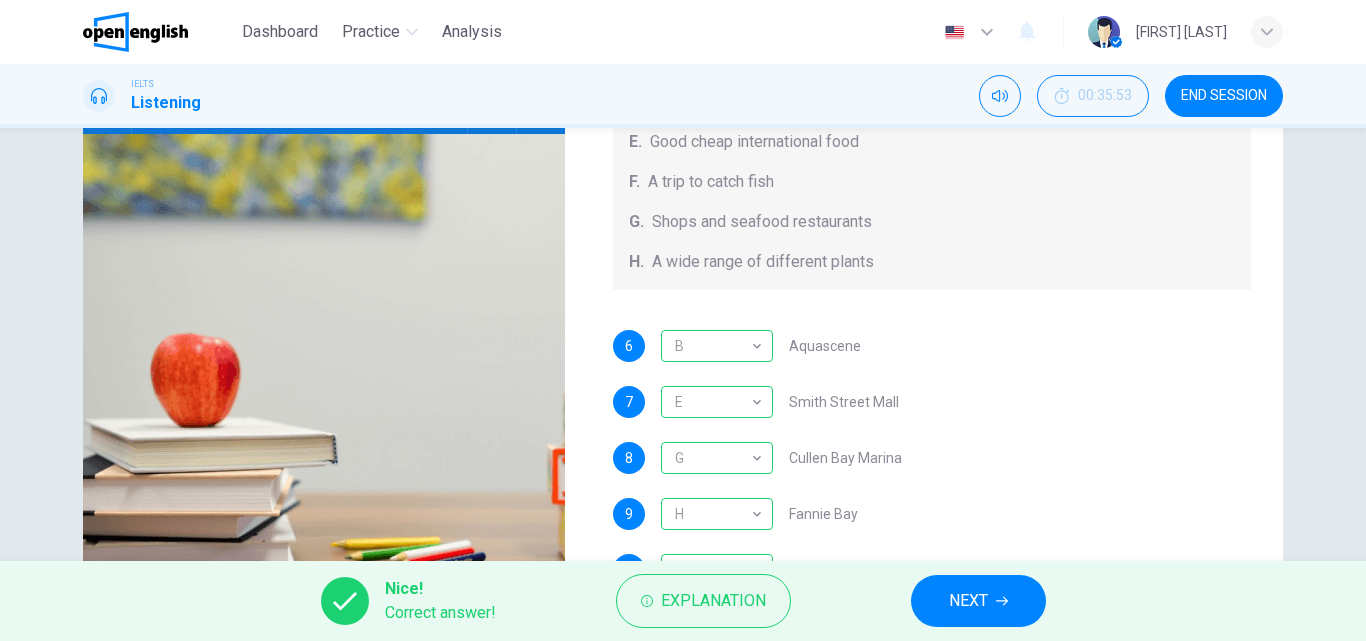 scroll, scrollTop: 225, scrollLeft: 0, axis: vertical 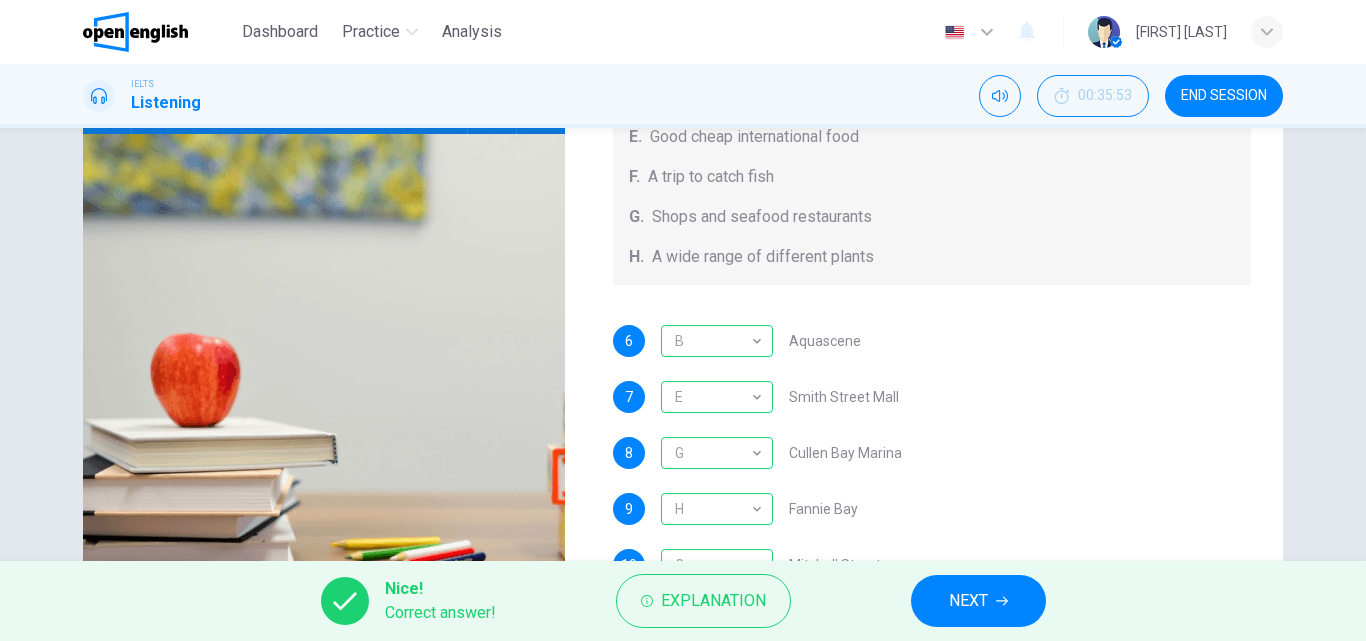 click on "NEXT" at bounding box center [968, 601] 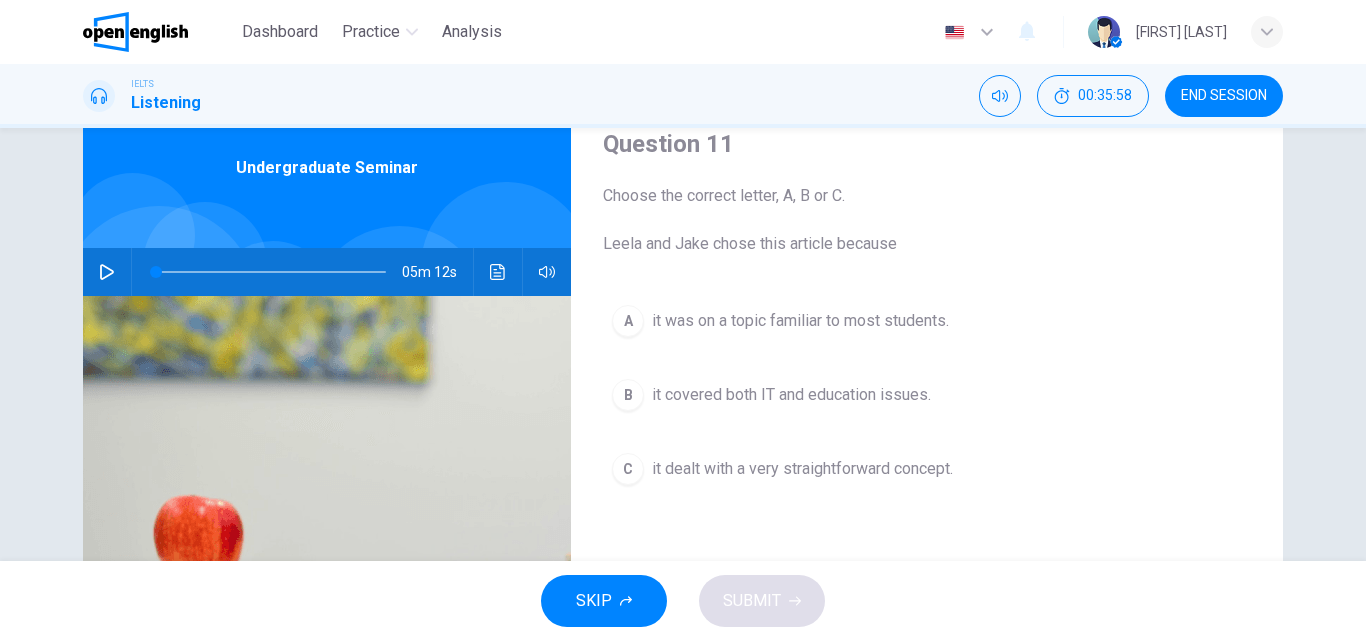 scroll, scrollTop: 42, scrollLeft: 0, axis: vertical 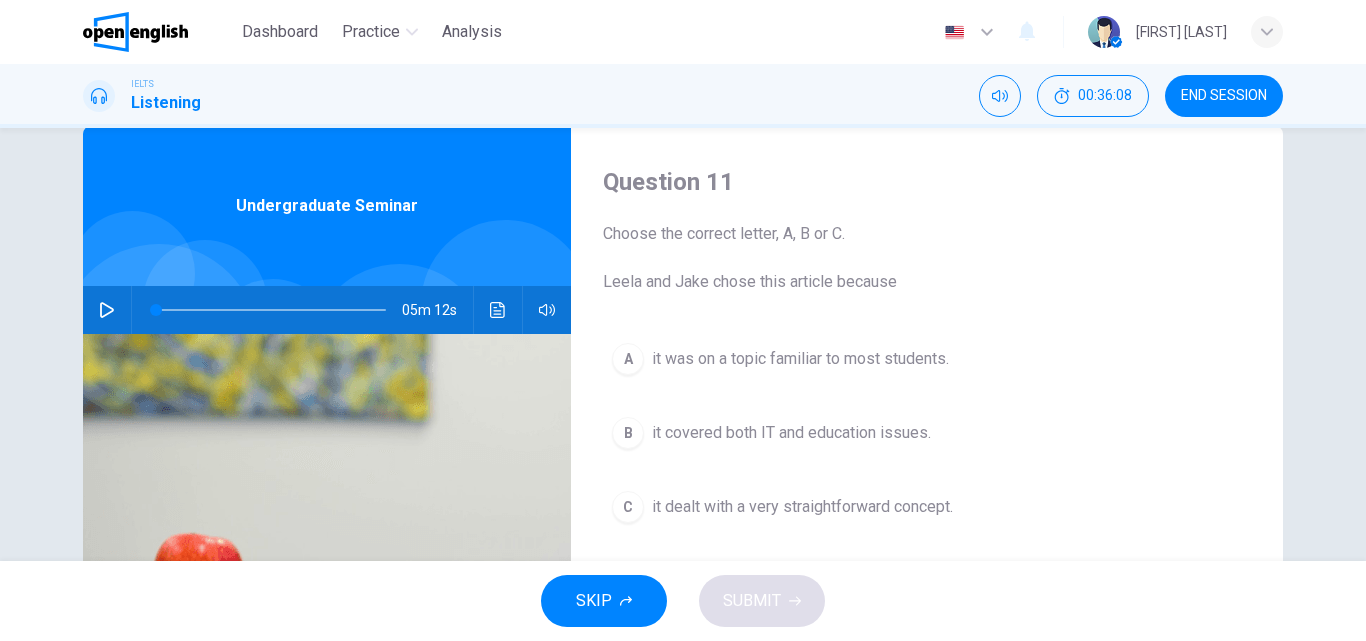 click 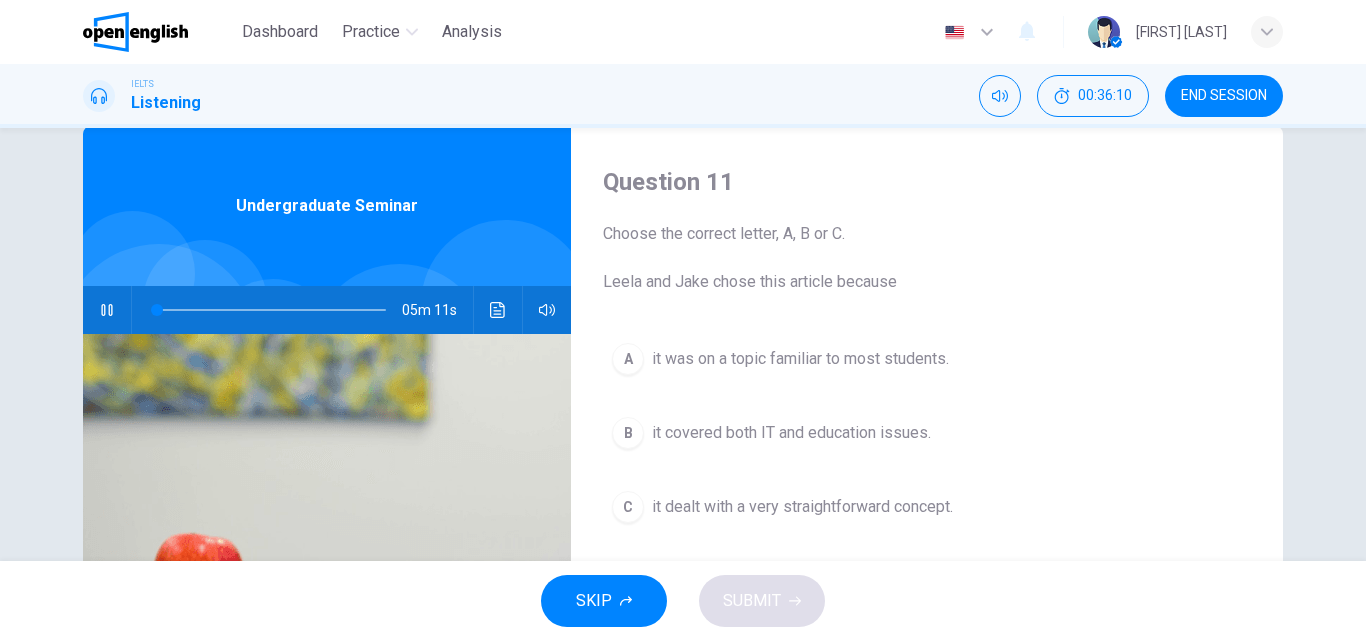 click 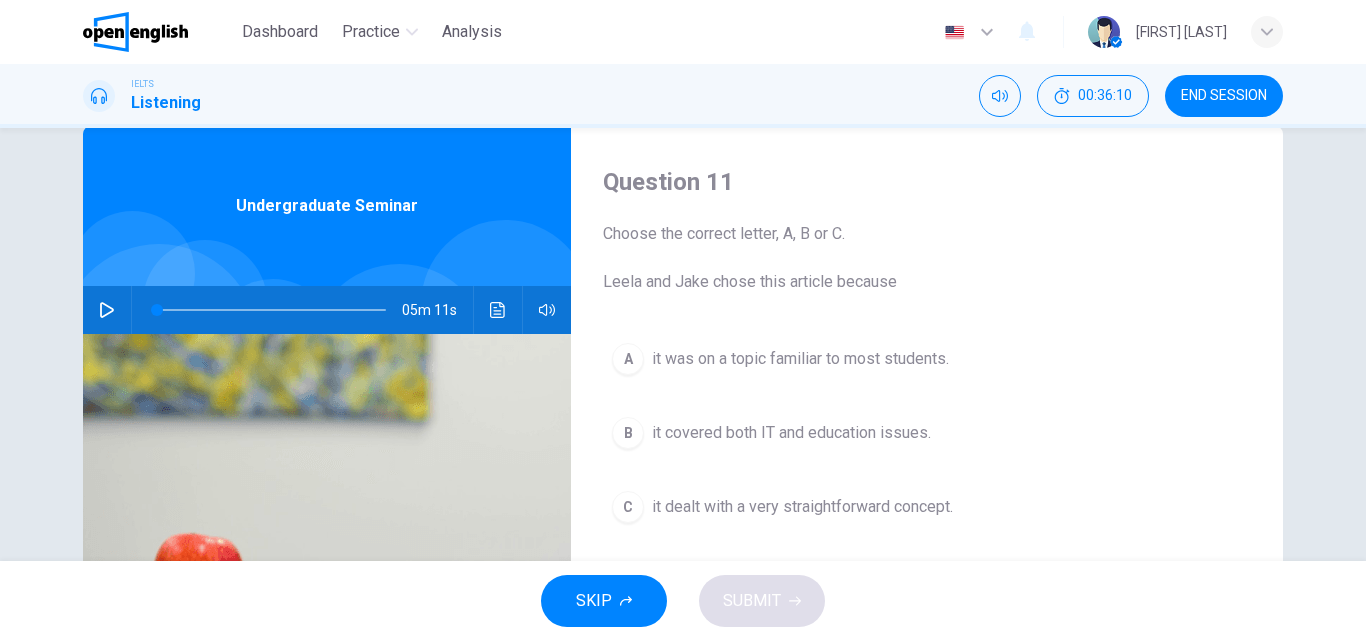 type on "*" 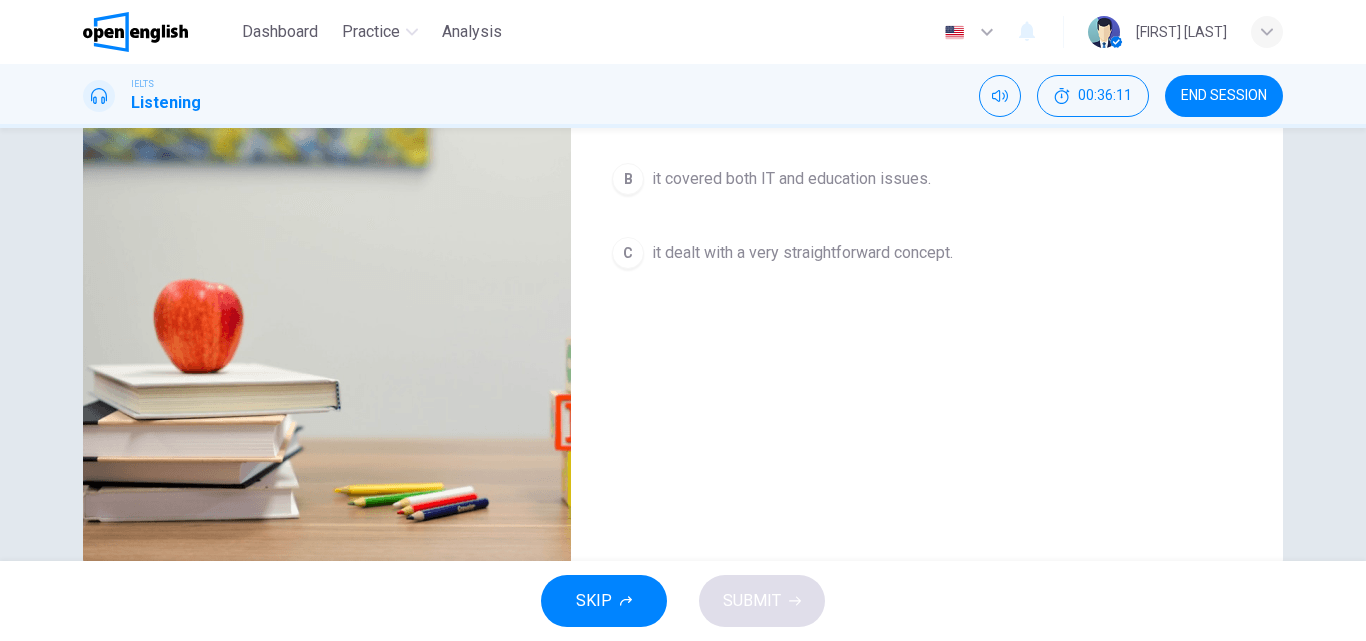 scroll, scrollTop: 342, scrollLeft: 0, axis: vertical 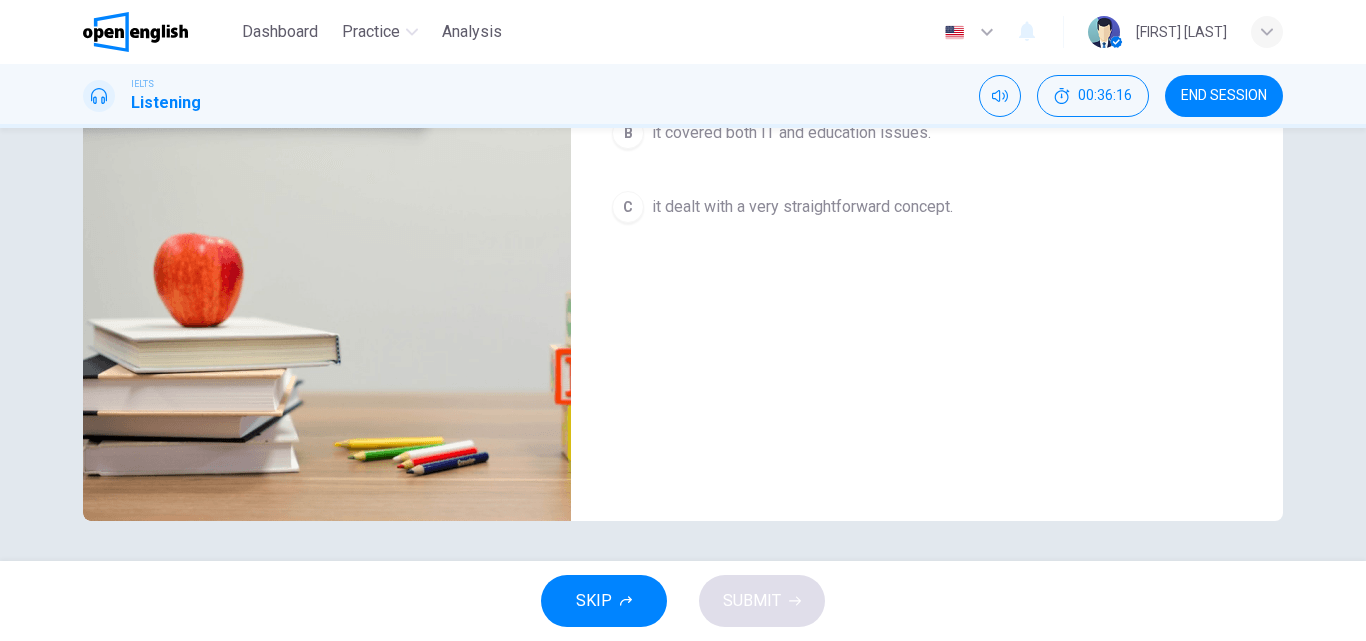 click on "END SESSION" at bounding box center (1224, 96) 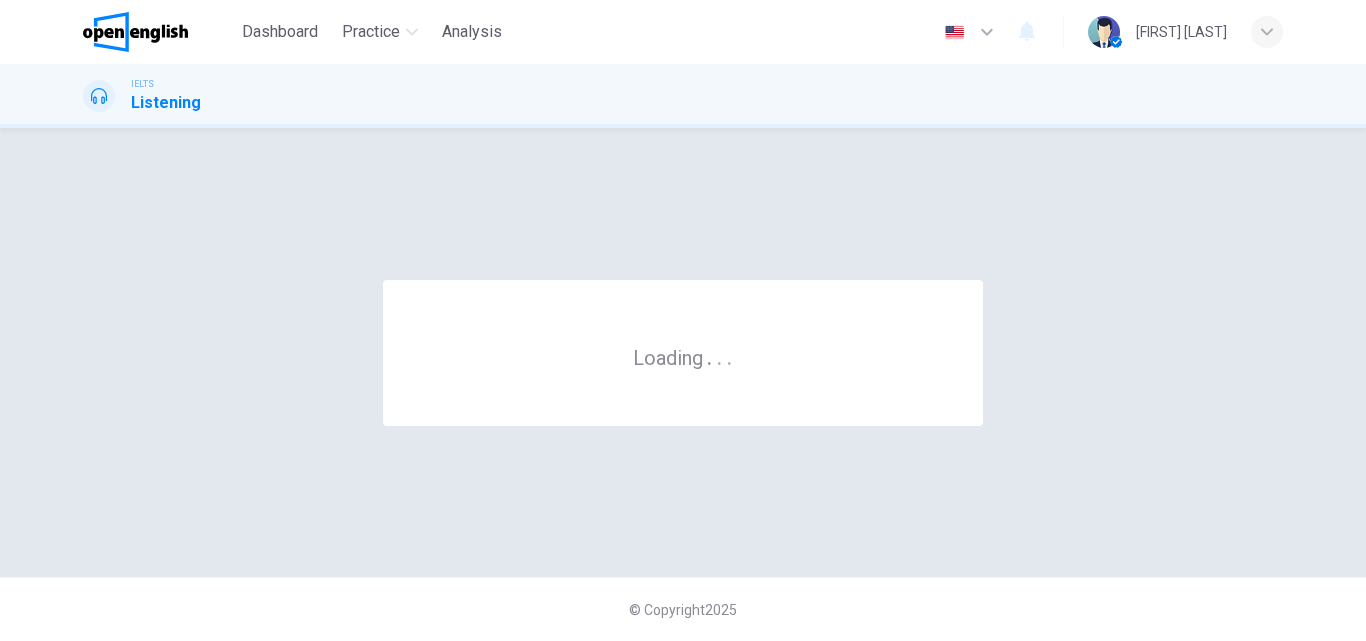 scroll, scrollTop: 0, scrollLeft: 0, axis: both 